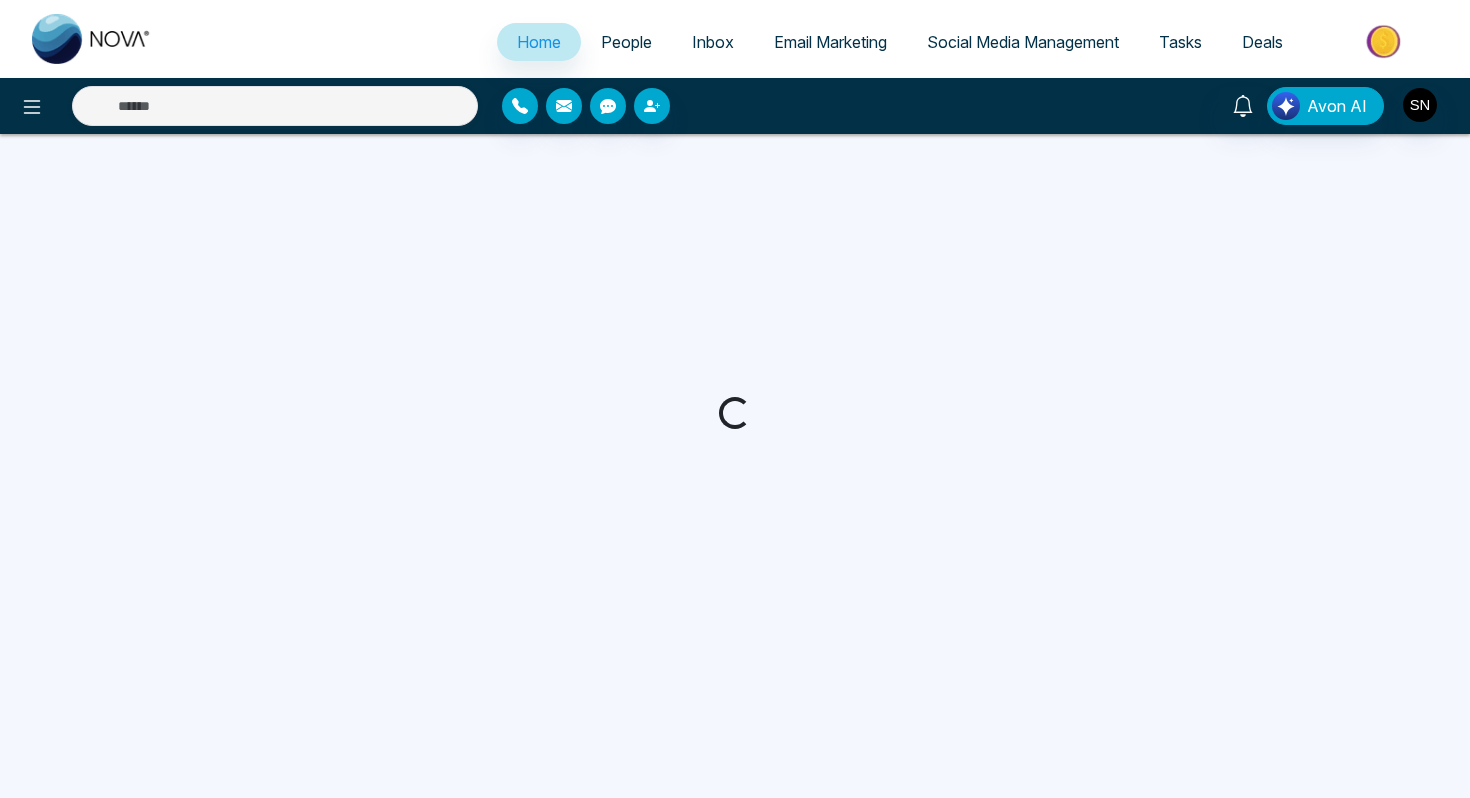 scroll, scrollTop: 0, scrollLeft: 0, axis: both 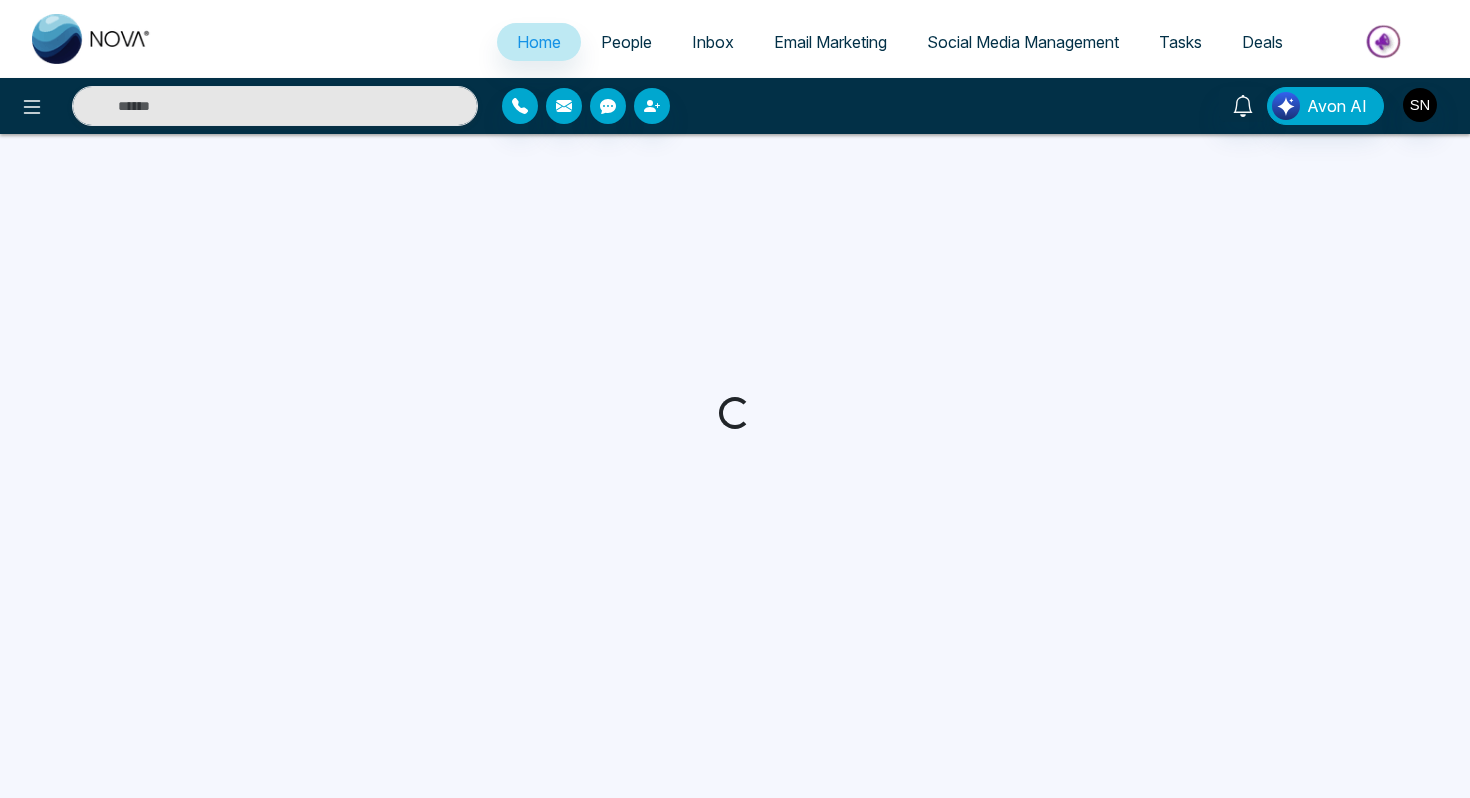 select on "*" 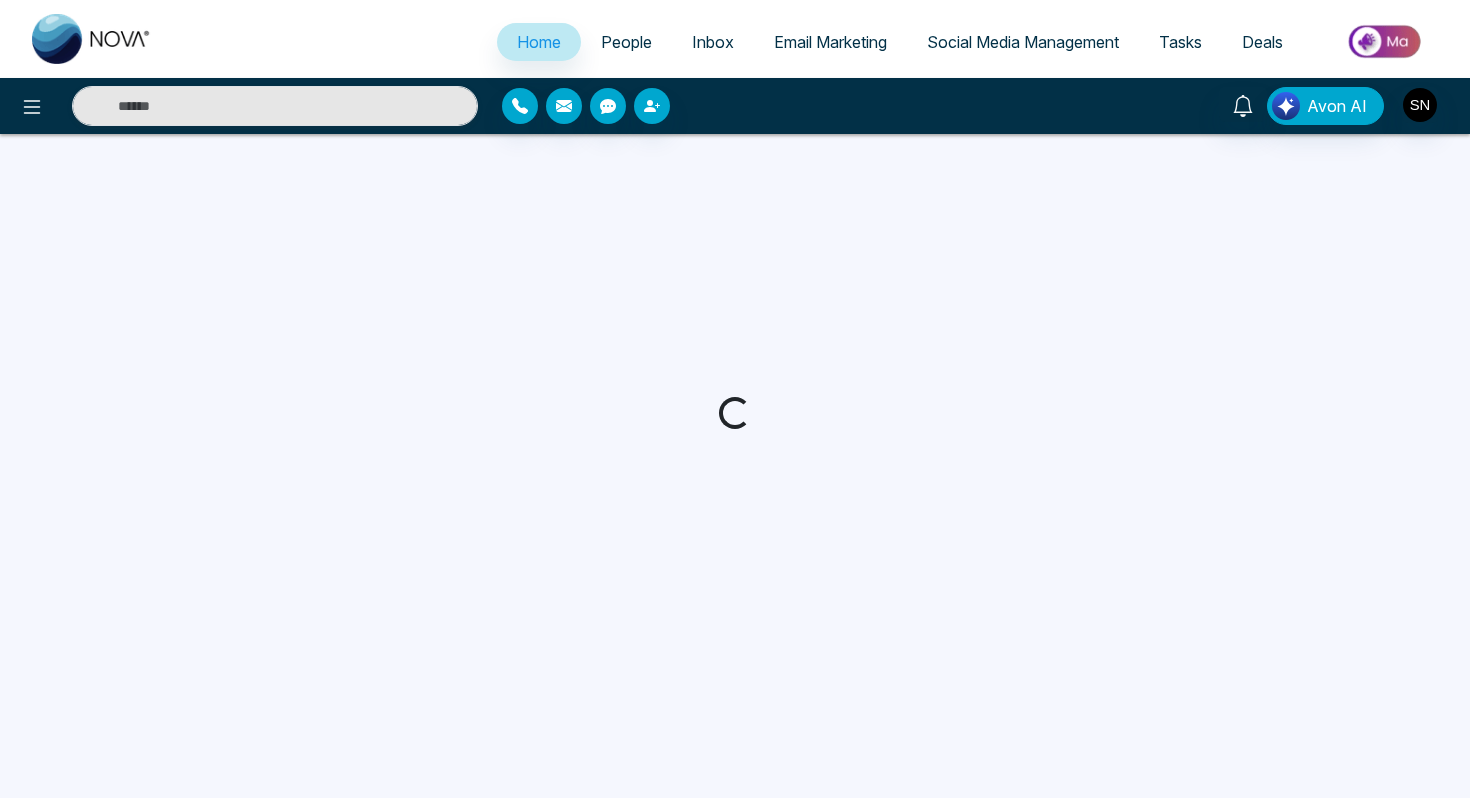 select on "*" 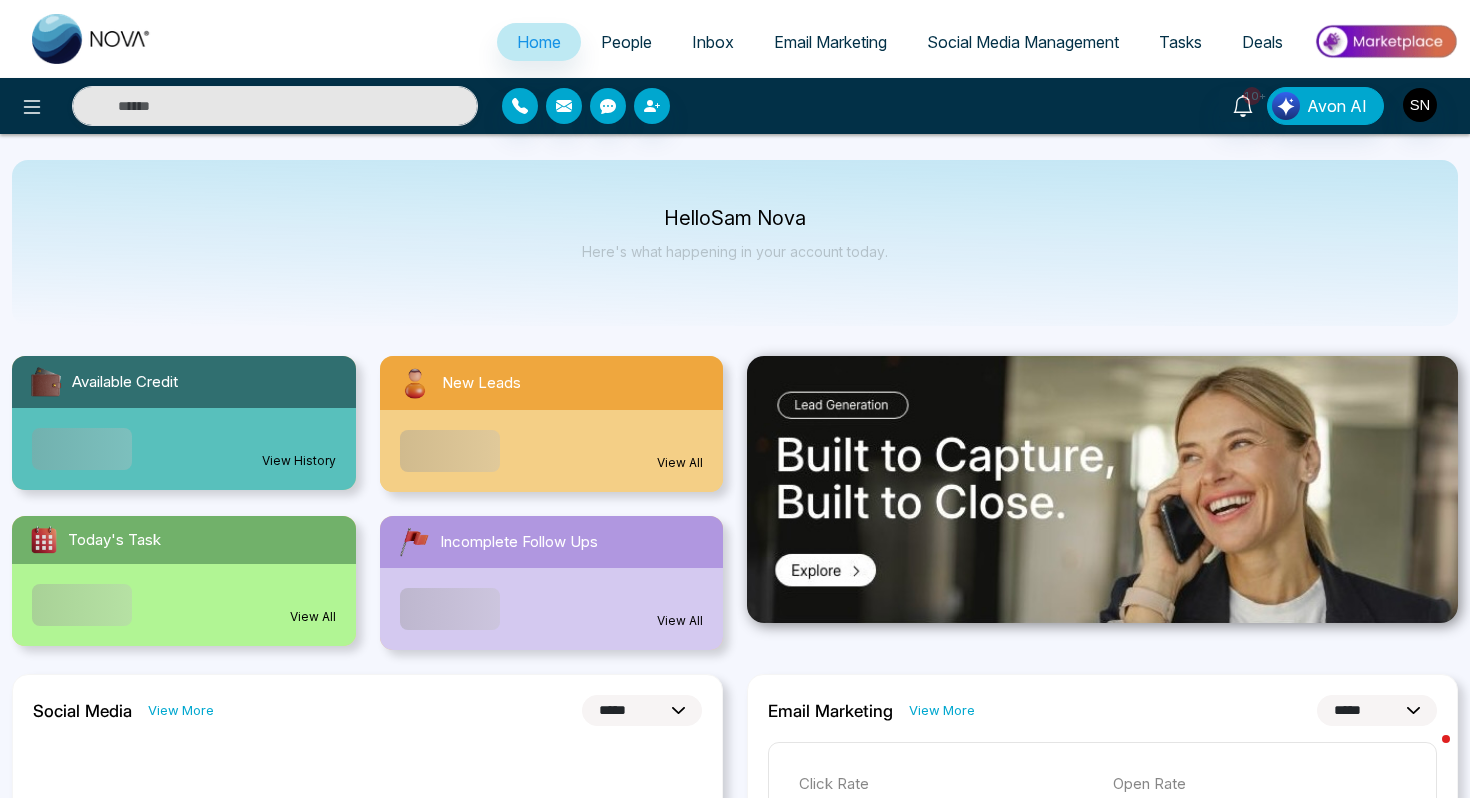 click on "People" at bounding box center [626, 42] 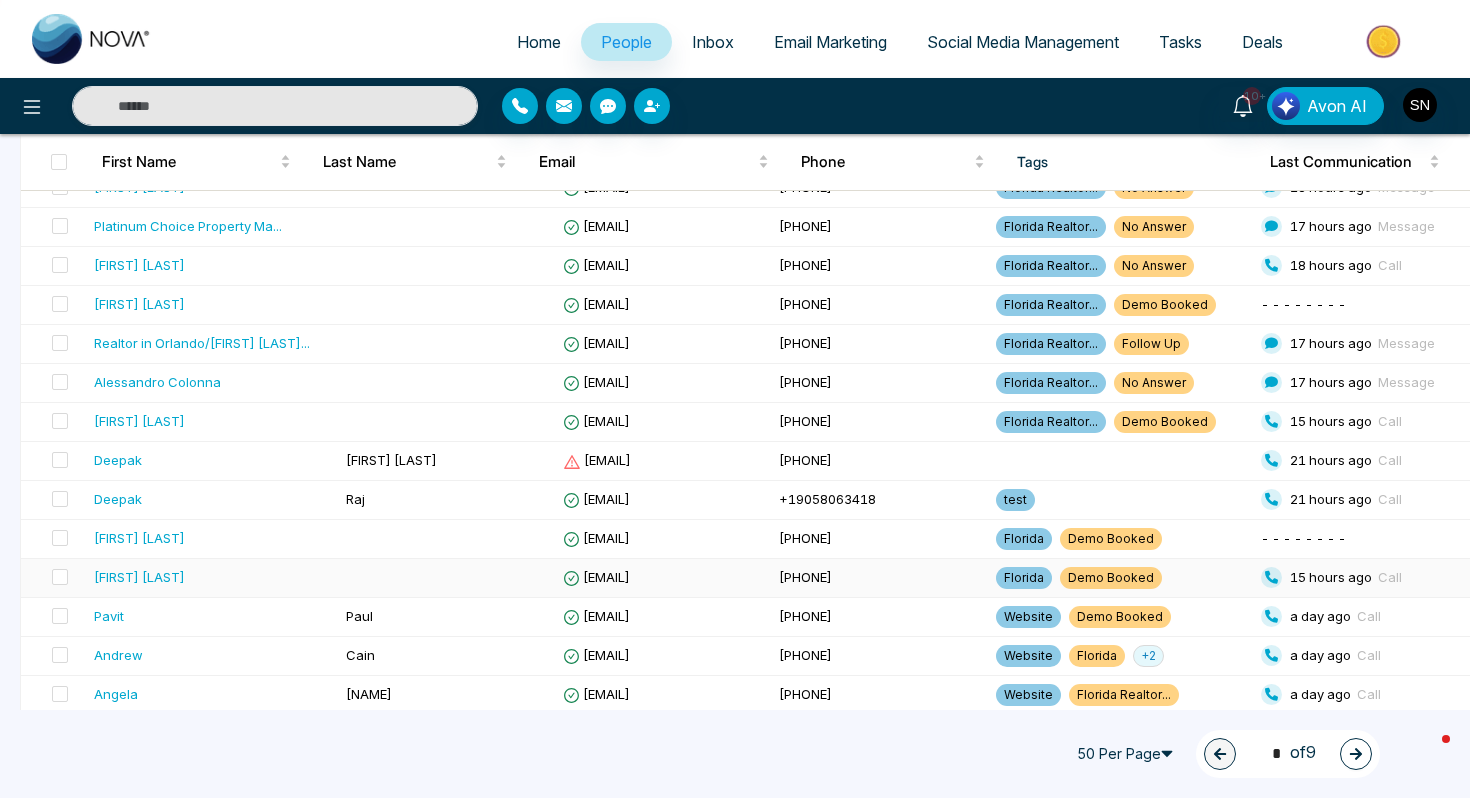 scroll, scrollTop: 377, scrollLeft: 0, axis: vertical 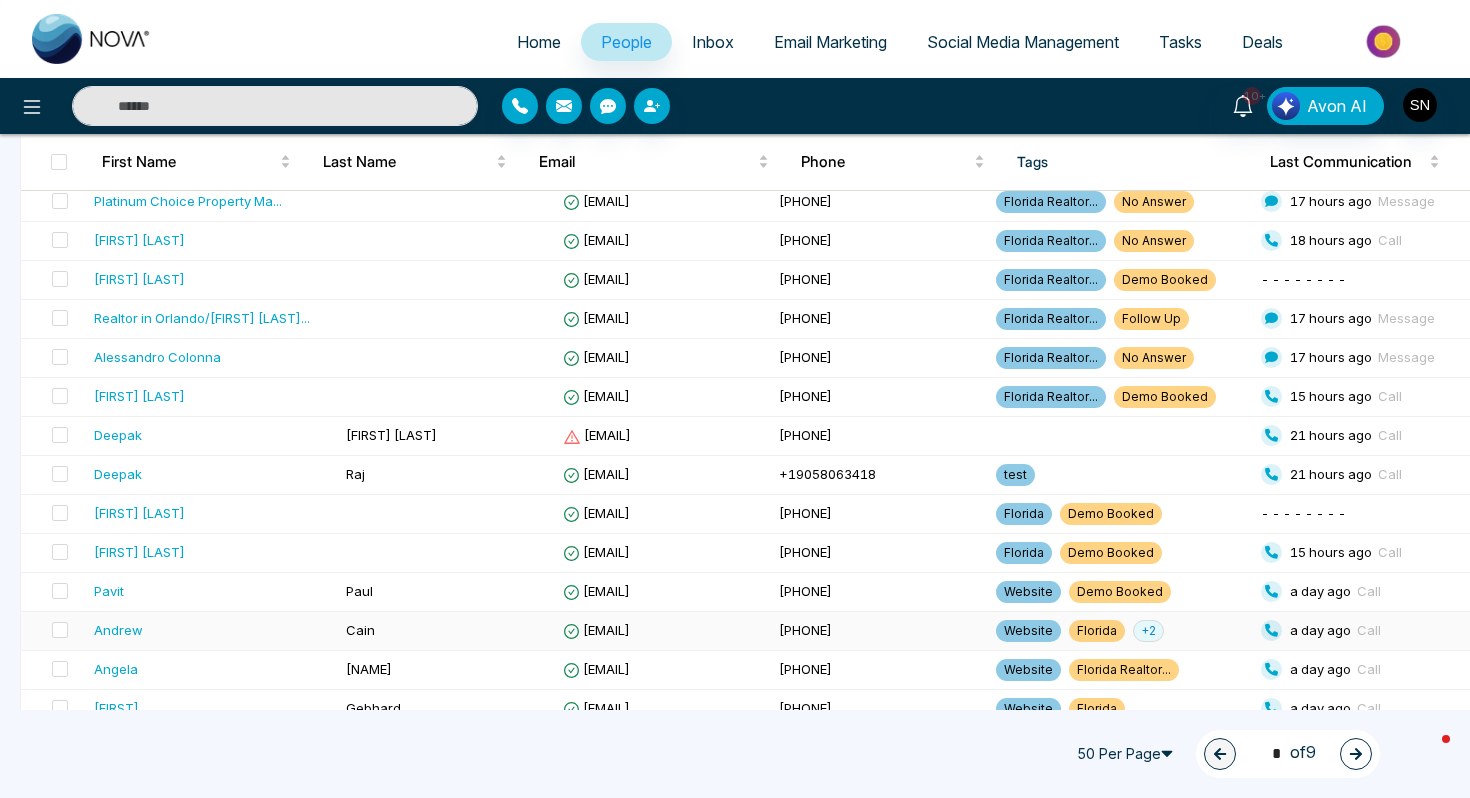 click on "Cain" at bounding box center [446, 631] 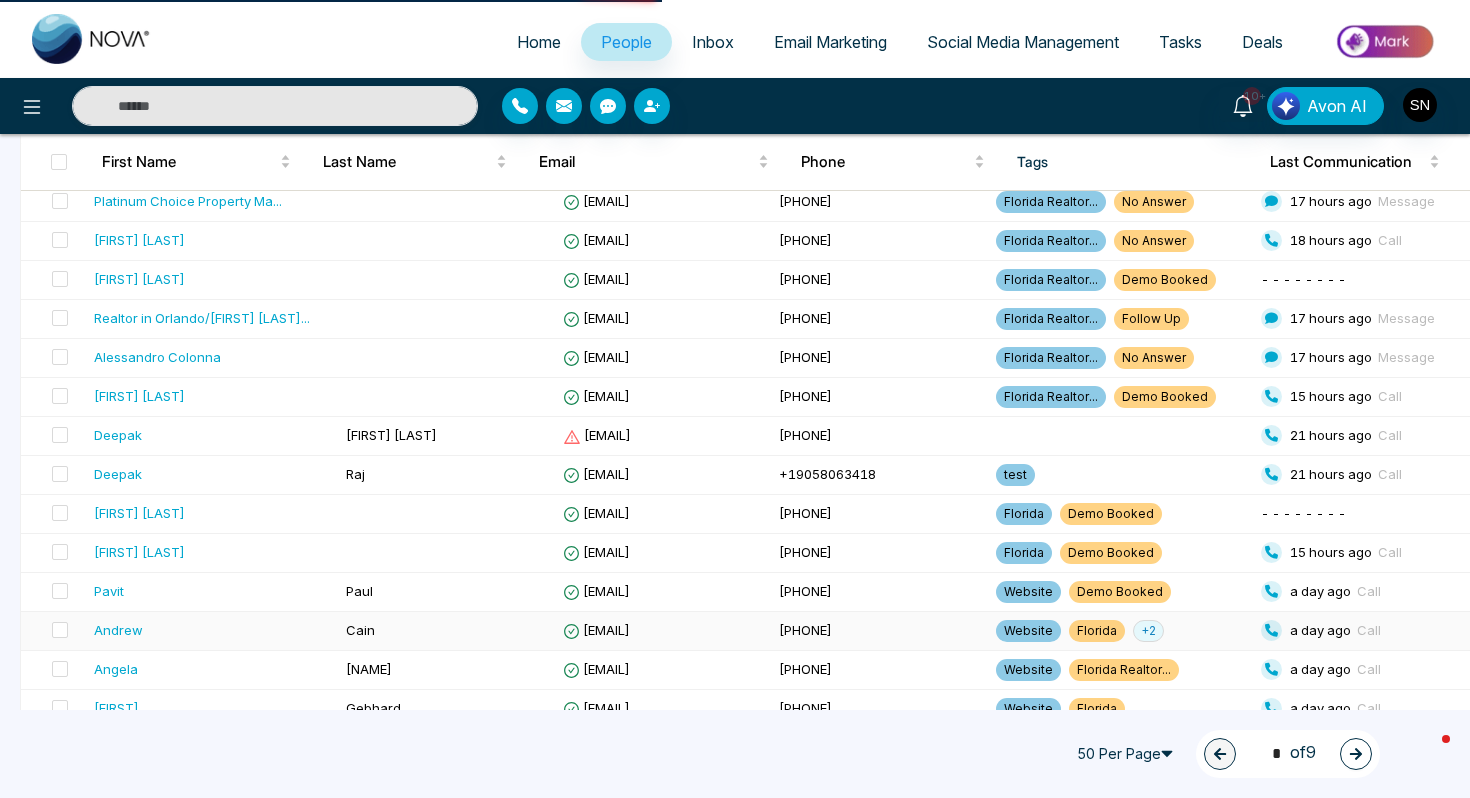 scroll, scrollTop: 0, scrollLeft: 0, axis: both 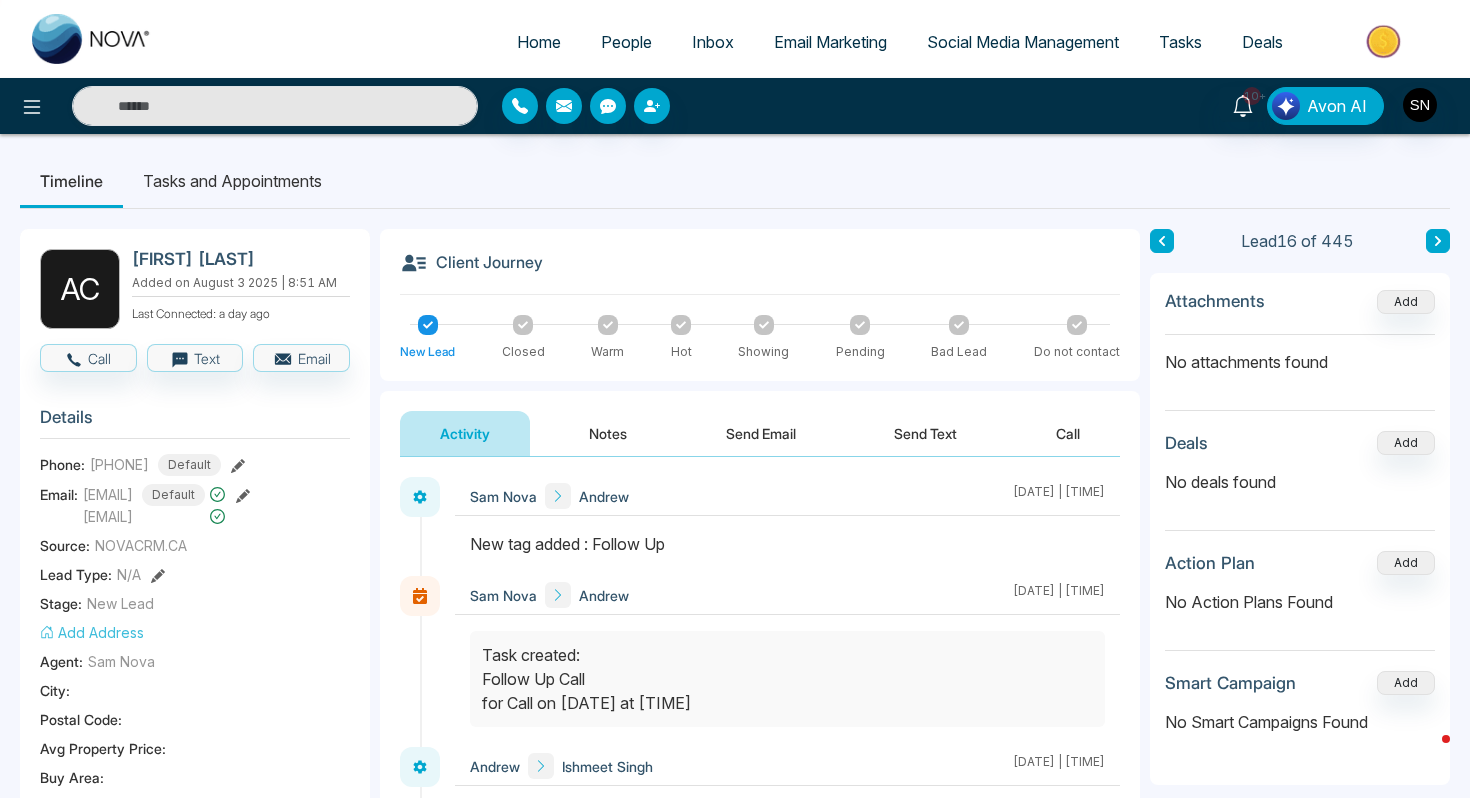 click on "Notes" at bounding box center [608, 433] 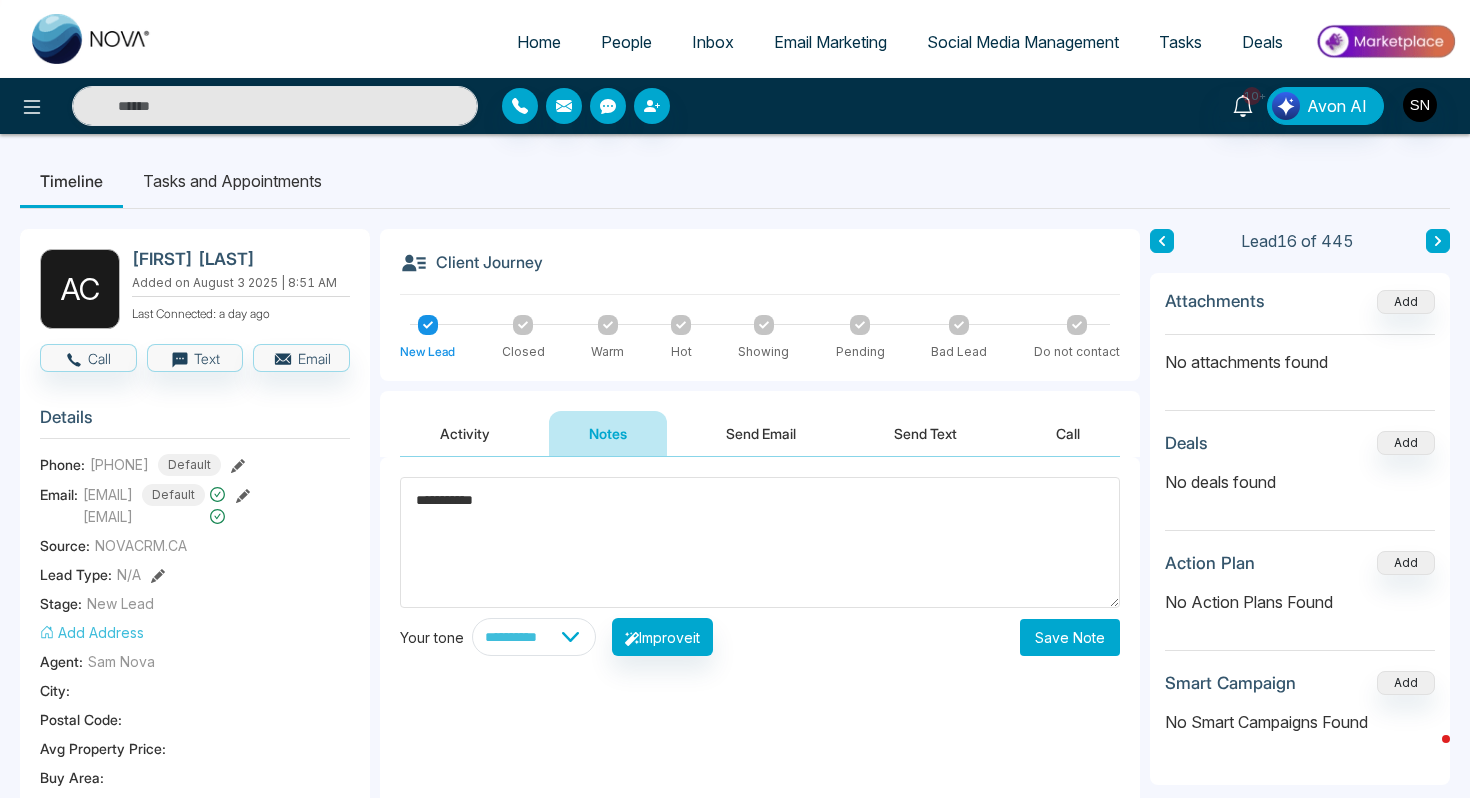 type on "**********" 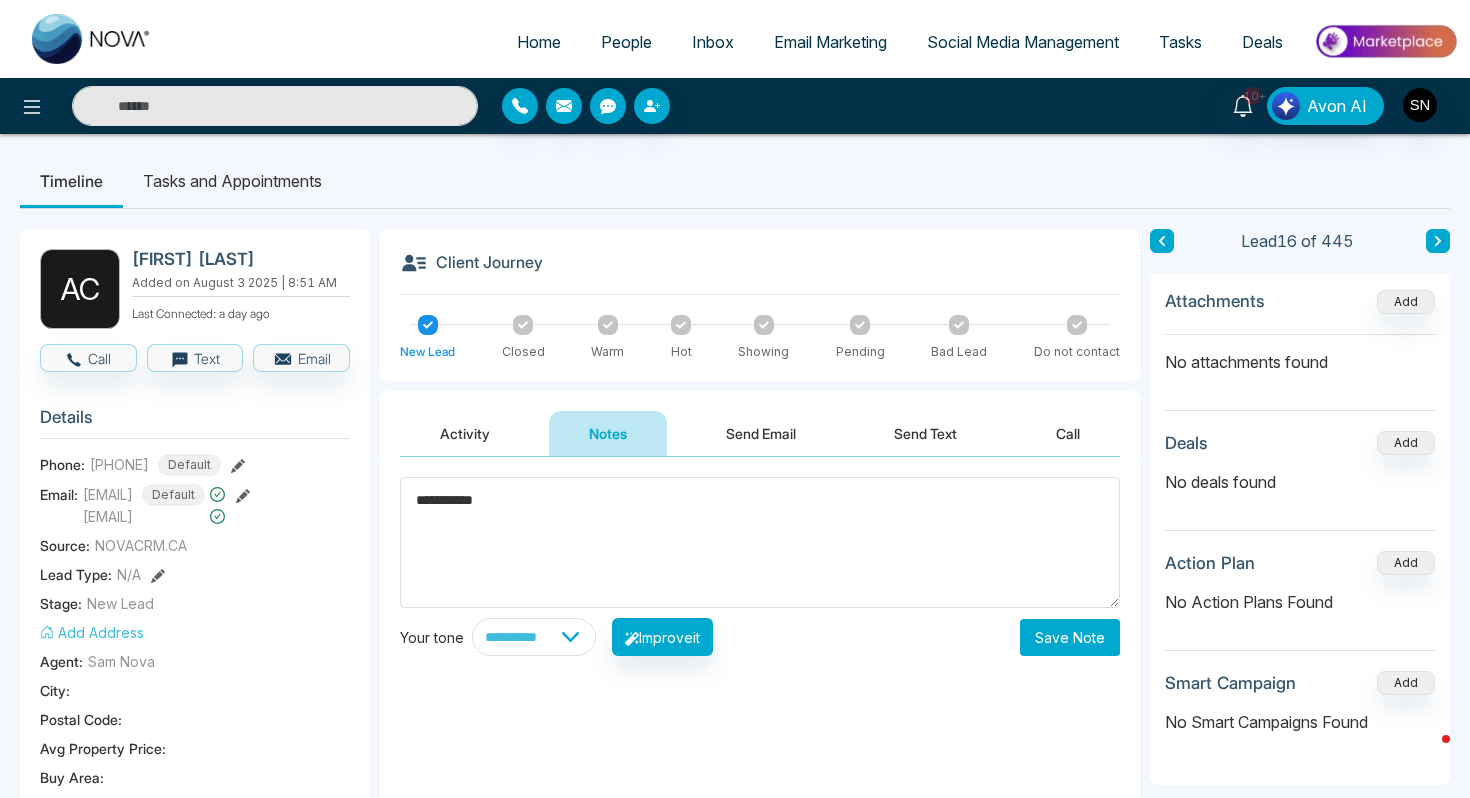 click on "Save Note" at bounding box center [1070, 637] 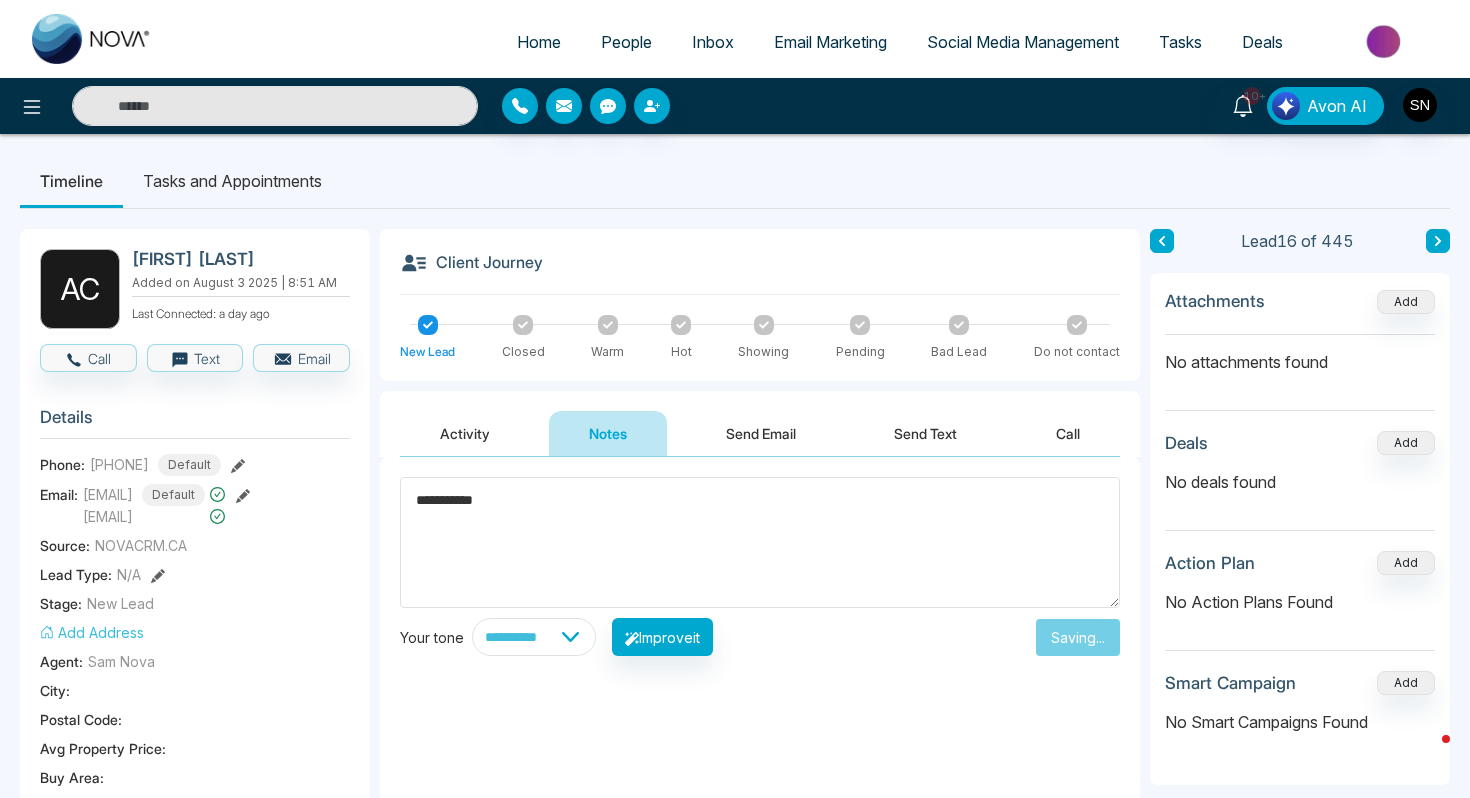 type 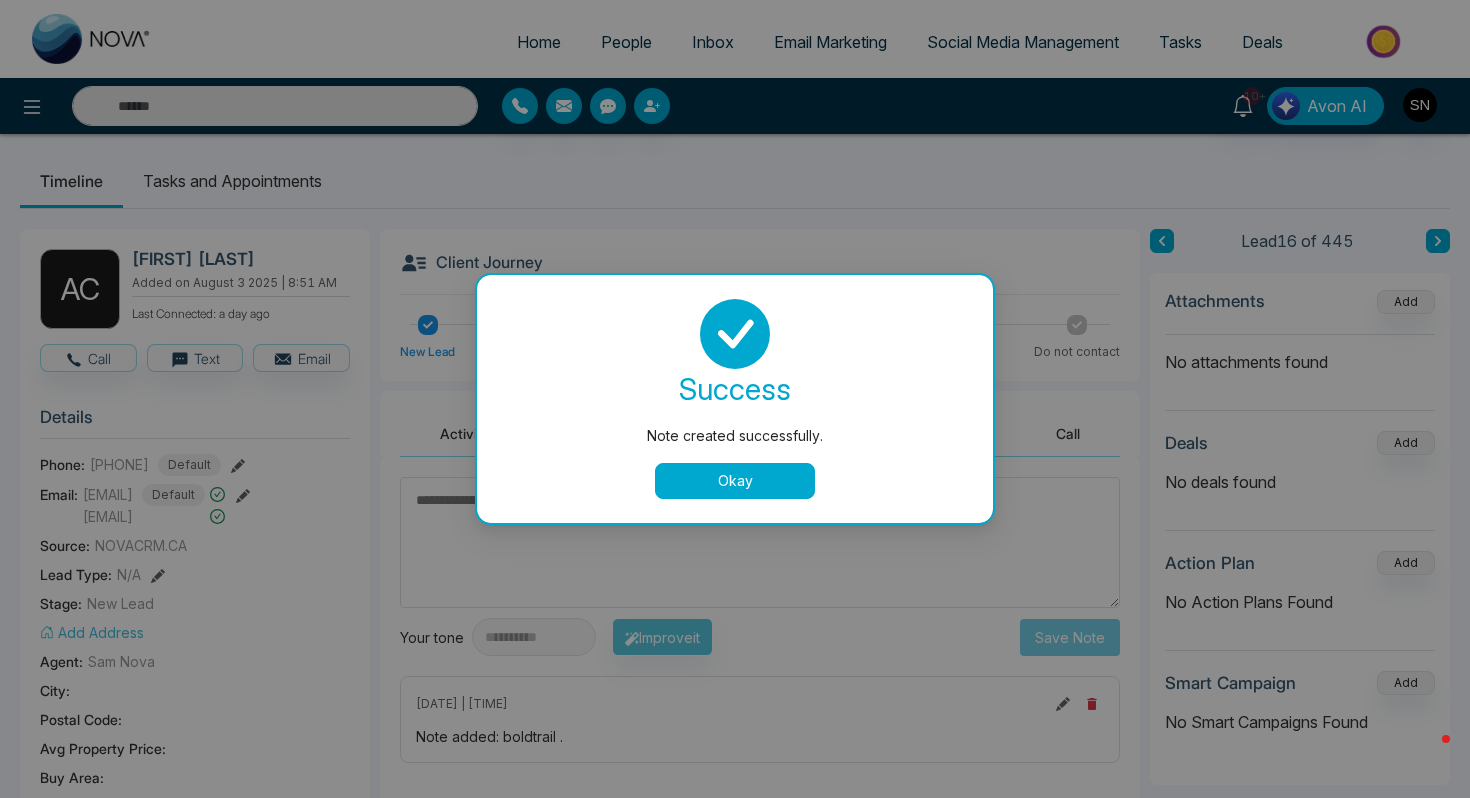 click on "Okay" at bounding box center [735, 481] 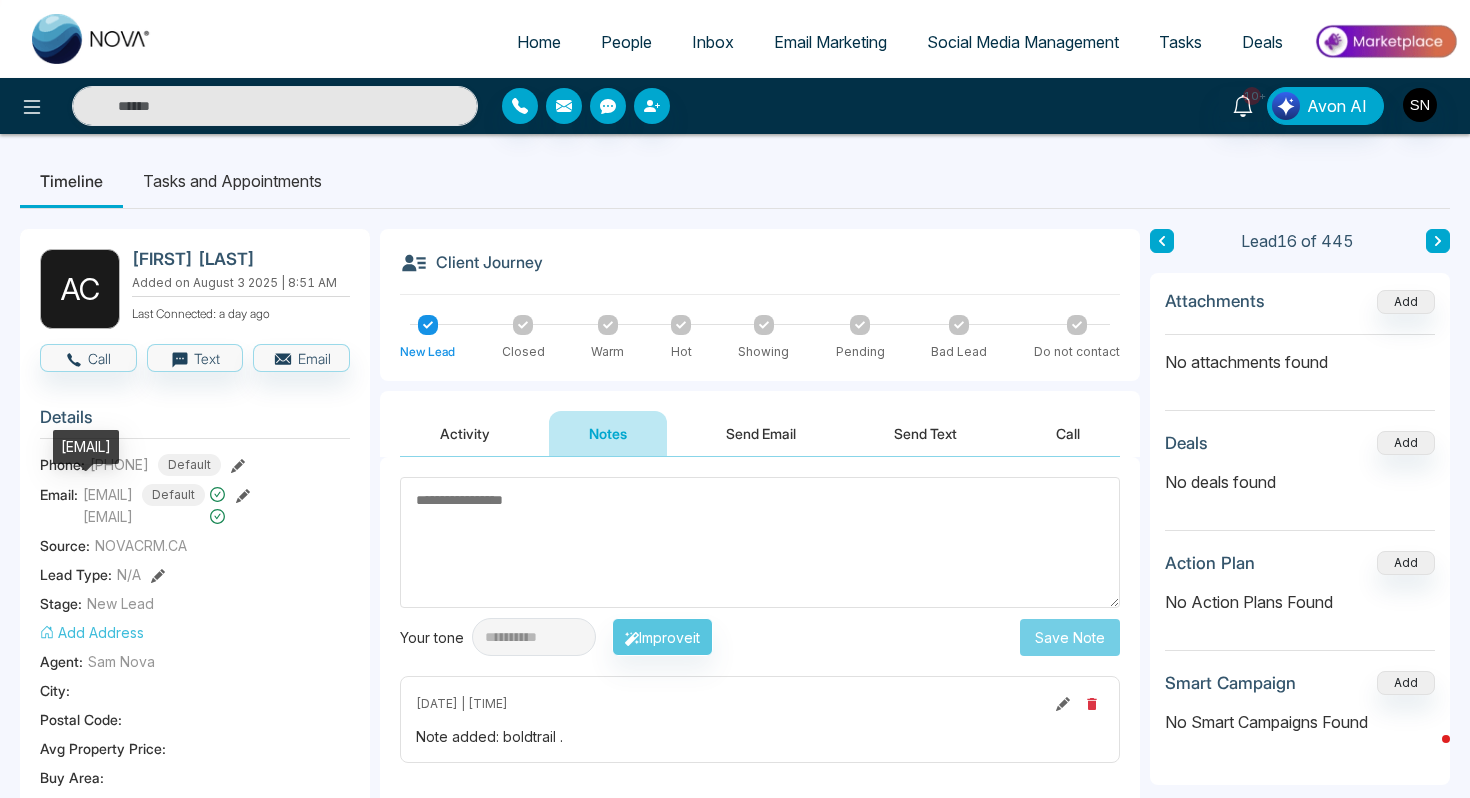 drag, startPoint x: 61, startPoint y: 446, endPoint x: 253, endPoint y: 436, distance: 192.26024 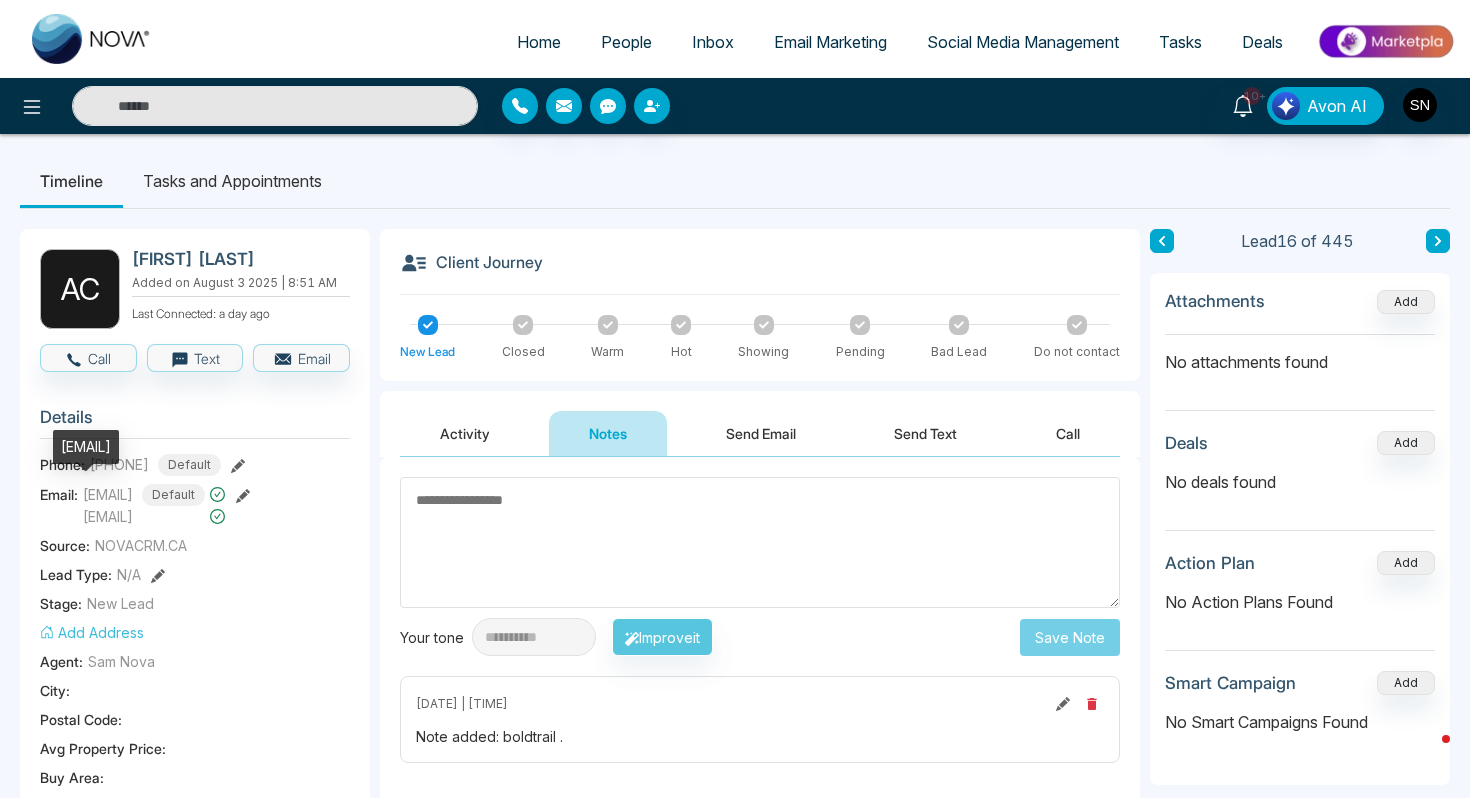 click on "[EMAIL]" at bounding box center [86, 447] 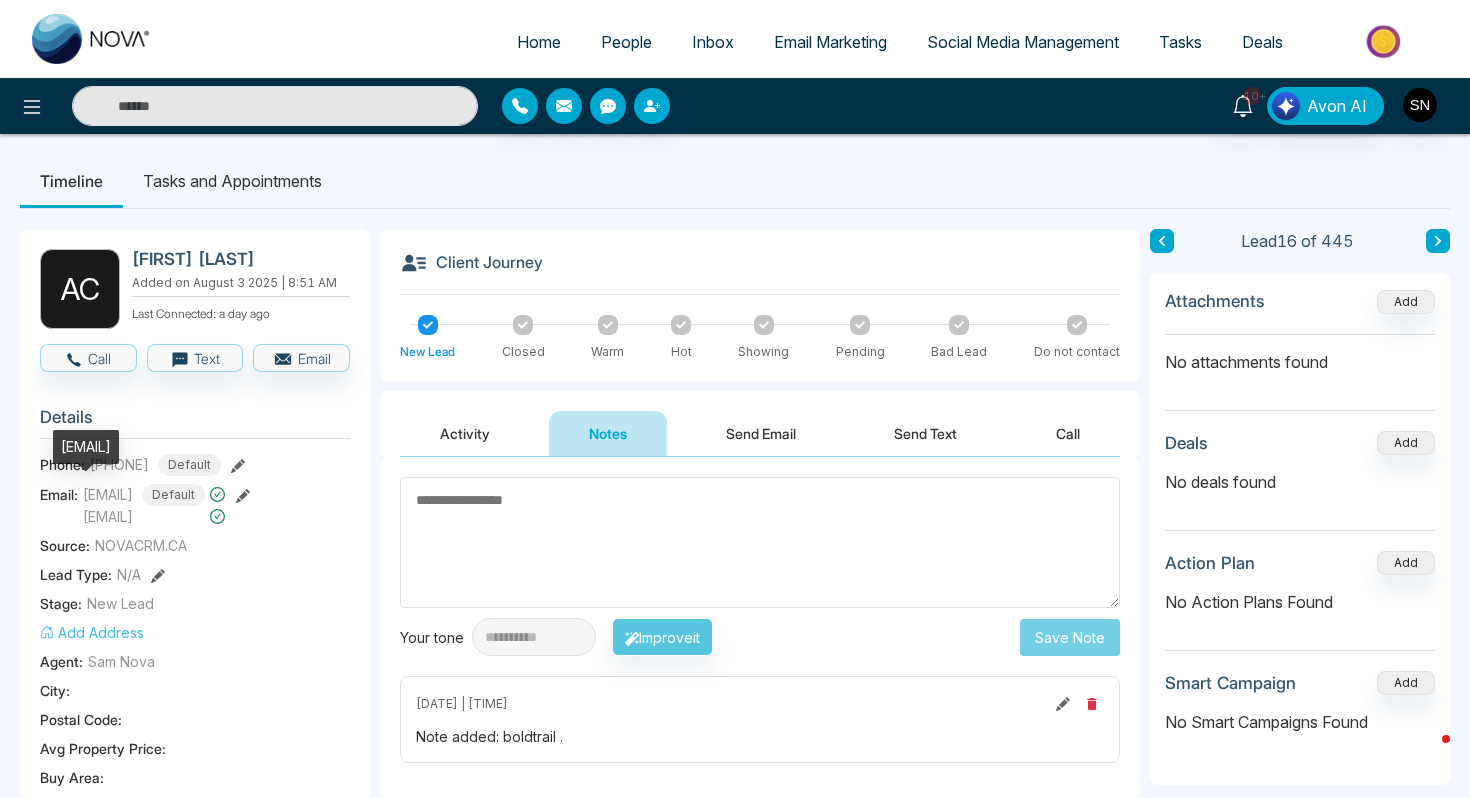 copy on "[EMAIL]" 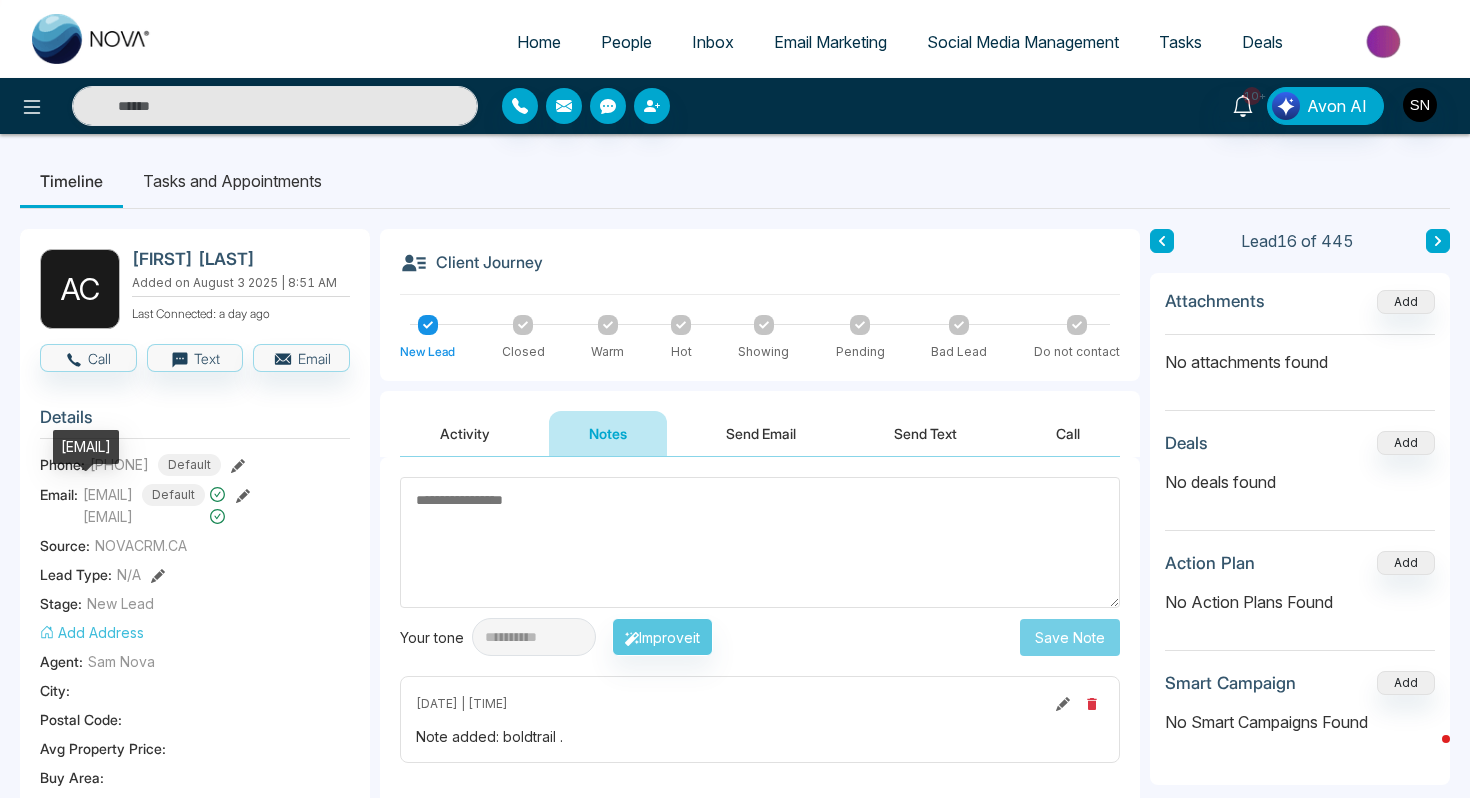 copy on "[EMAIL]" 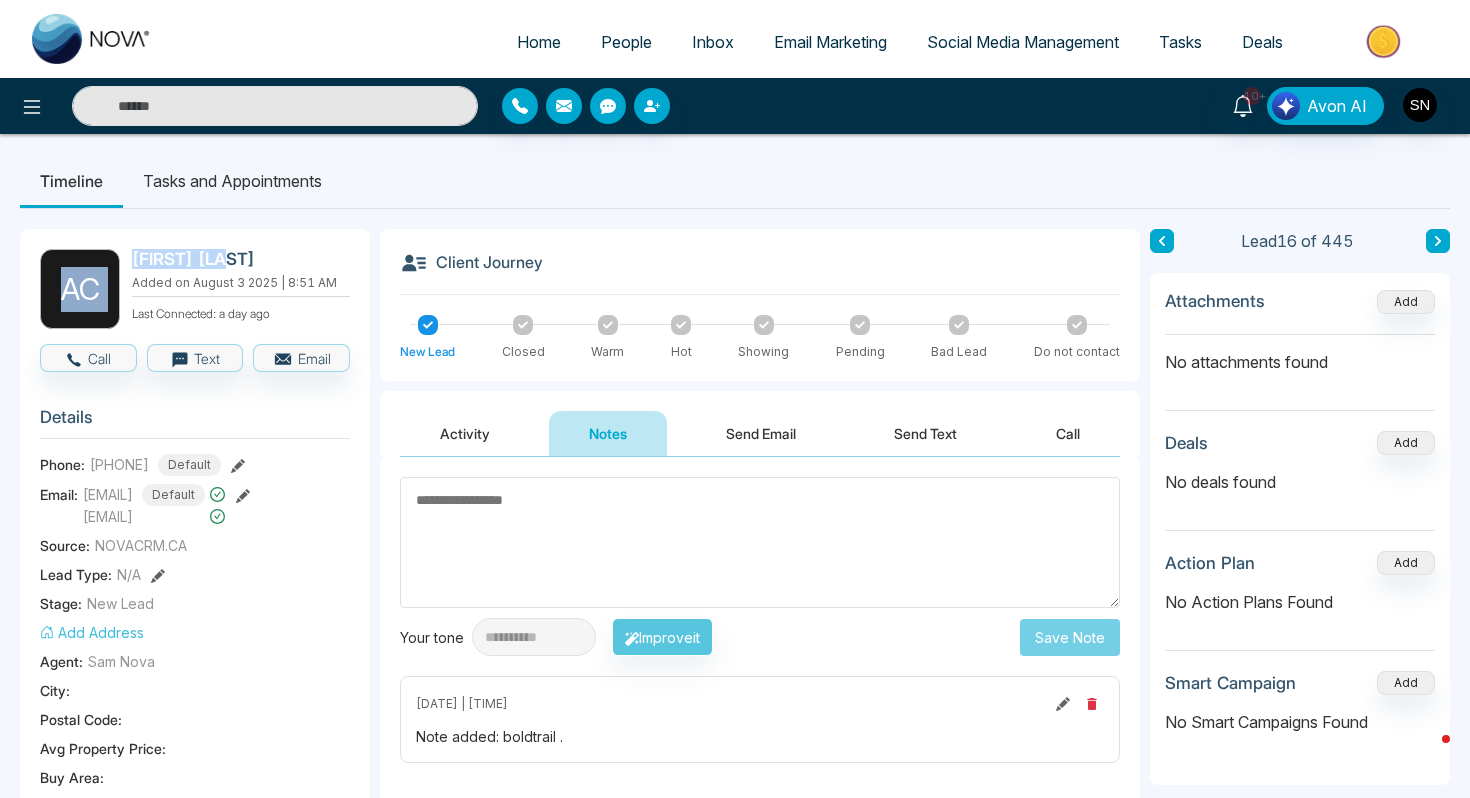 drag, startPoint x: 124, startPoint y: 252, endPoint x: 267, endPoint y: 248, distance: 143.05594 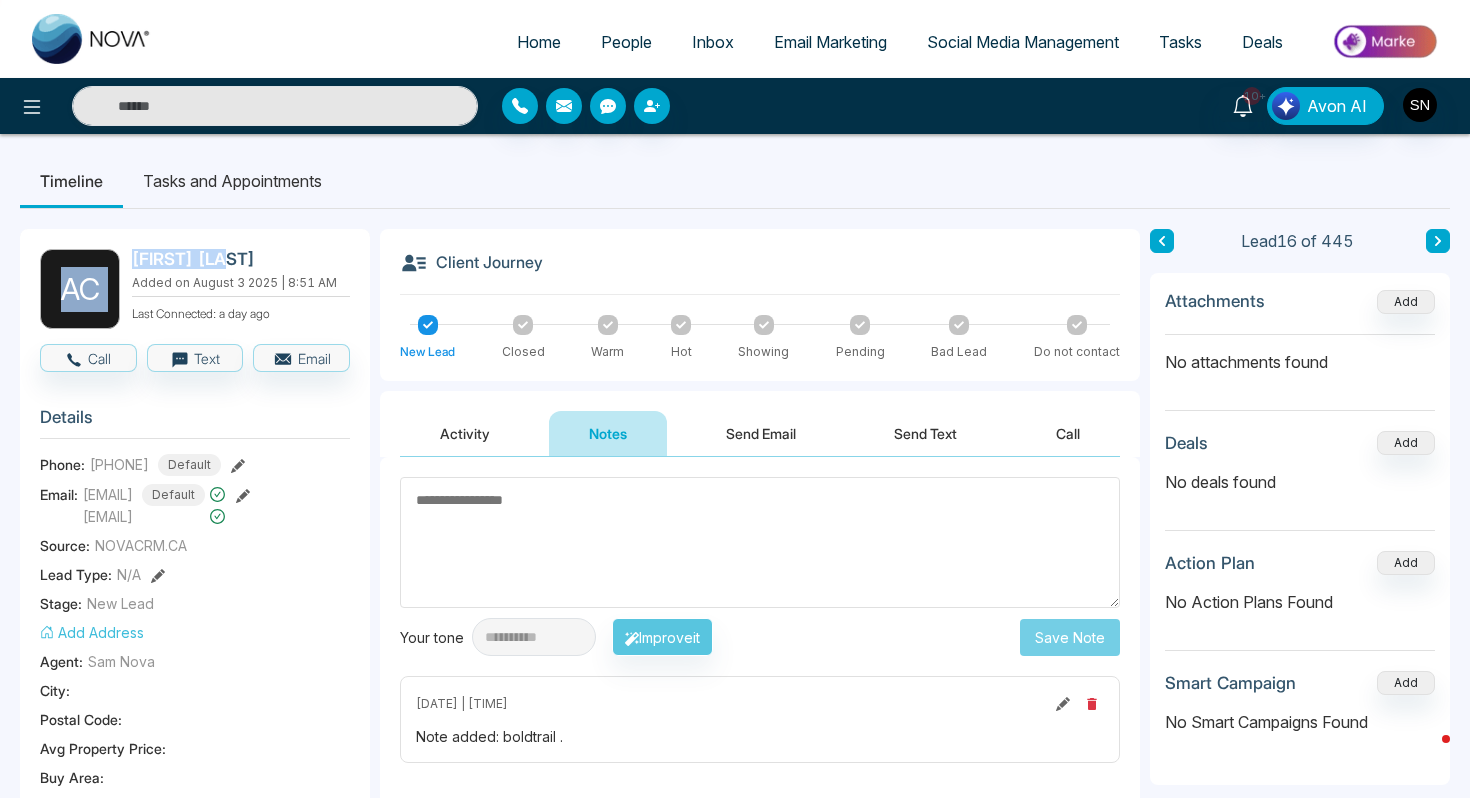 click on "[DATE] | [TIME] Last Connected: a few seconds ago Call Text Email Details Phone: [PHONE] Default Email: [EMAIL] Default [EMAIL] Source: NOVACRM.CA Lead Type: N/A Stage: New Lead Add Address Agent: [FIRST] [LAST] City : Postal Code : Avg Property Price : Buy Area : Home Type : Start Date : Last Contact Date : Province : Timeframe : Urgency : Tags Follow Up × Florida Realtors Florida × Website Lead Summary 2 Calls 0 Texts 0 Emails Social Profile Not found Not found Not found Custom Lead Data Custom Fields" at bounding box center (195, 898) 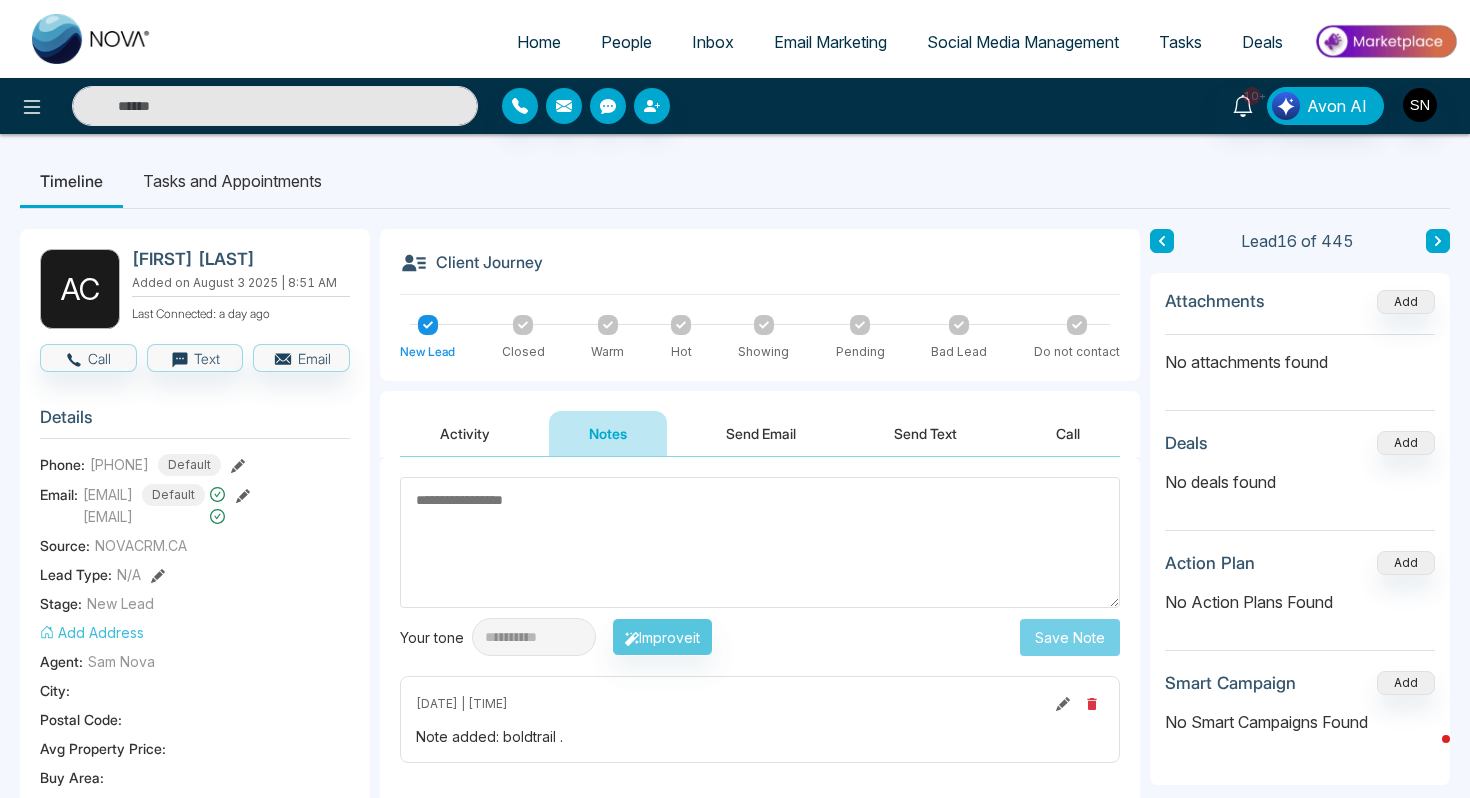 click on "[FIRST] [LAST]" at bounding box center (237, 259) 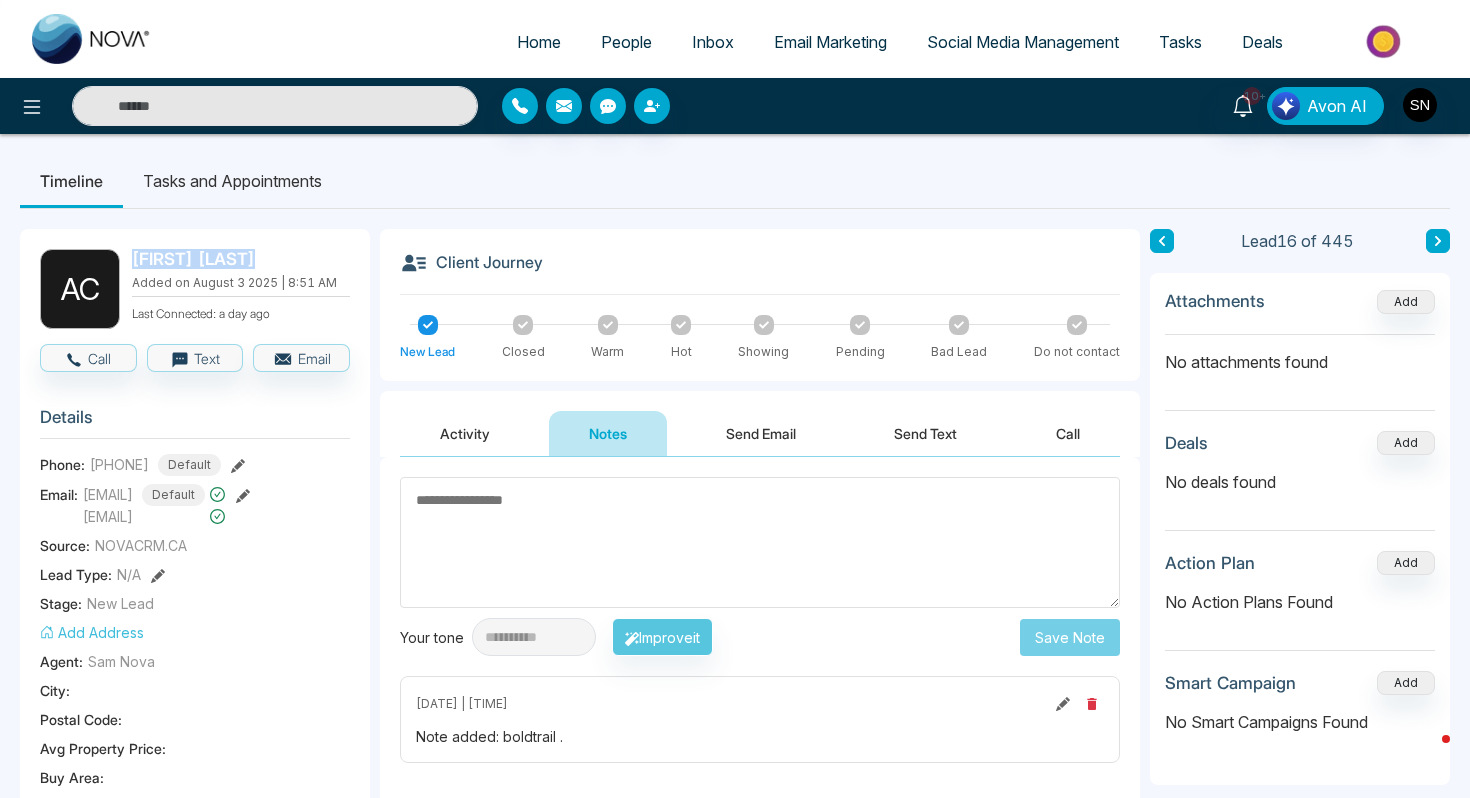 drag, startPoint x: 245, startPoint y: 257, endPoint x: 149, endPoint y: 255, distance: 96.02083 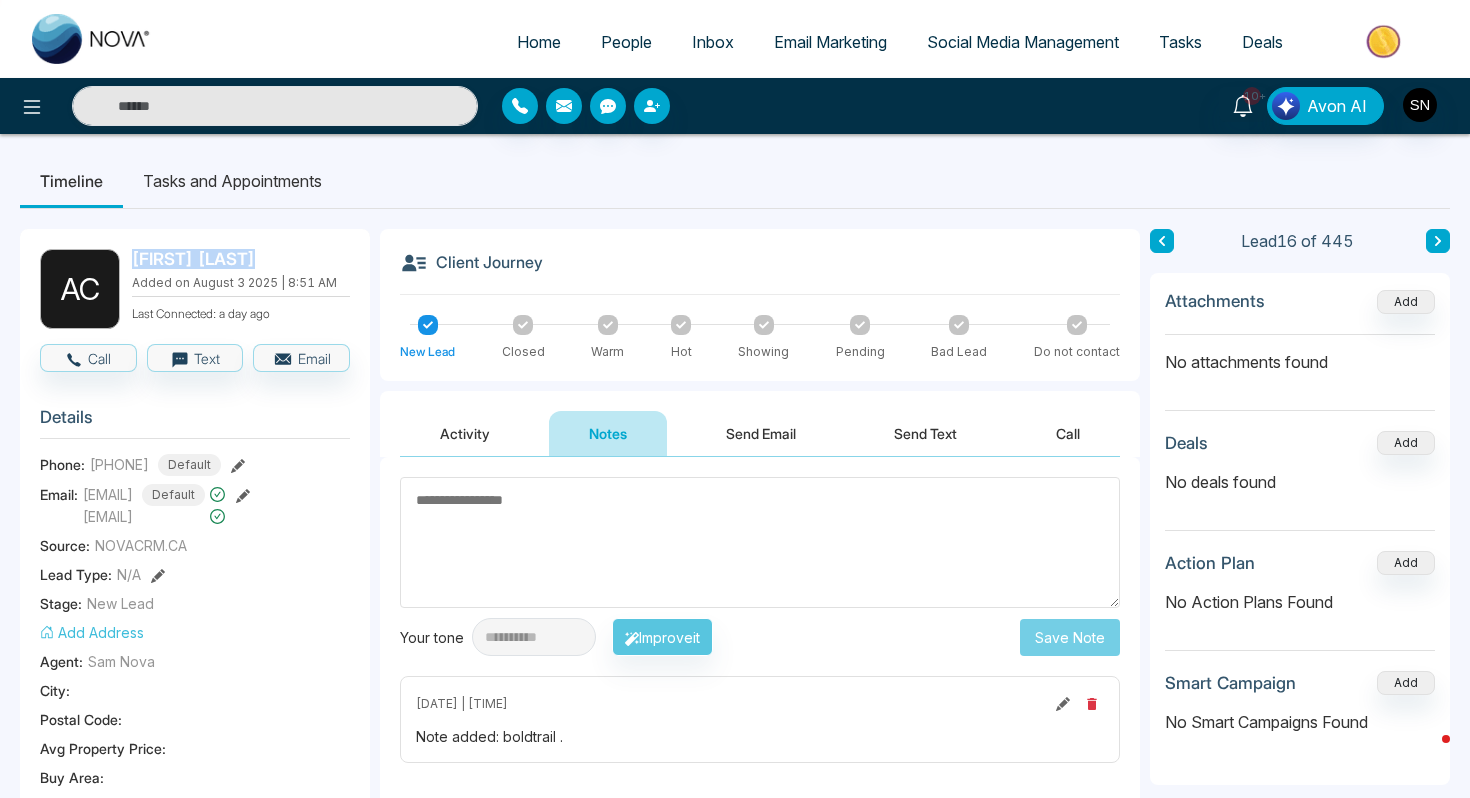 click on "[FIRST] [LAST]" at bounding box center [237, 259] 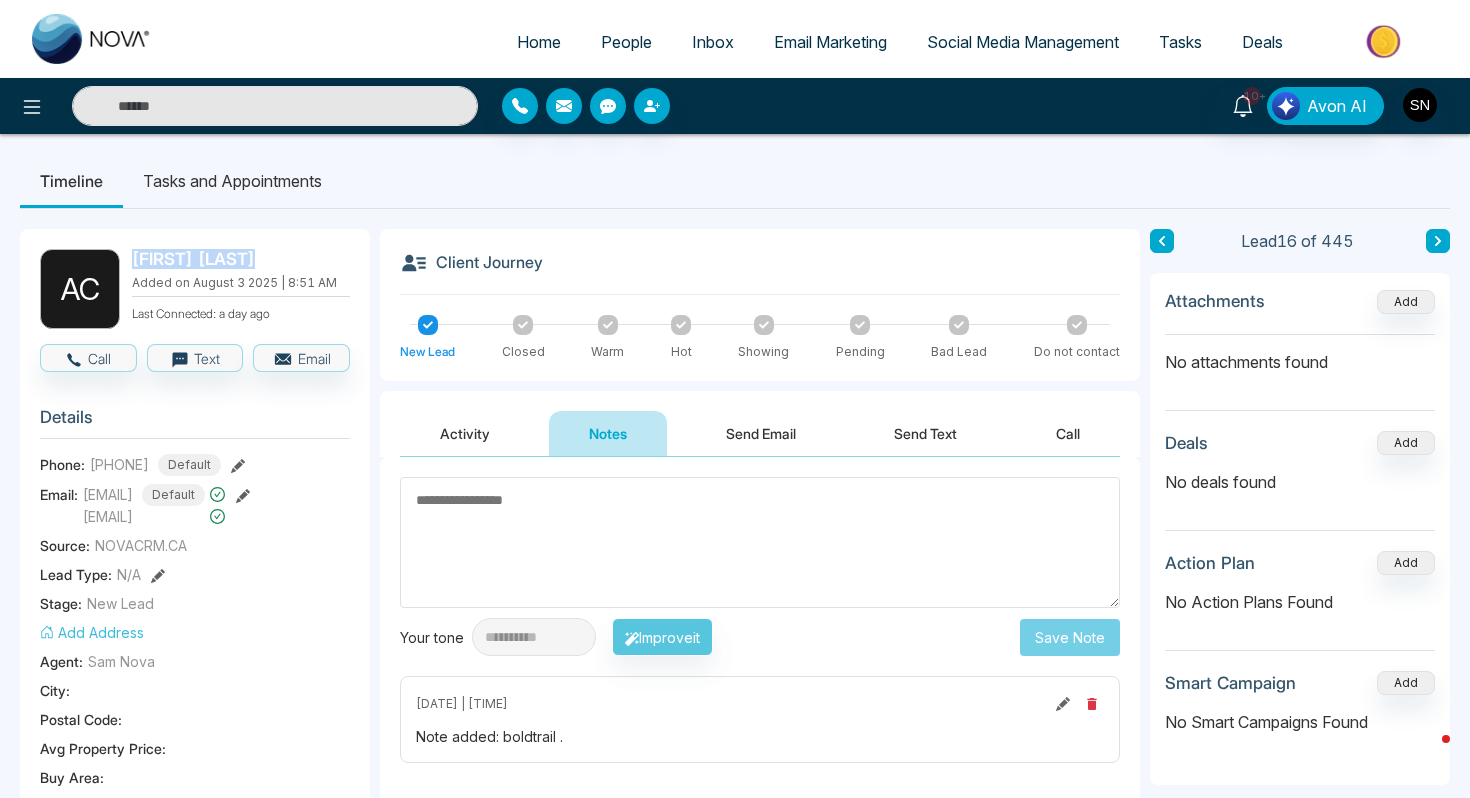 copy on "[FIRST] [LAST]" 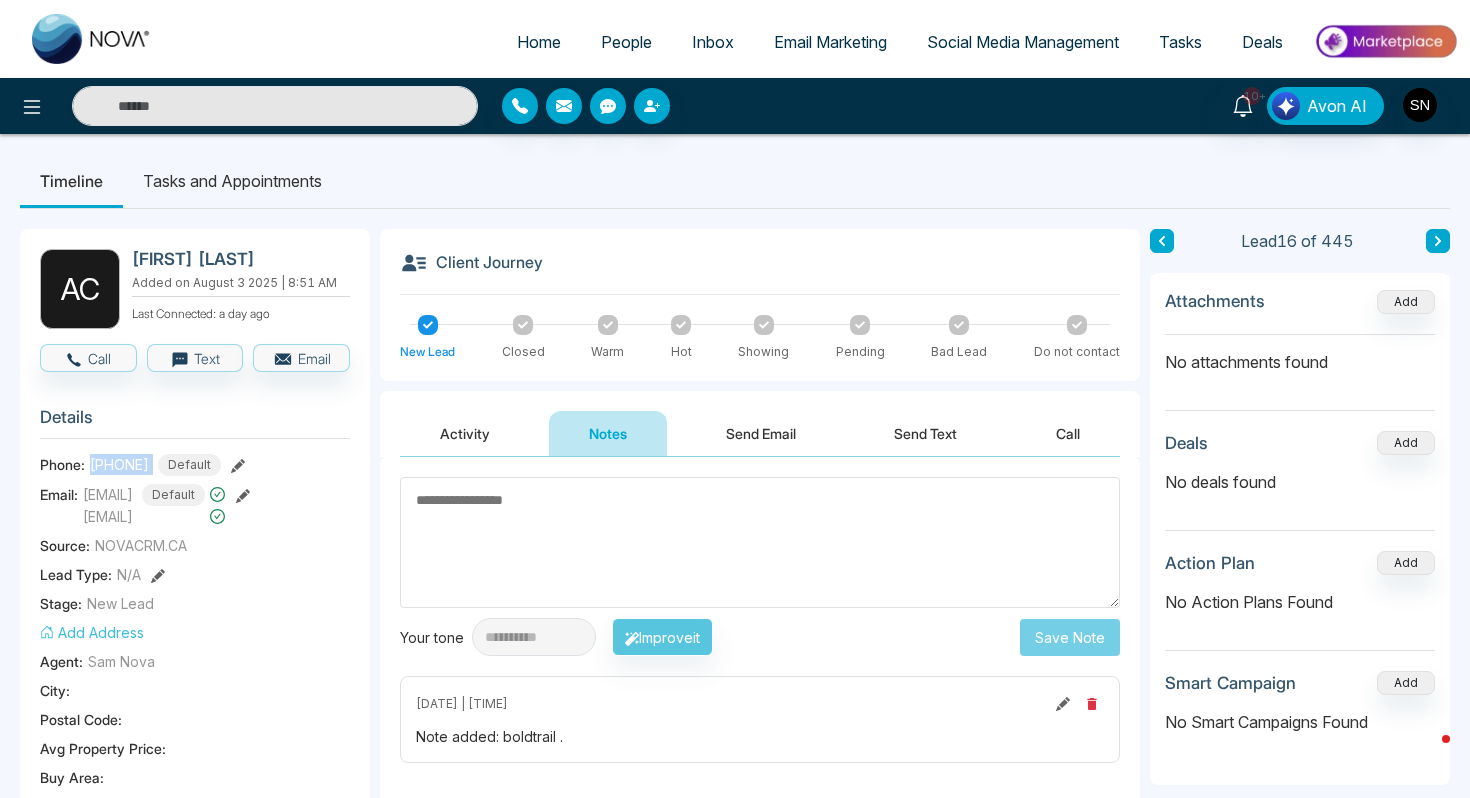 drag, startPoint x: 86, startPoint y: 460, endPoint x: 210, endPoint y: 461, distance: 124.004036 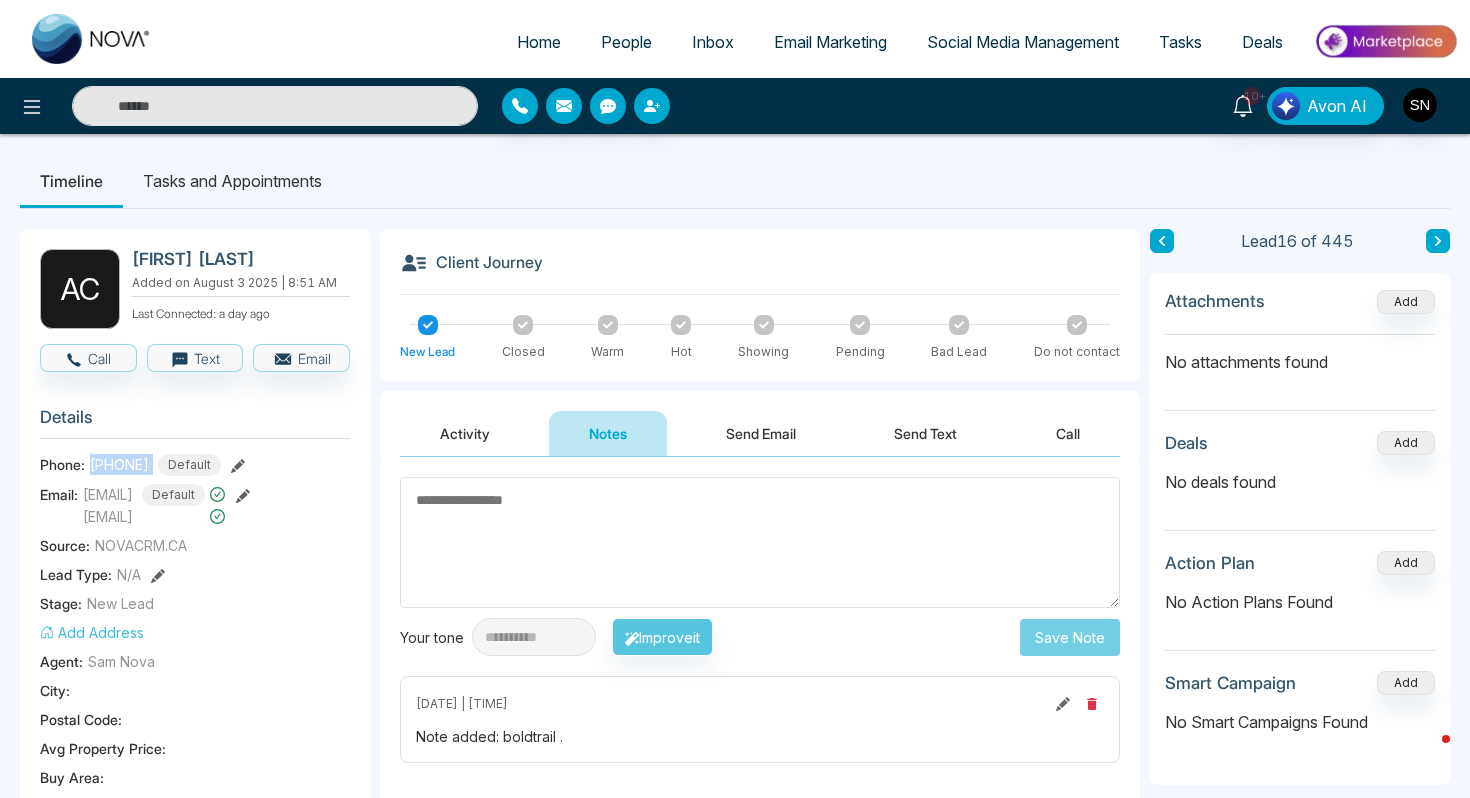 click on "Phone: [PHONE] Default" at bounding box center (195, 465) 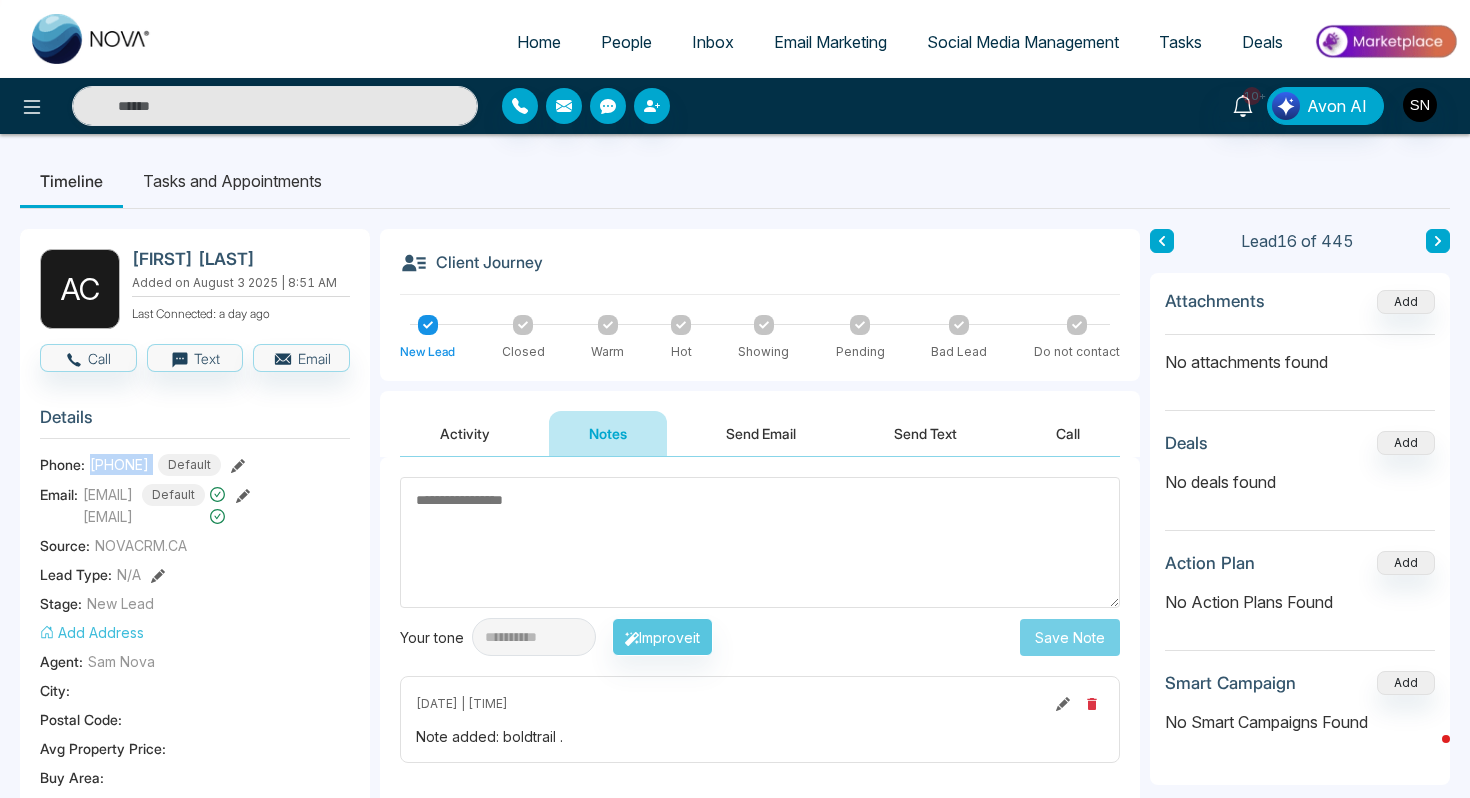 copy on "[PHONE]" 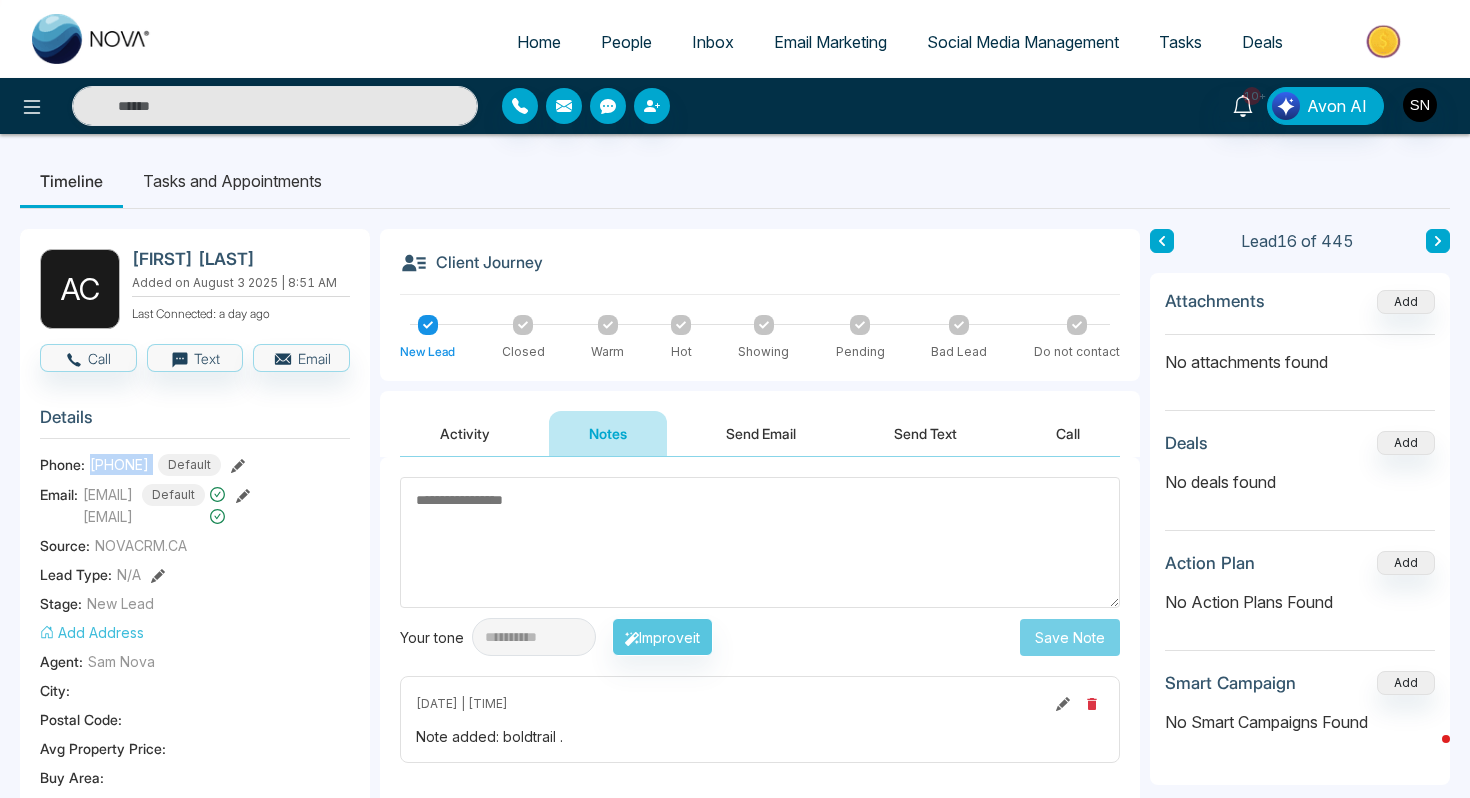 click on "People" at bounding box center (626, 42) 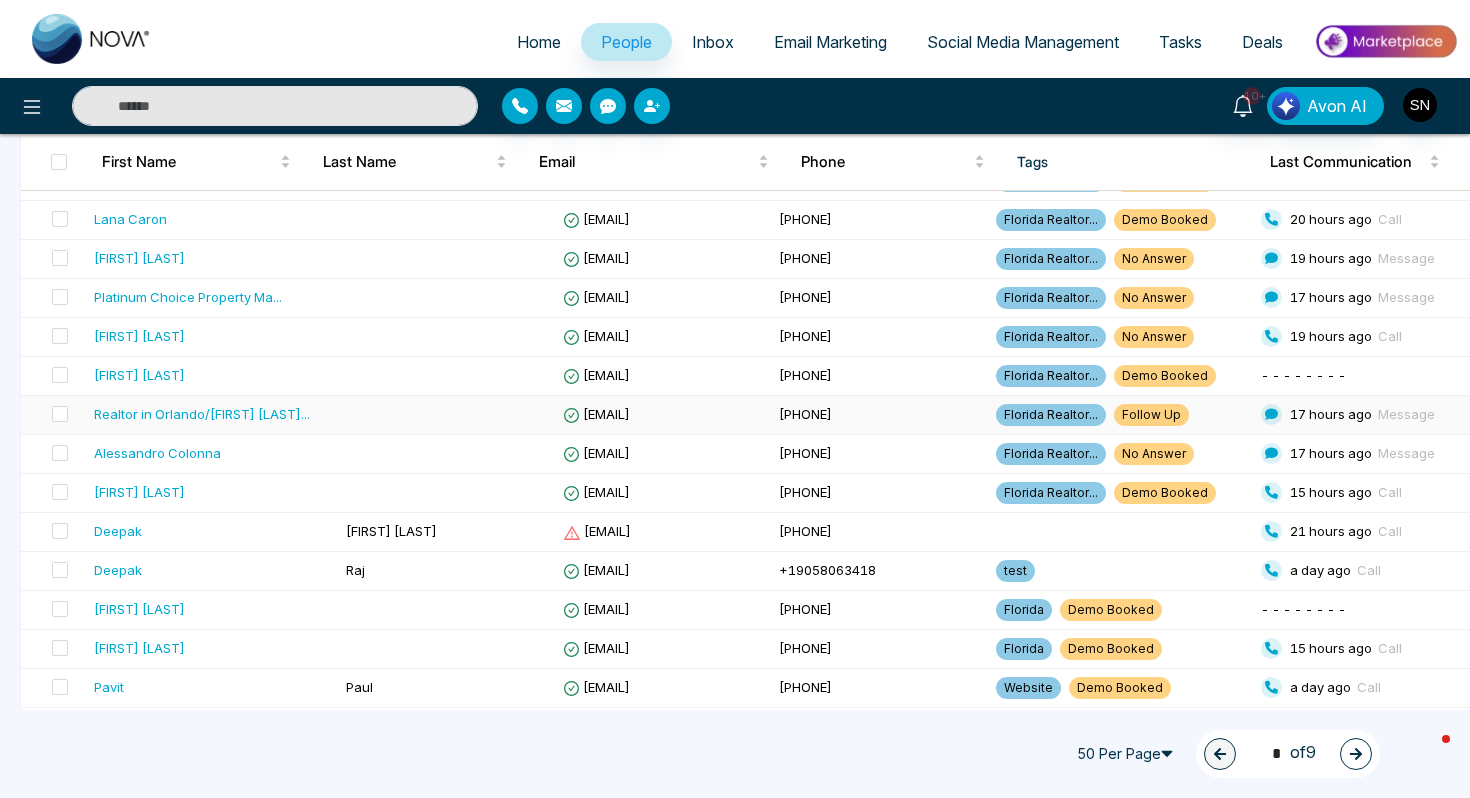 scroll, scrollTop: 350, scrollLeft: 0, axis: vertical 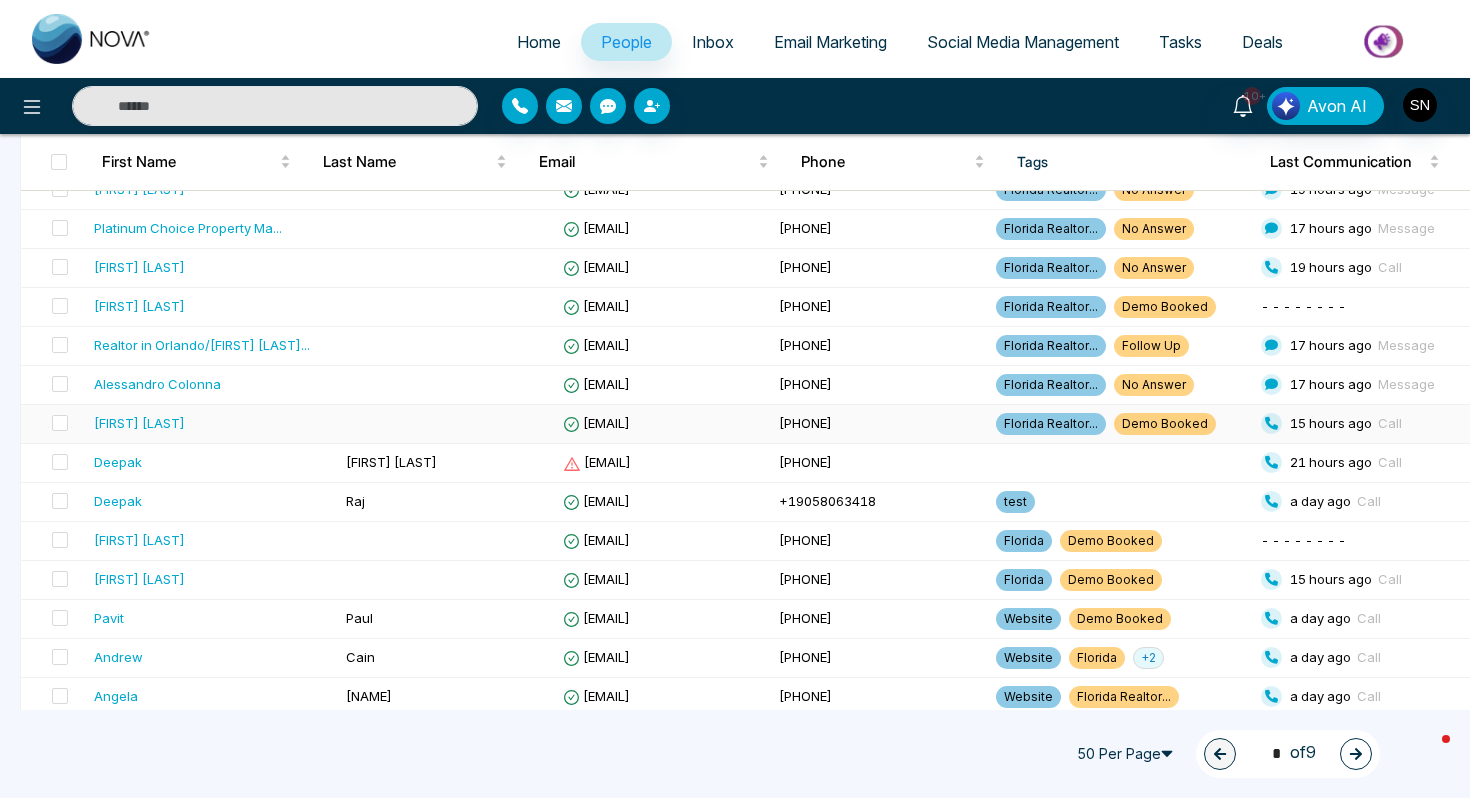 click on "[FIRST] [LAST]" at bounding box center [212, 423] 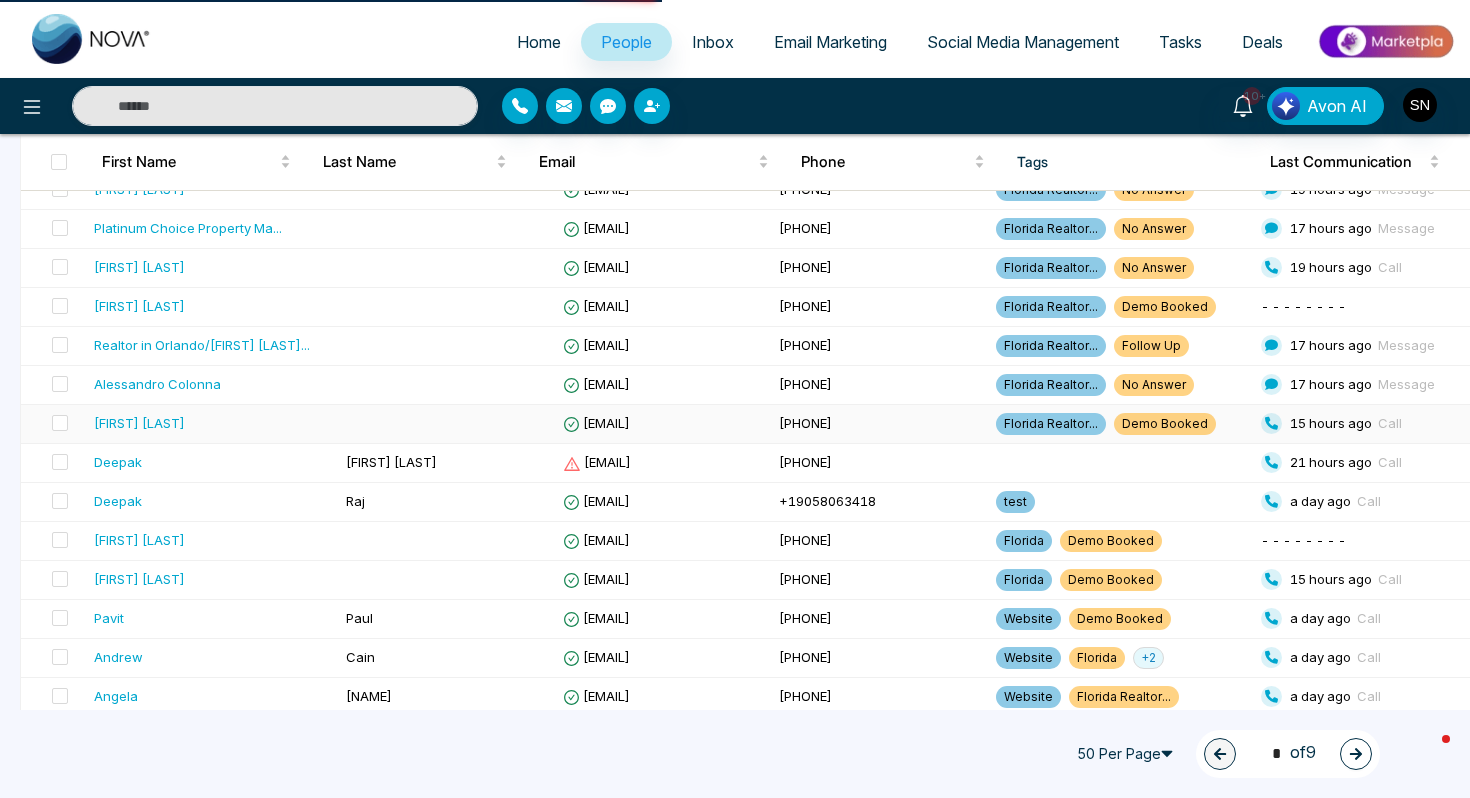 scroll, scrollTop: 0, scrollLeft: 0, axis: both 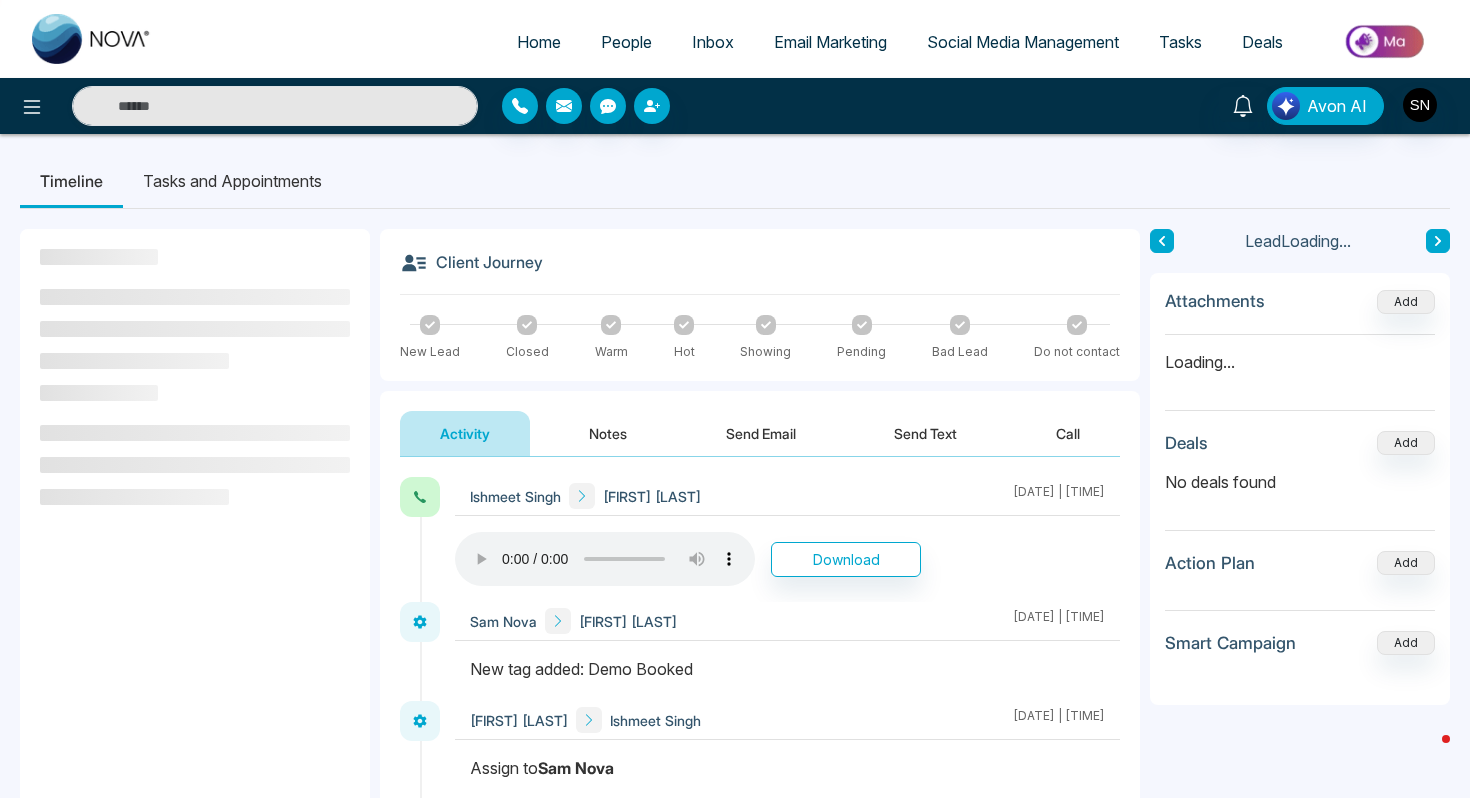 click on "Notes" at bounding box center [608, 433] 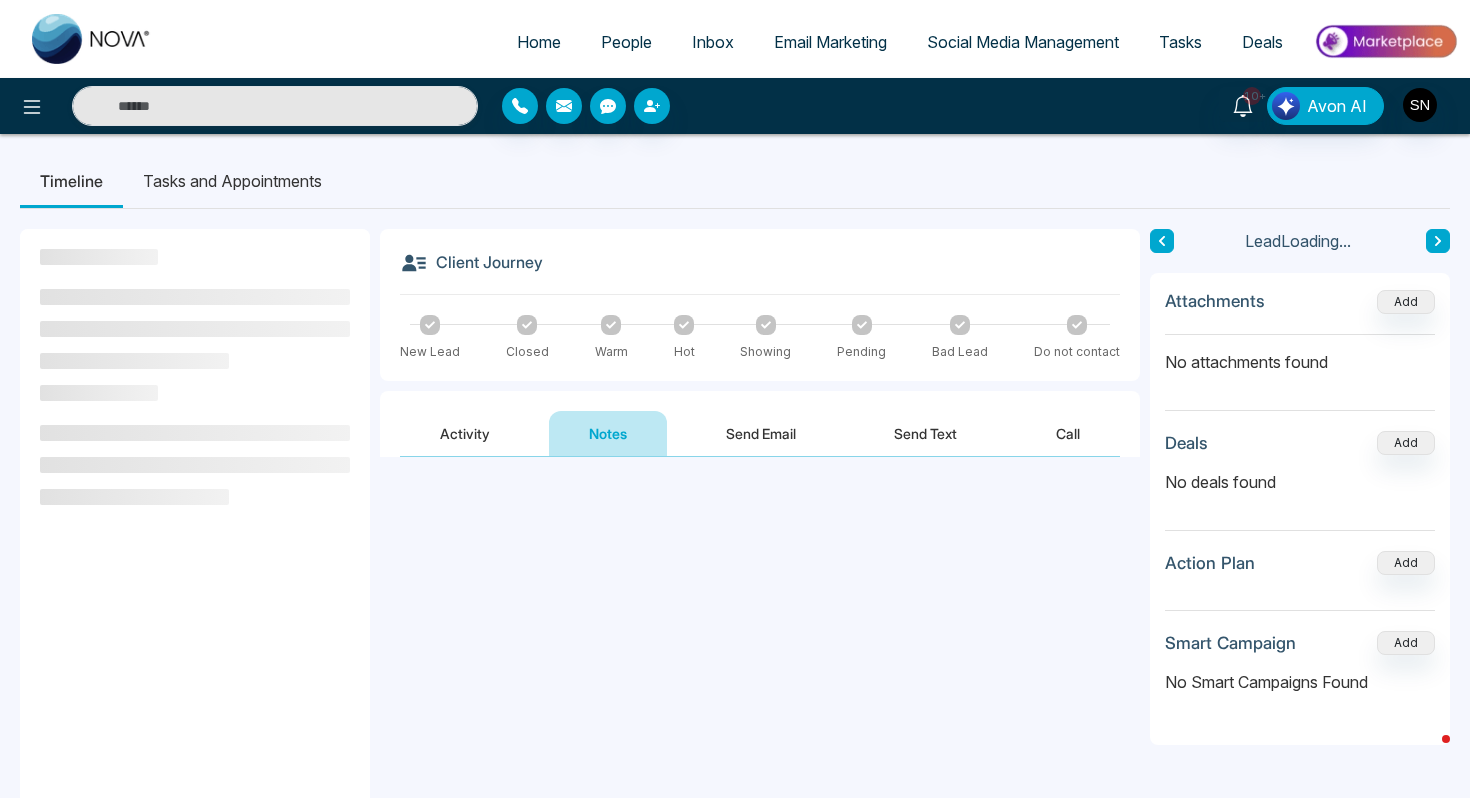 click at bounding box center [760, 543] 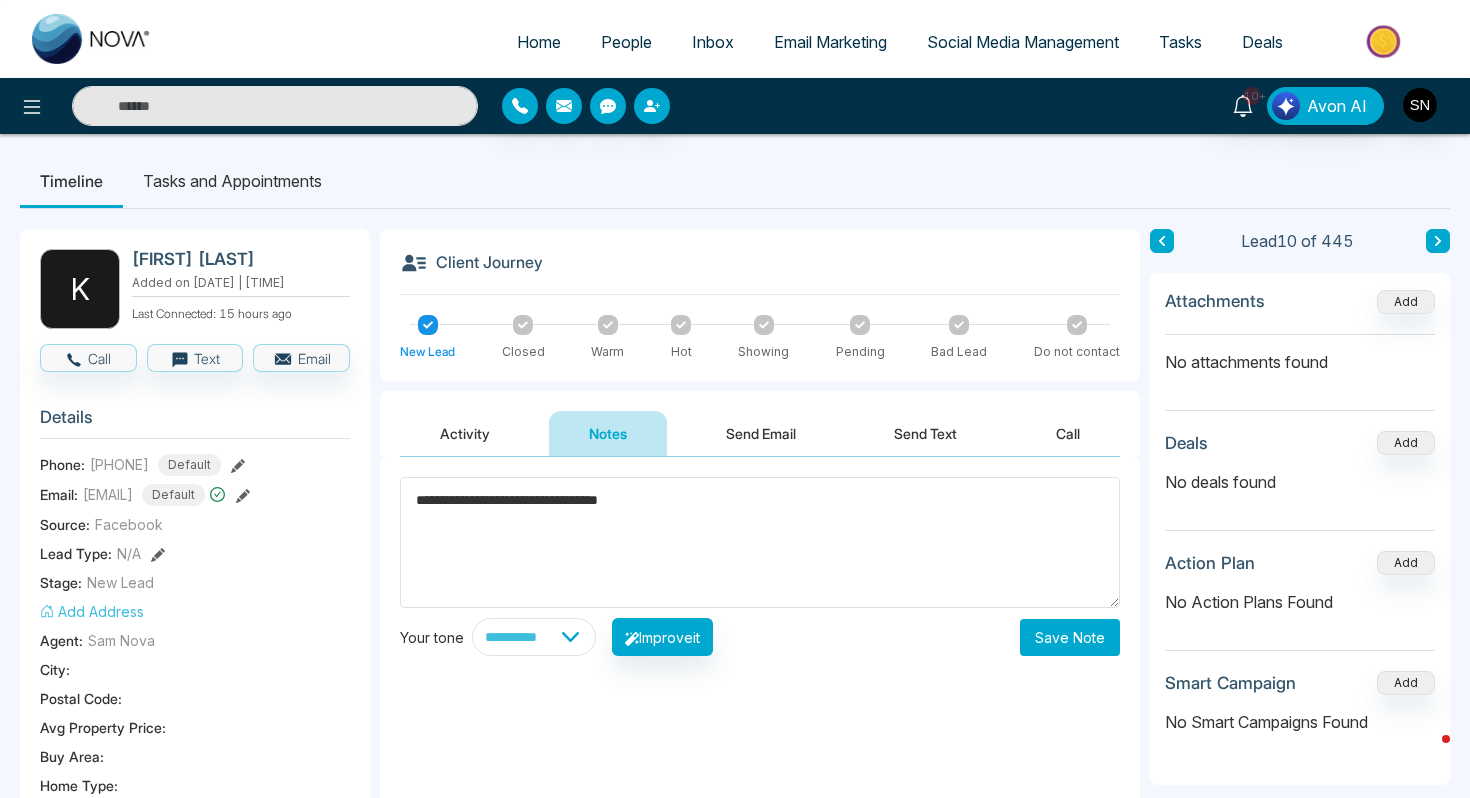 type on "**********" 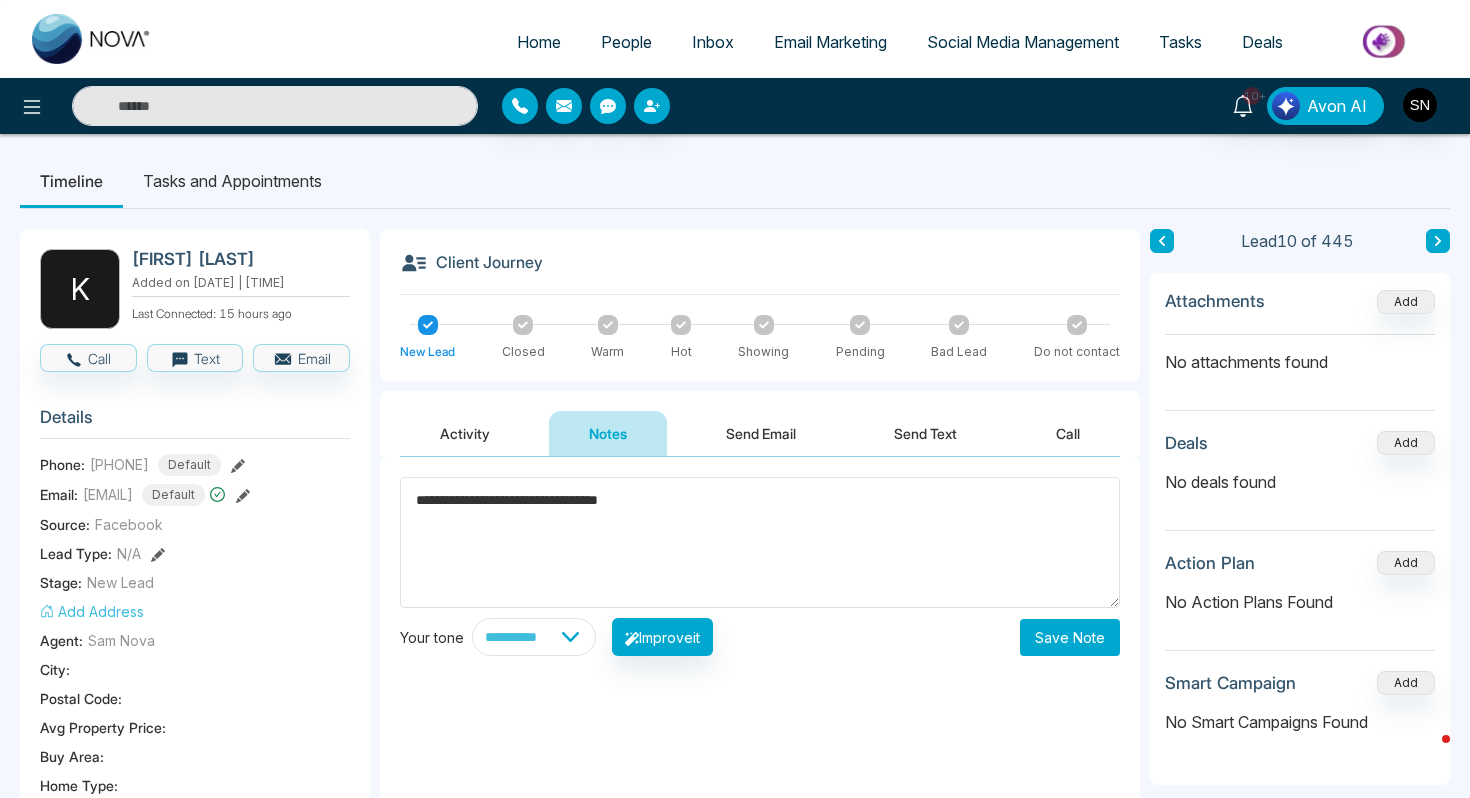 click on "Save Note" at bounding box center (1070, 637) 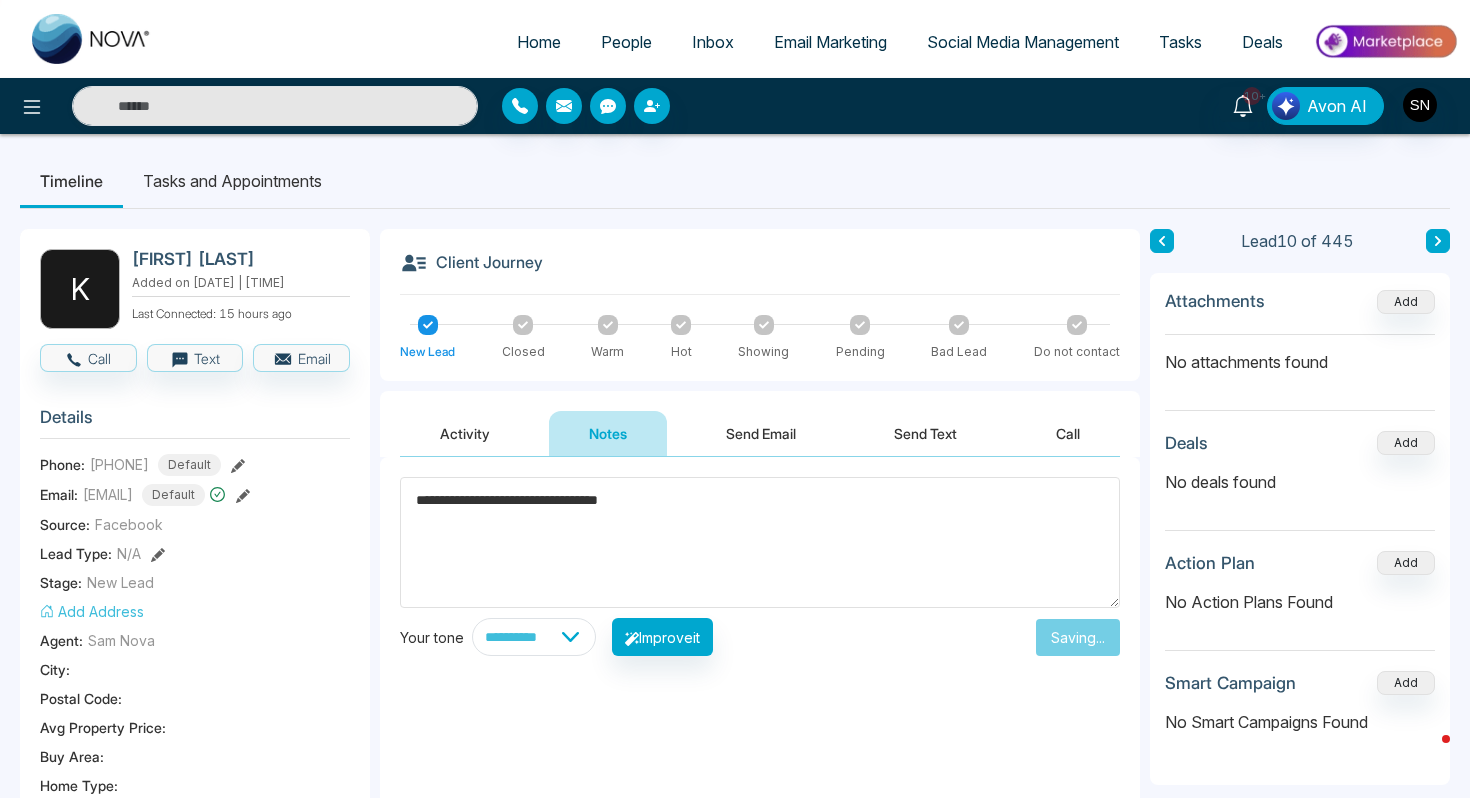 type 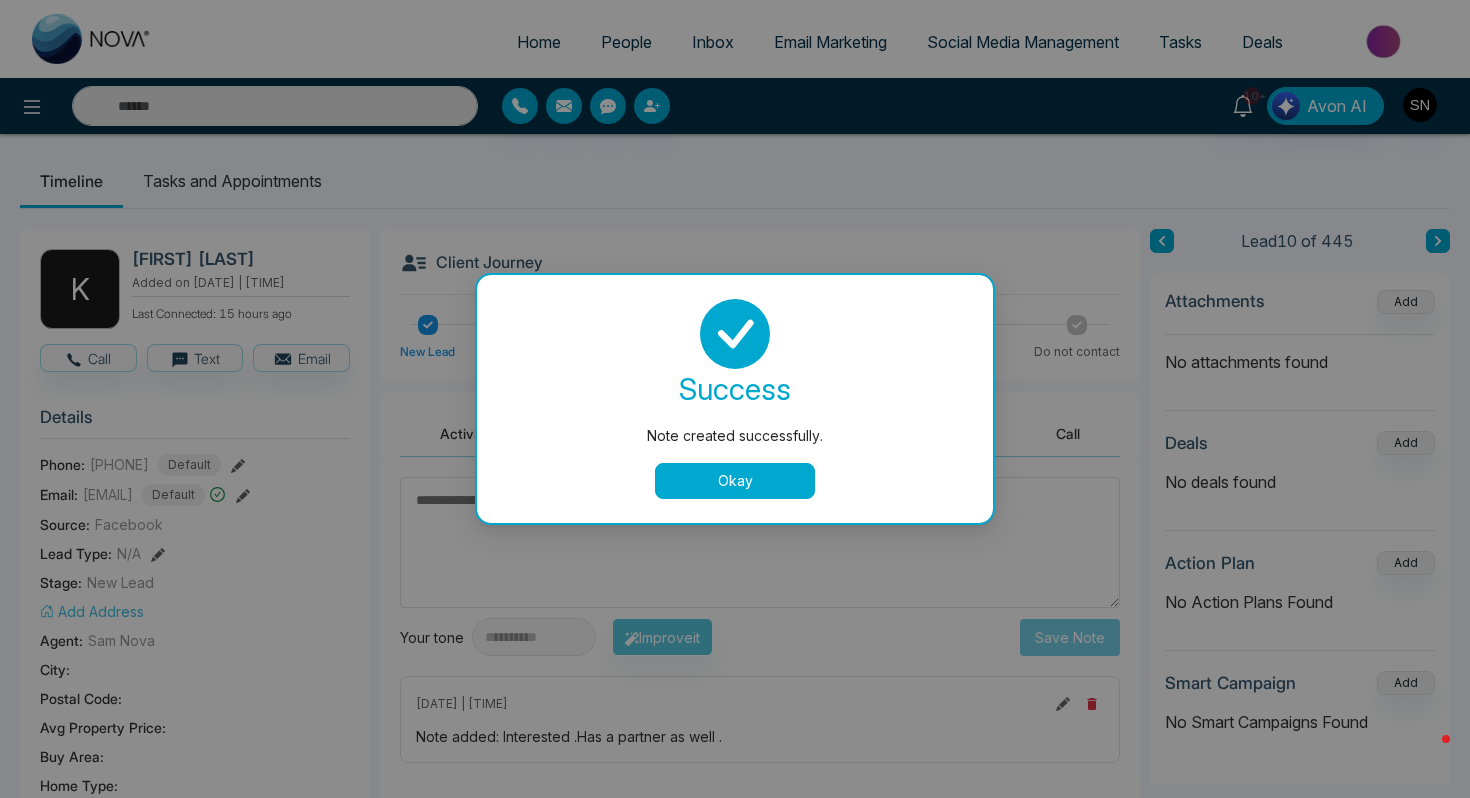 click on "Okay" at bounding box center (735, 481) 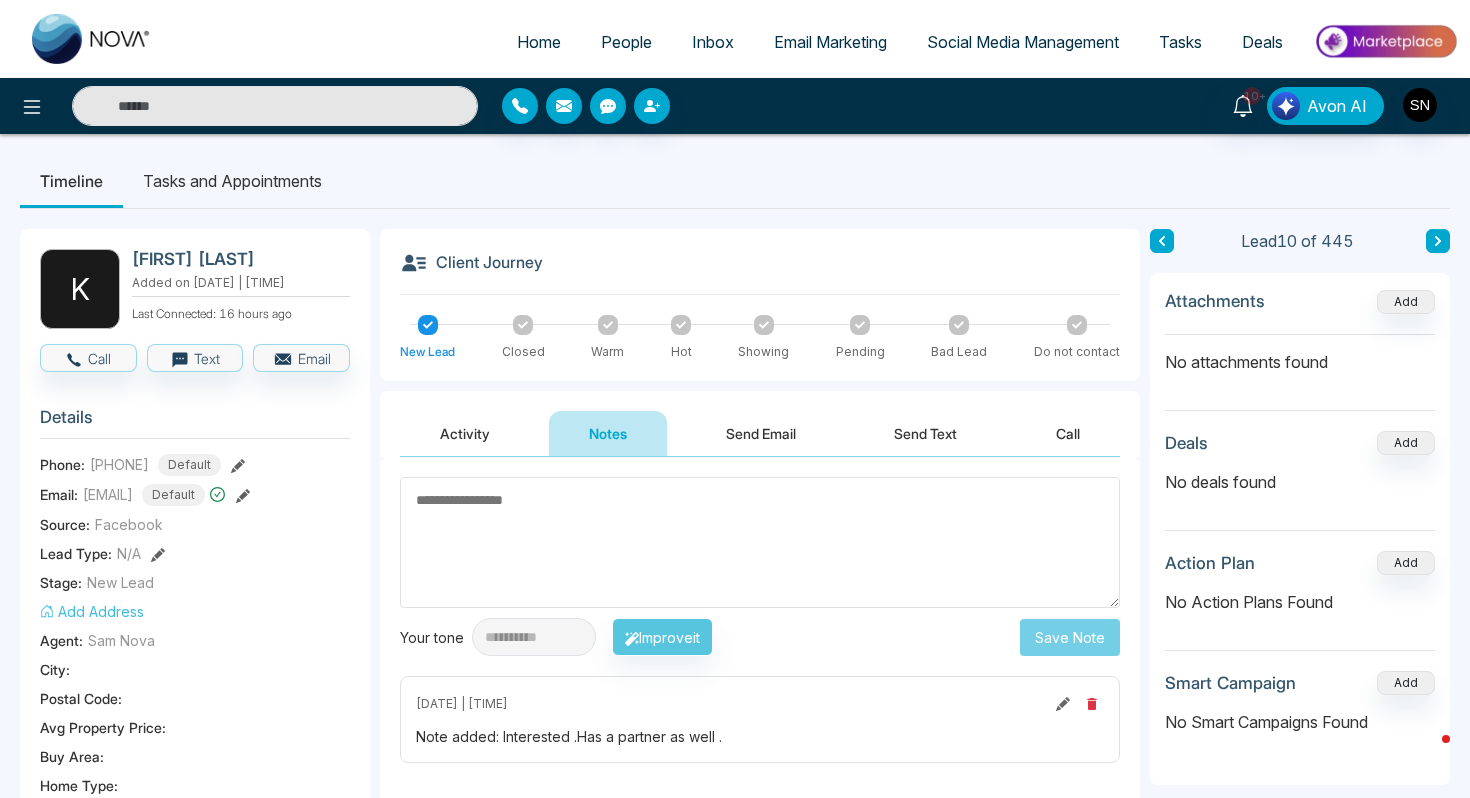 click on "People" at bounding box center [626, 42] 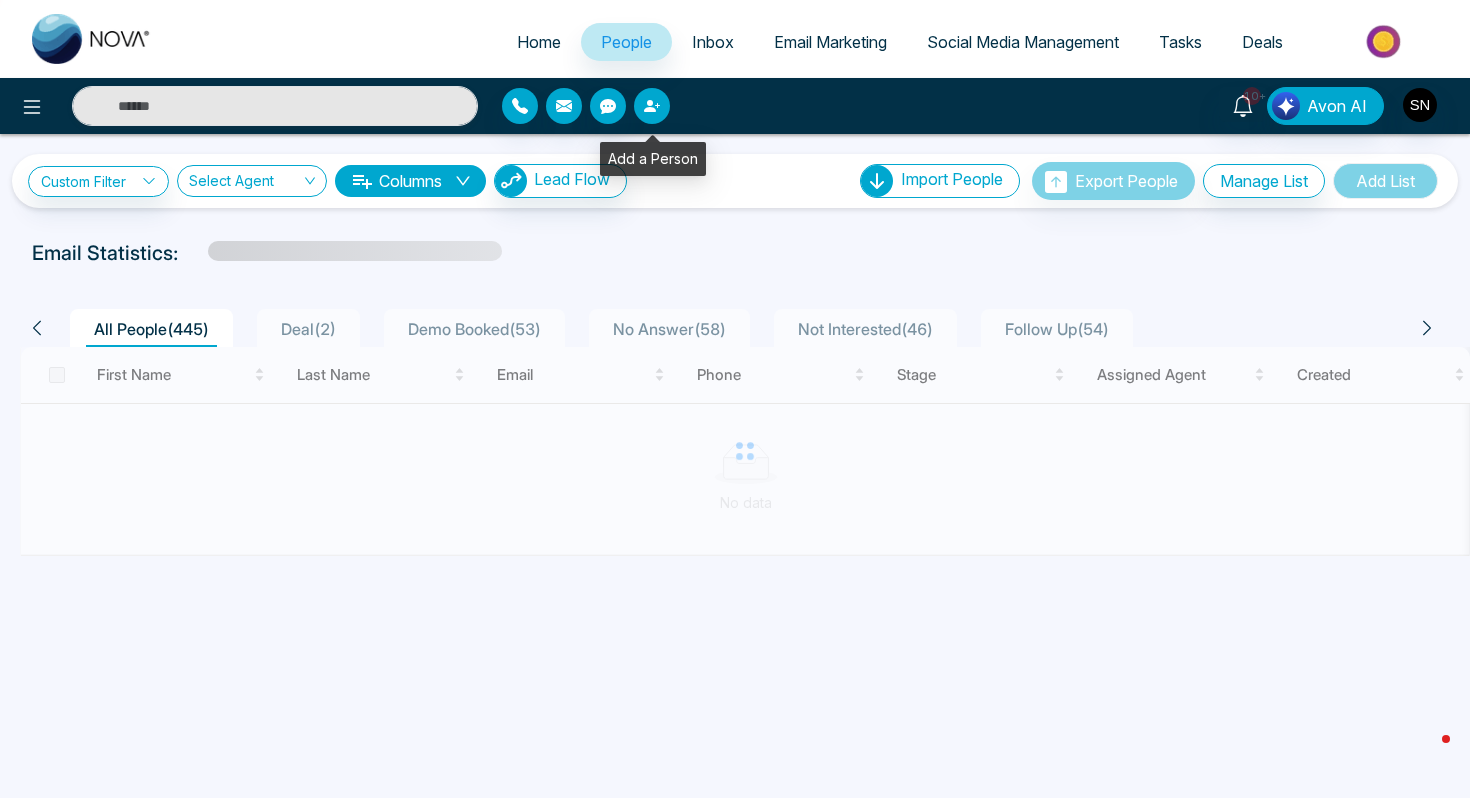 click at bounding box center (652, 106) 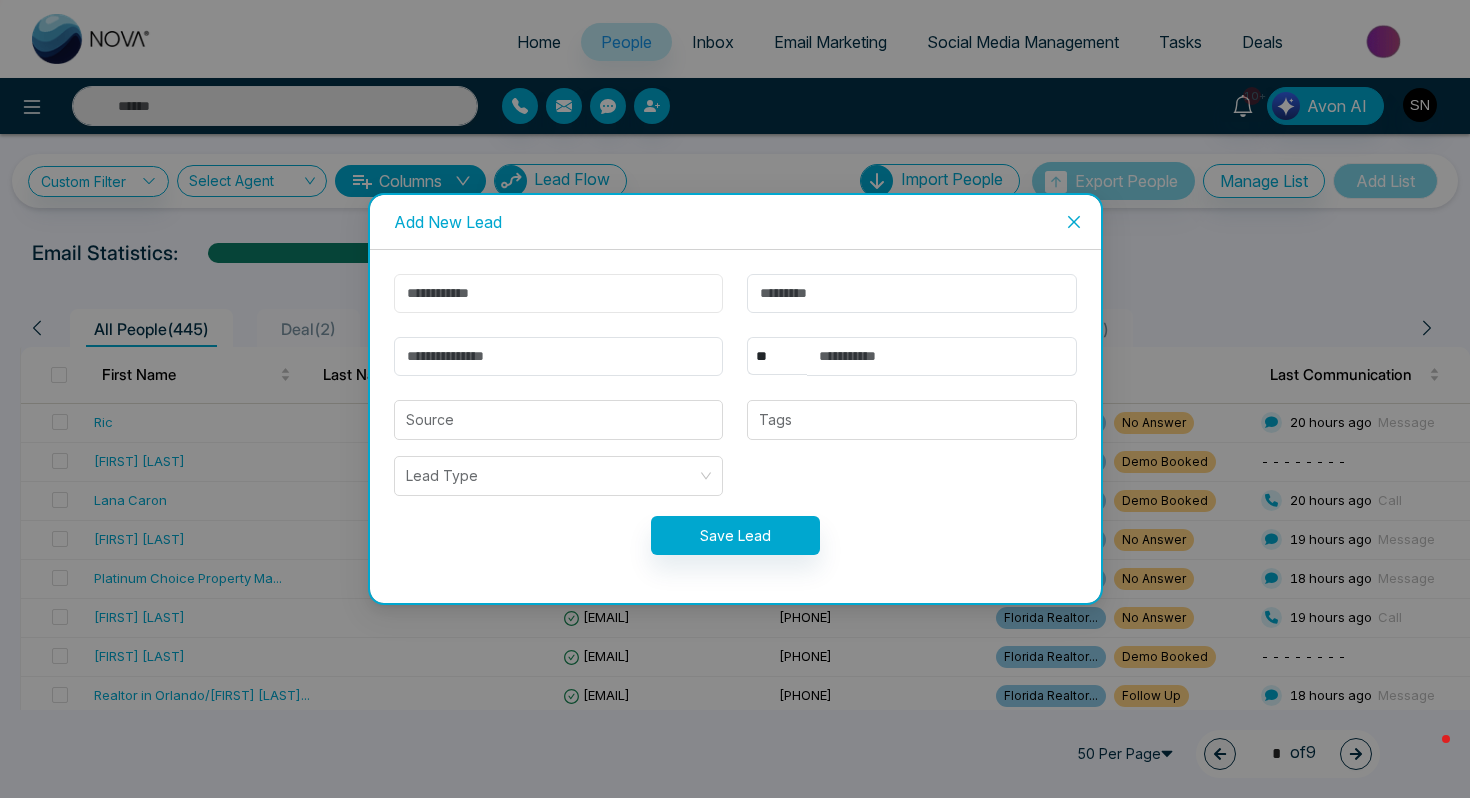 click at bounding box center (559, 293) 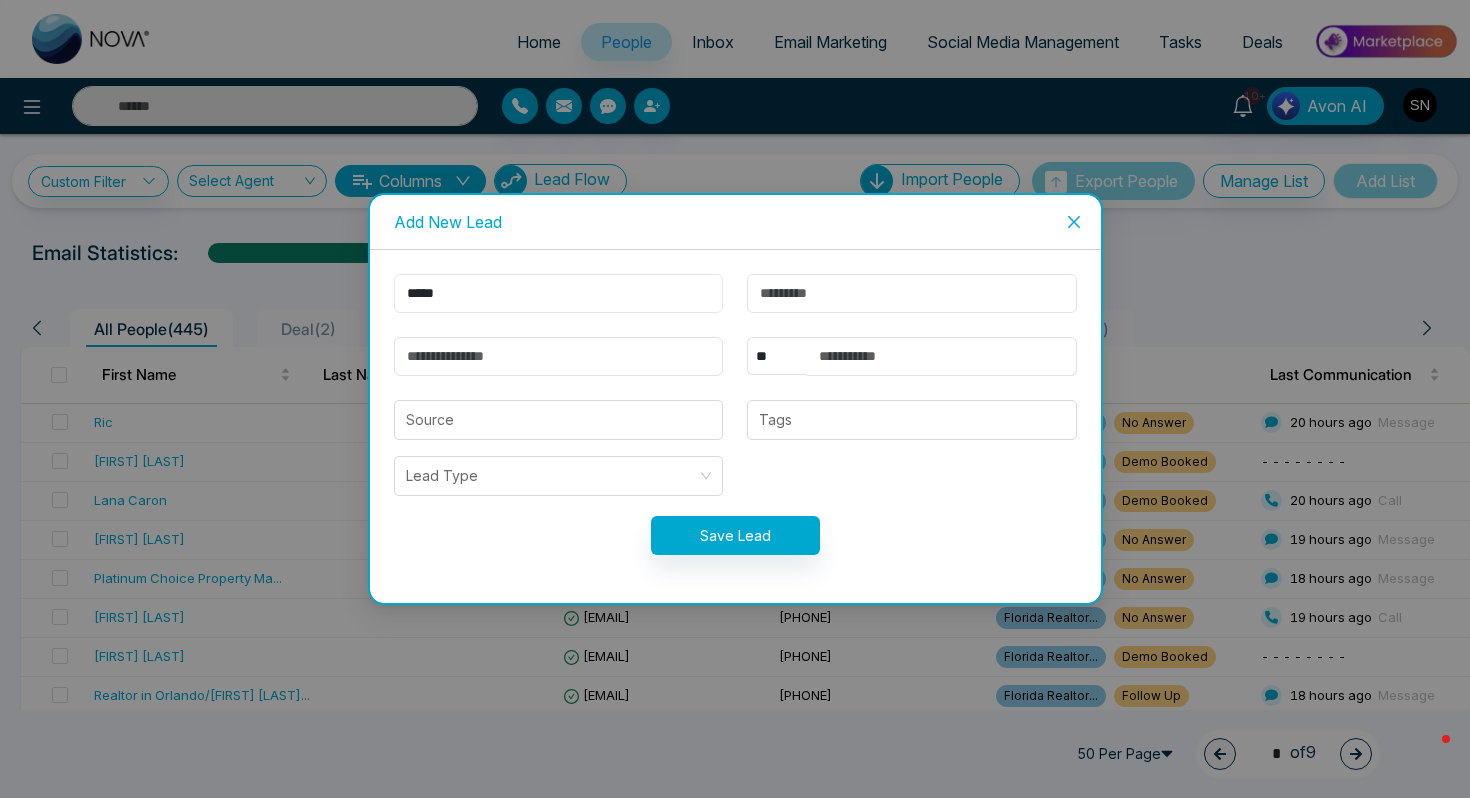 type on "*****" 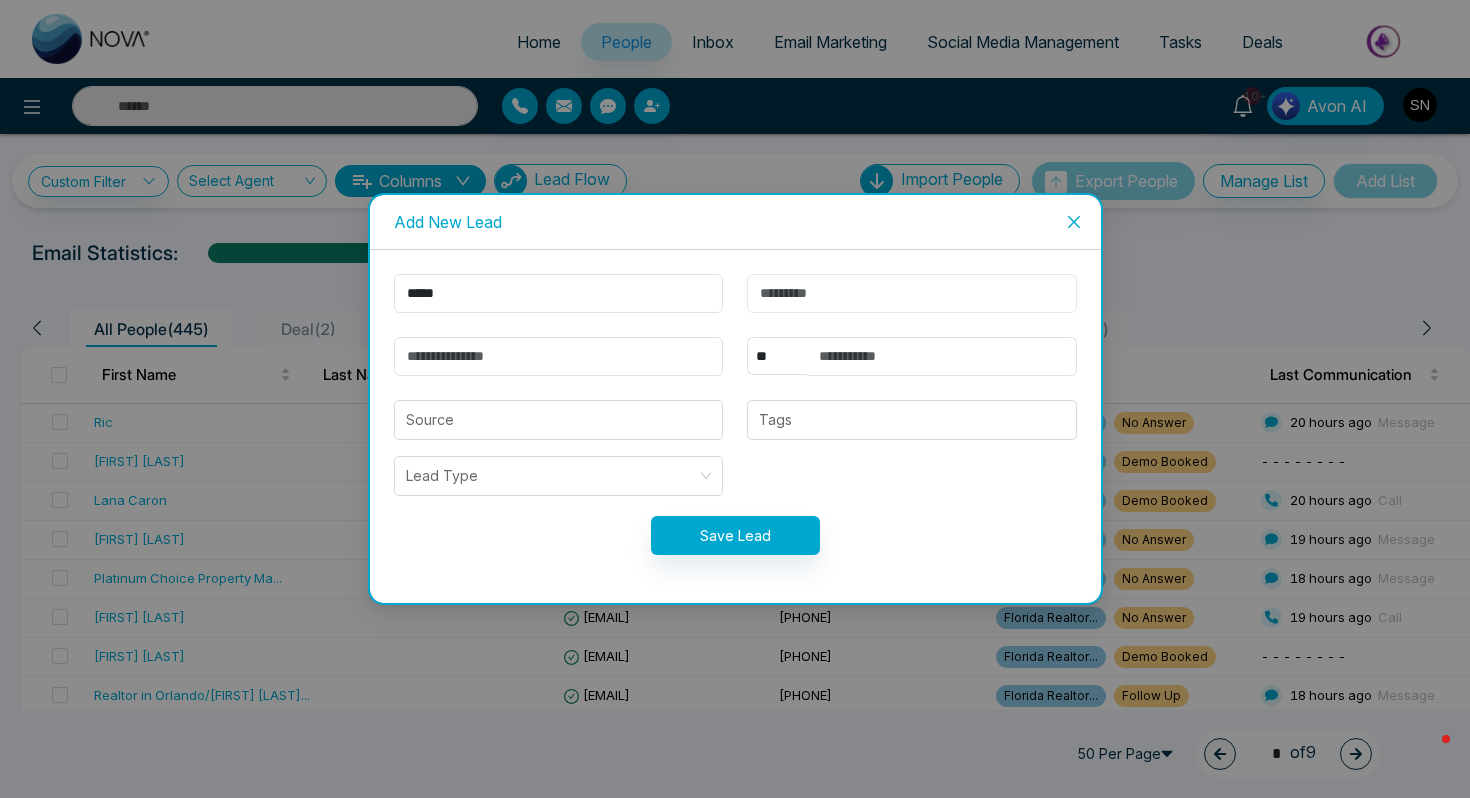 click at bounding box center (912, 293) 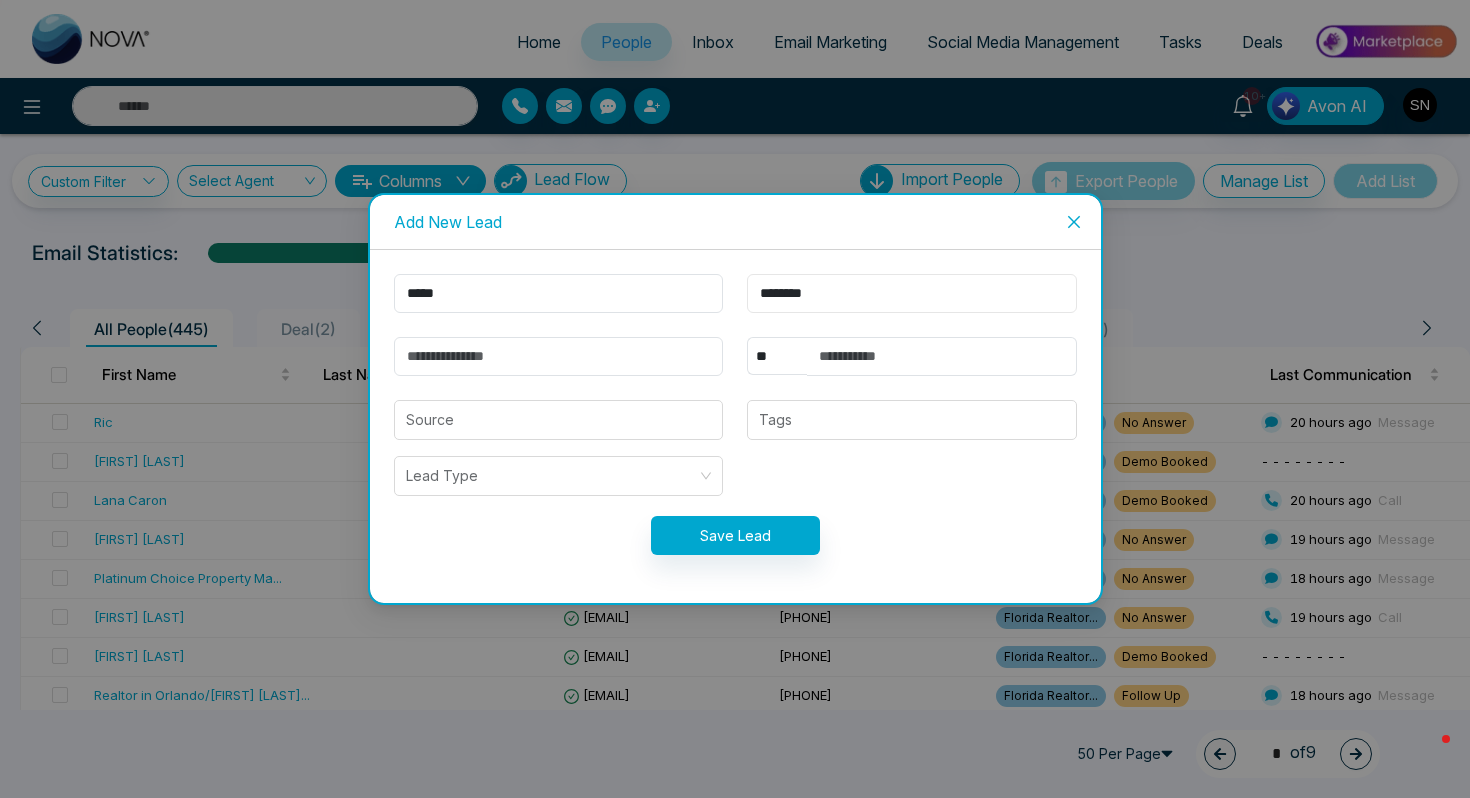 type on "********" 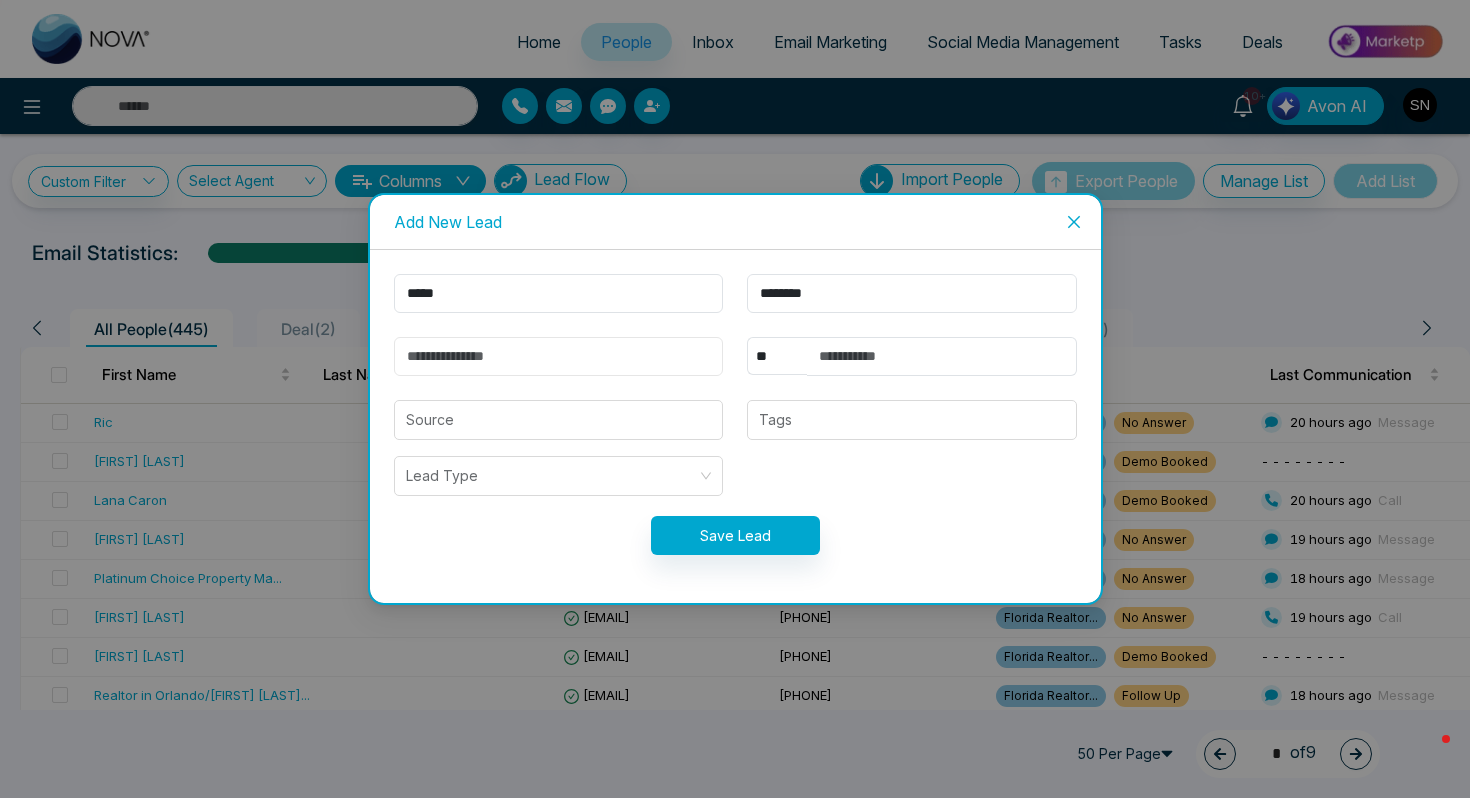 click at bounding box center [559, 356] 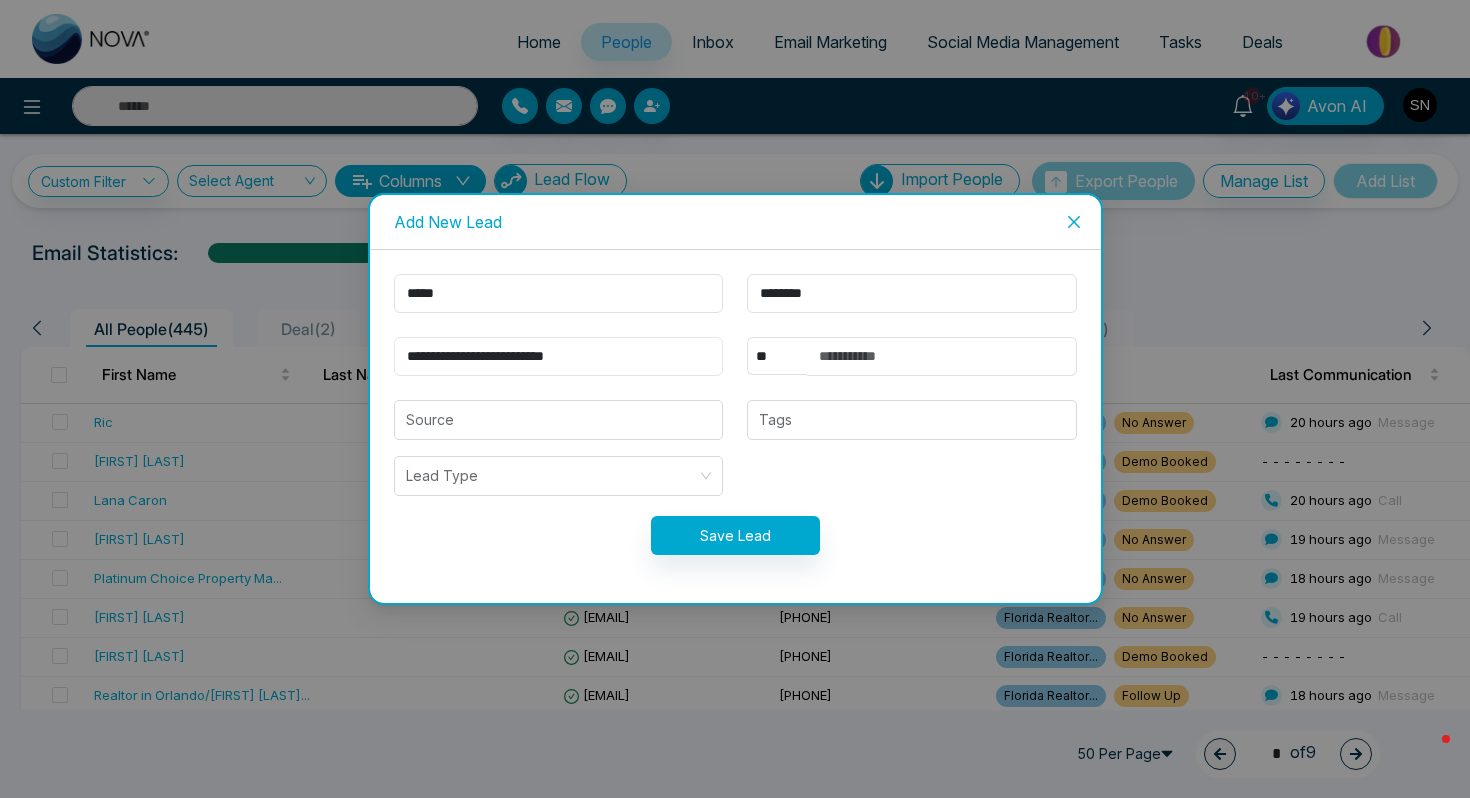type on "**********" 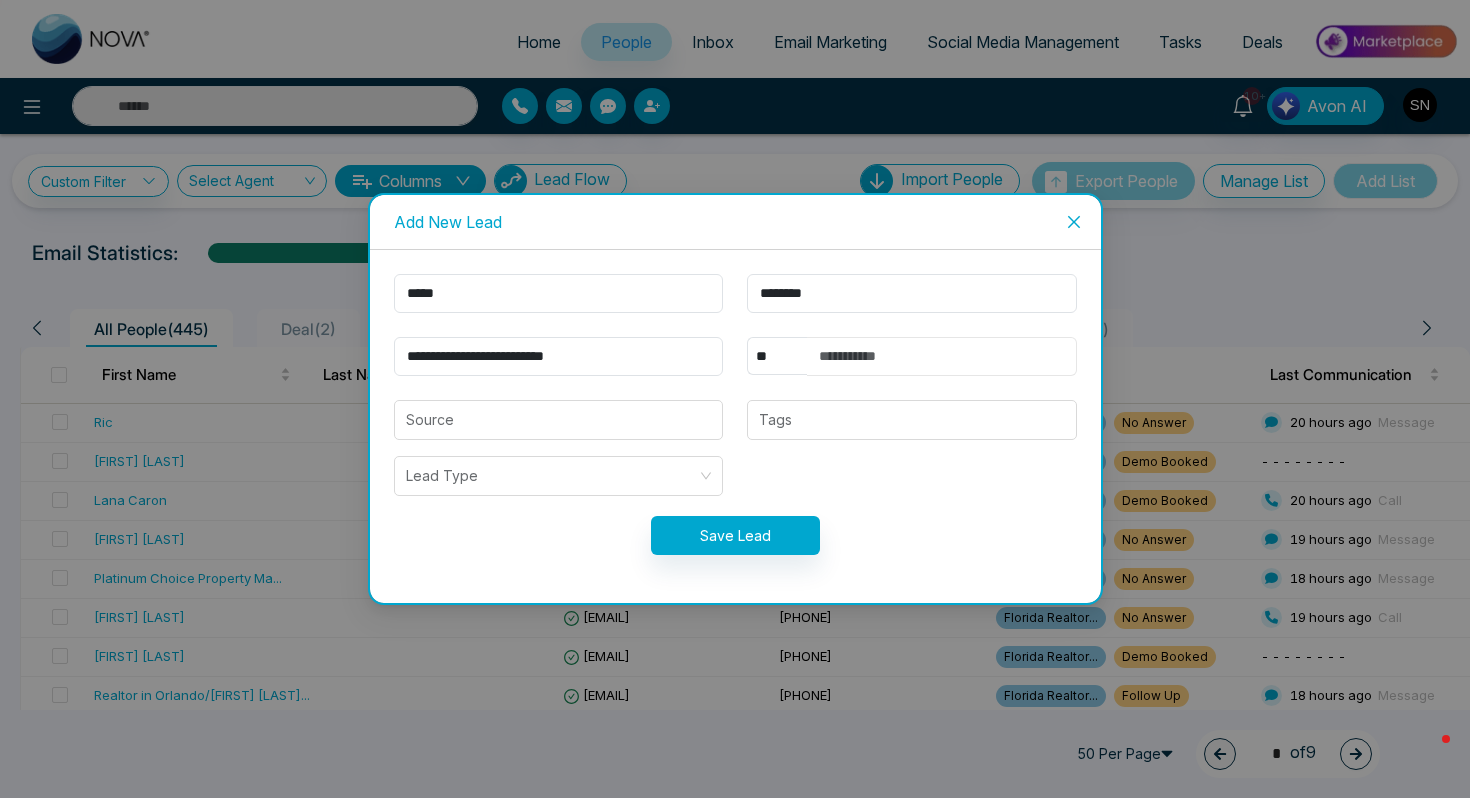 click at bounding box center (942, 356) 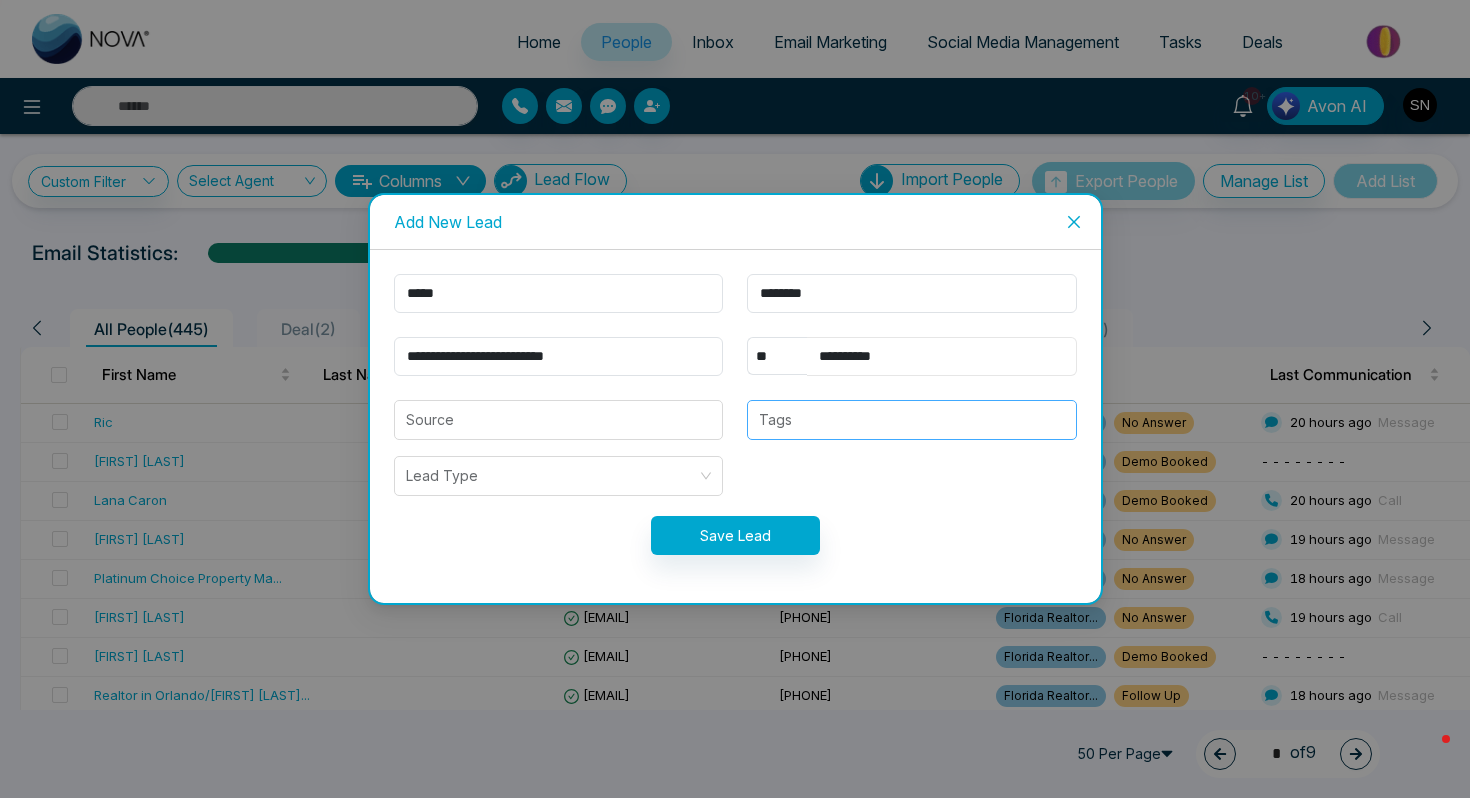 click at bounding box center [912, 420] 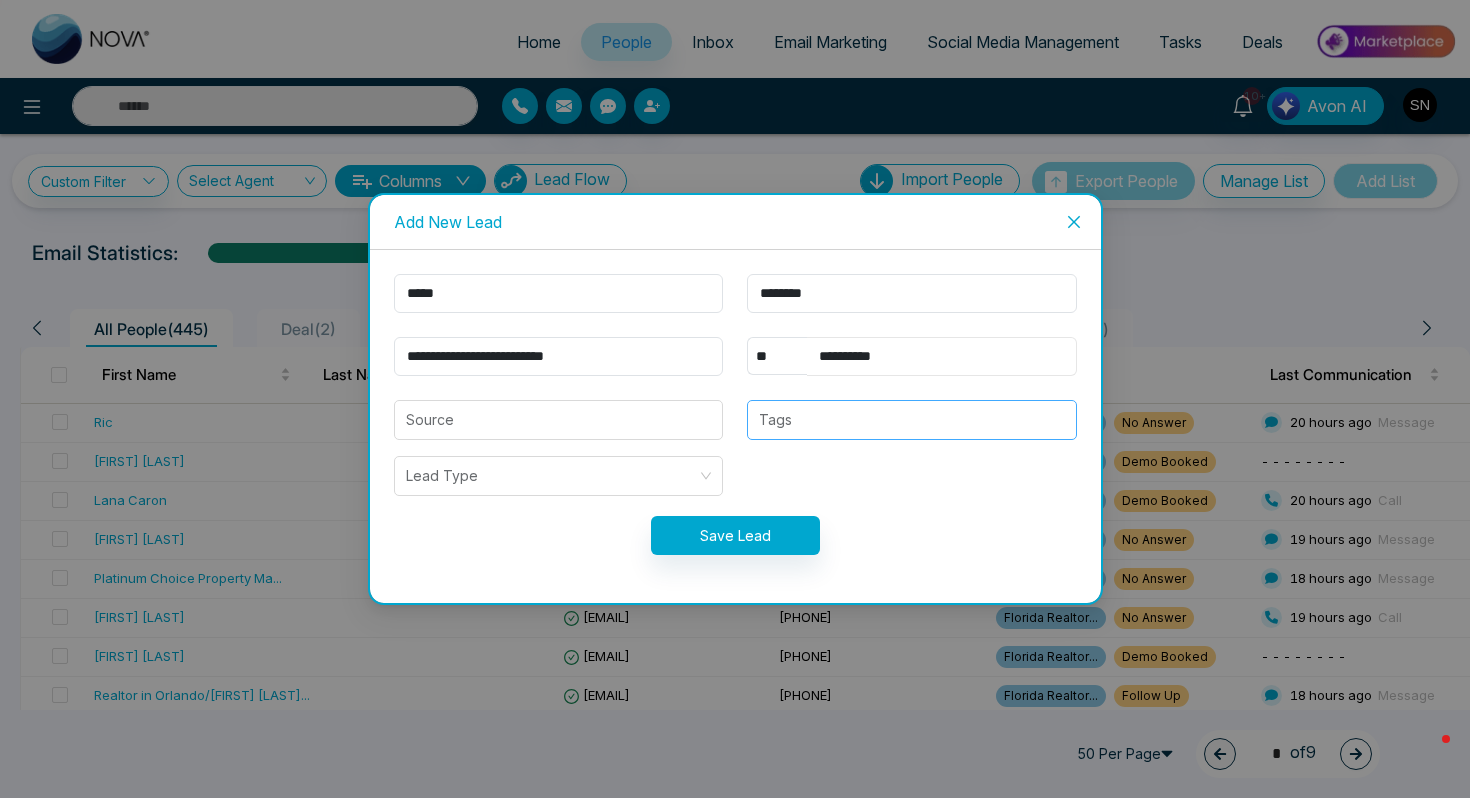 type on "**********" 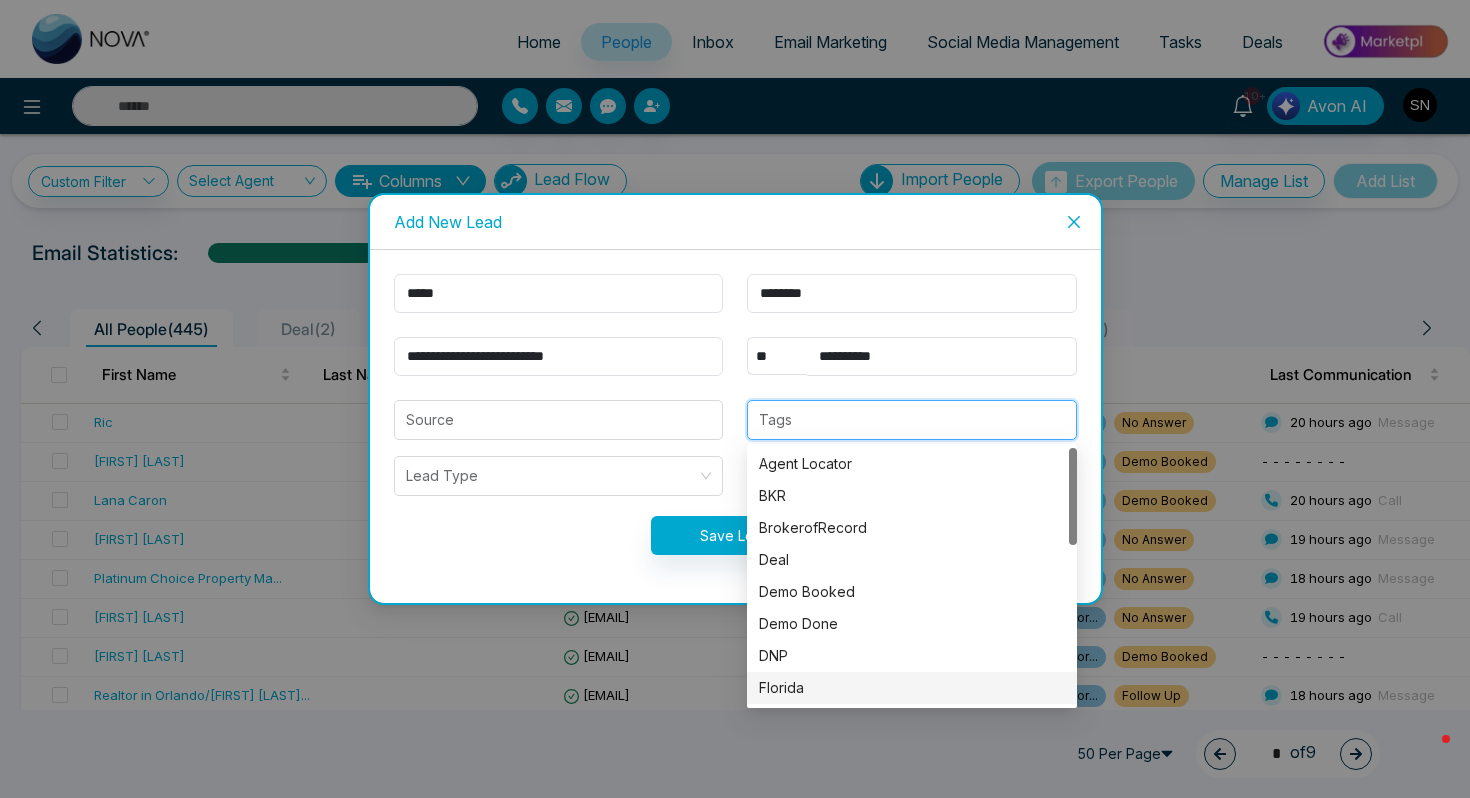 click on "Florida" at bounding box center (912, 688) 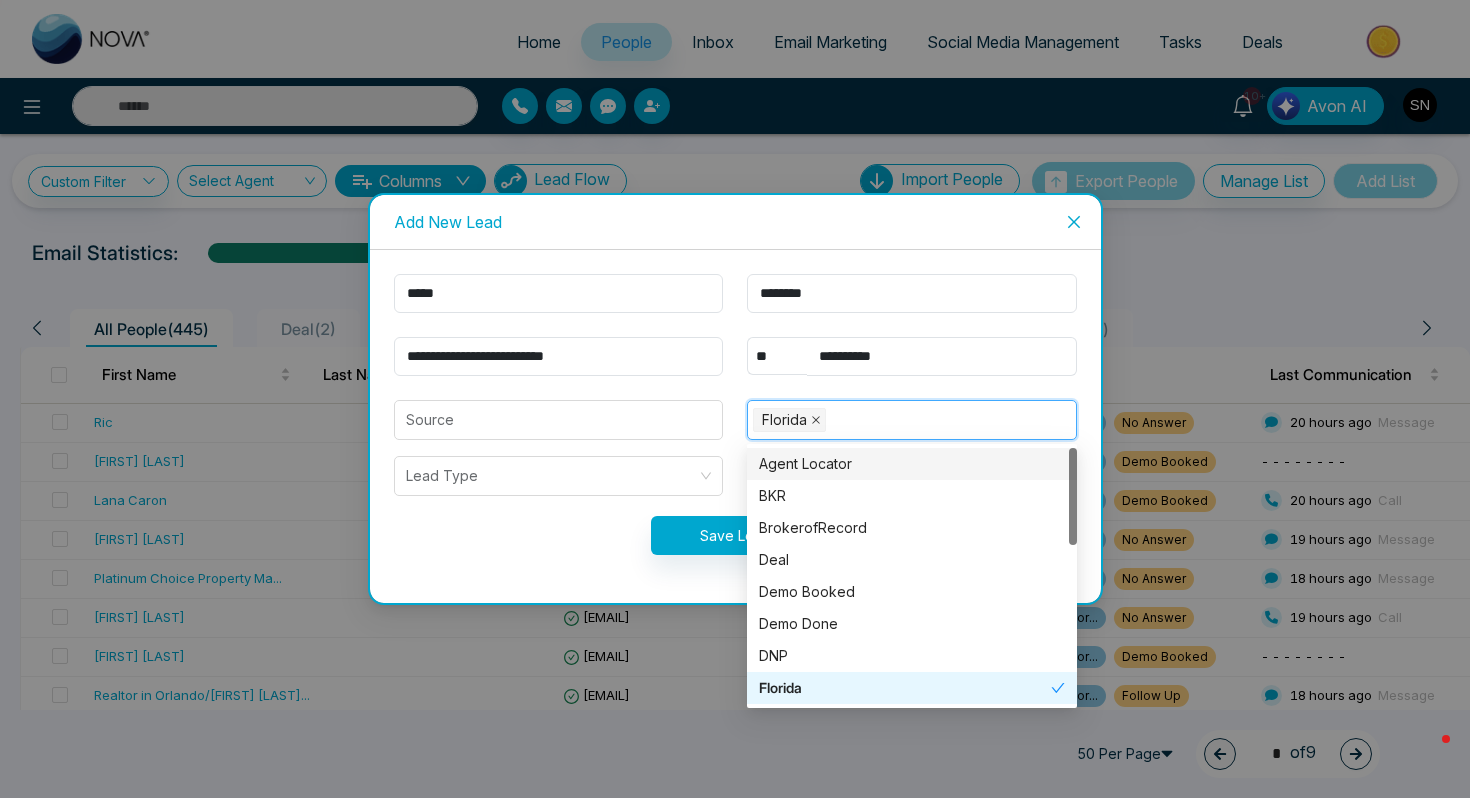 click 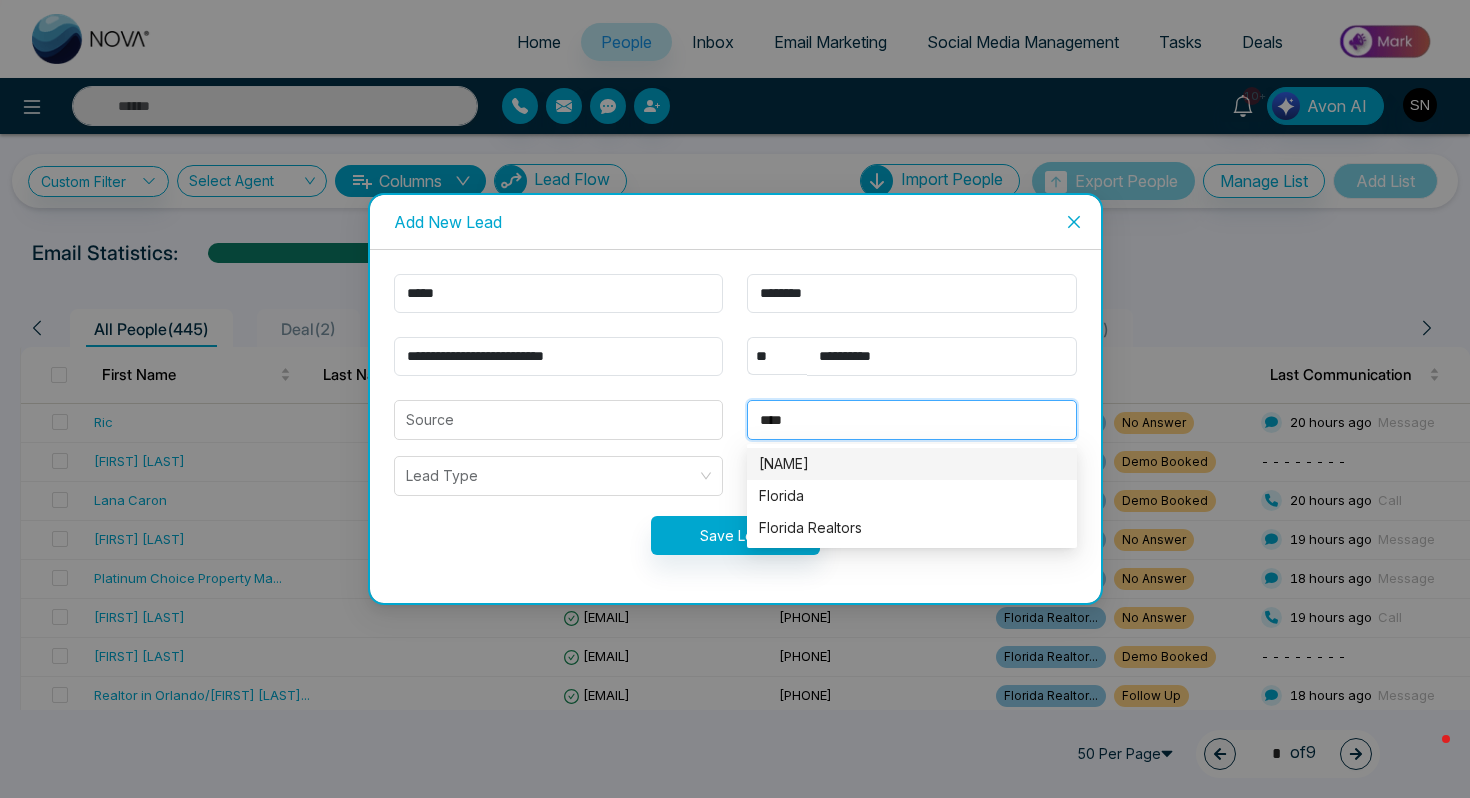 type on "*****" 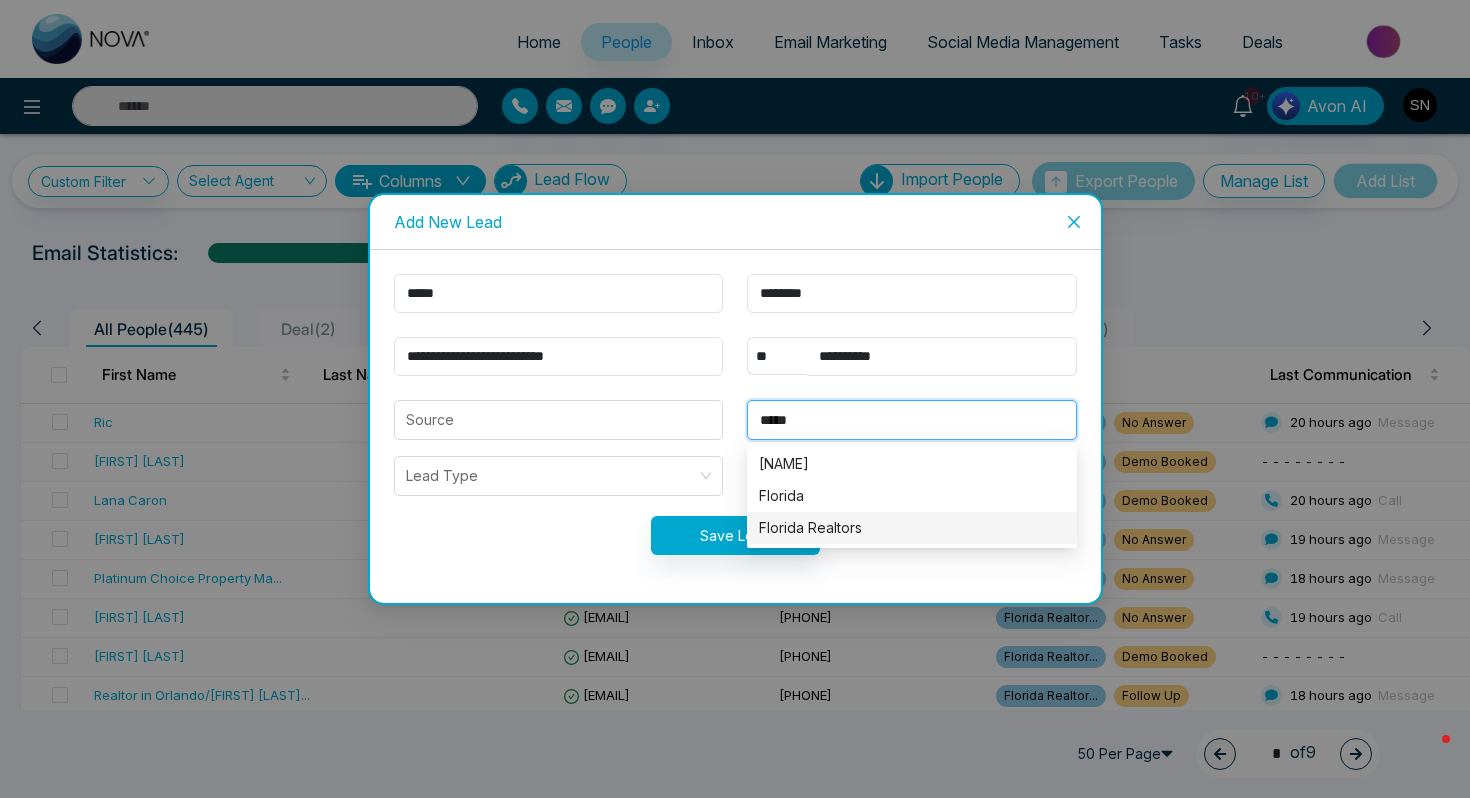 click on "Florida Realtors" at bounding box center [912, 528] 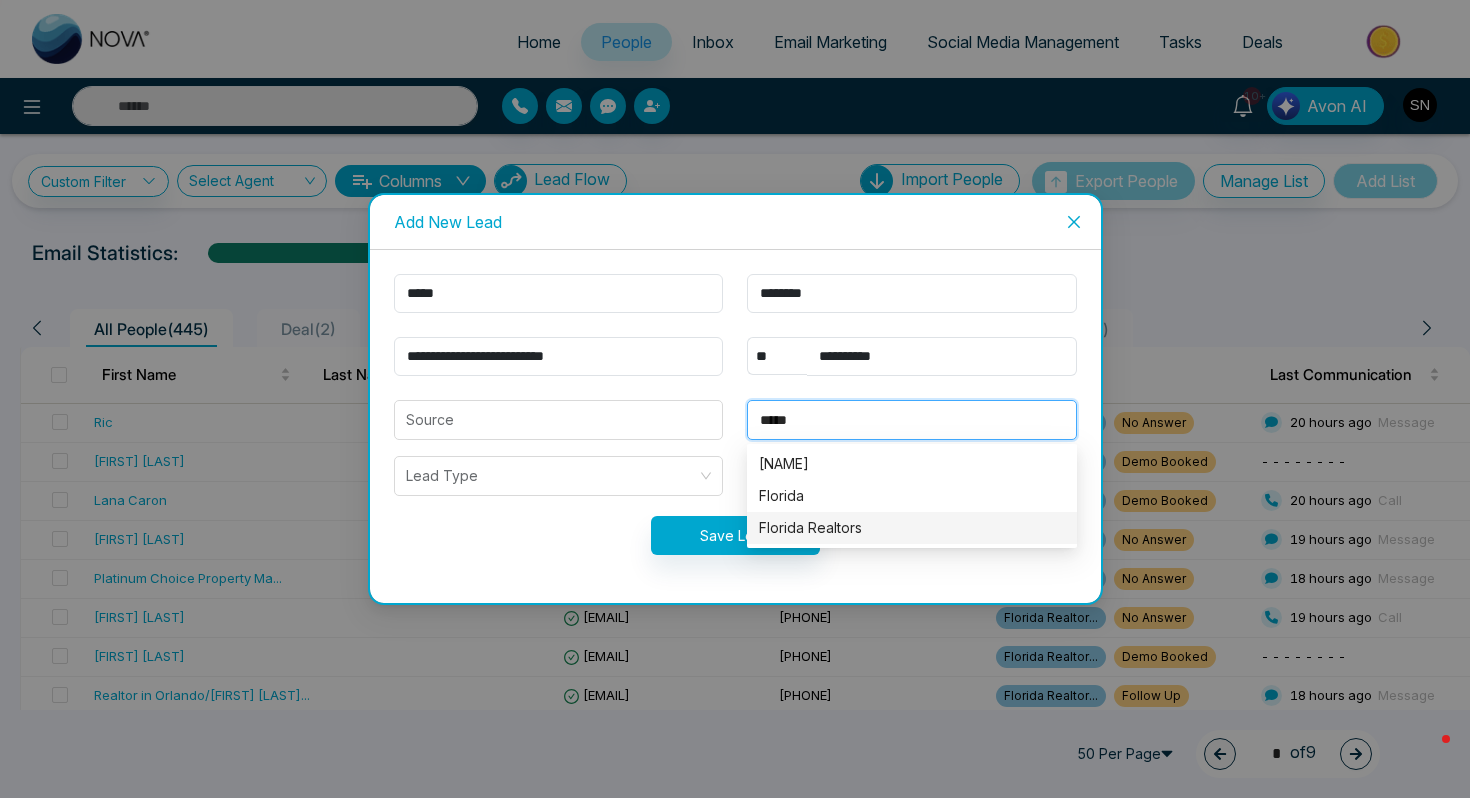 type 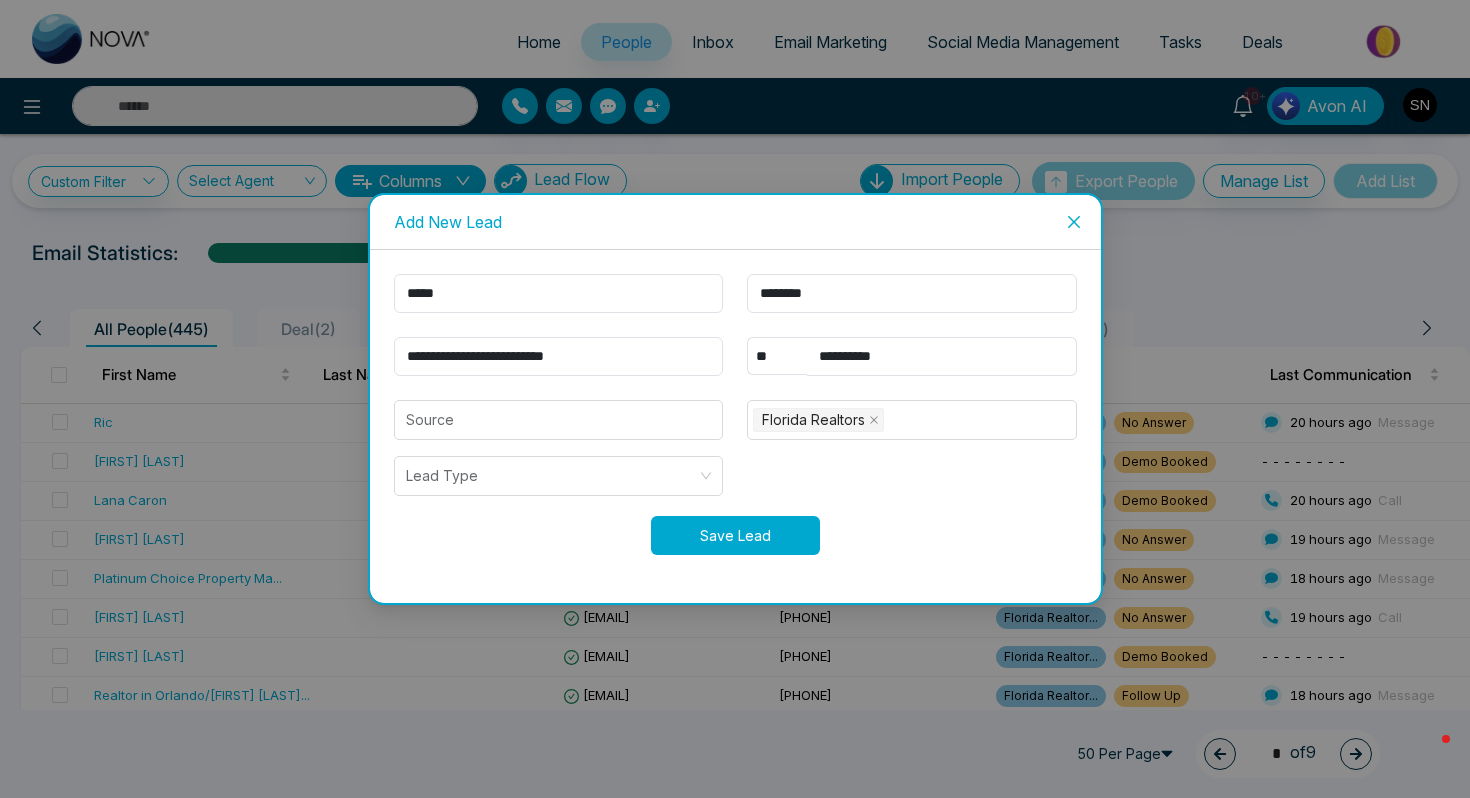 click on "Save Lead" at bounding box center (735, 535) 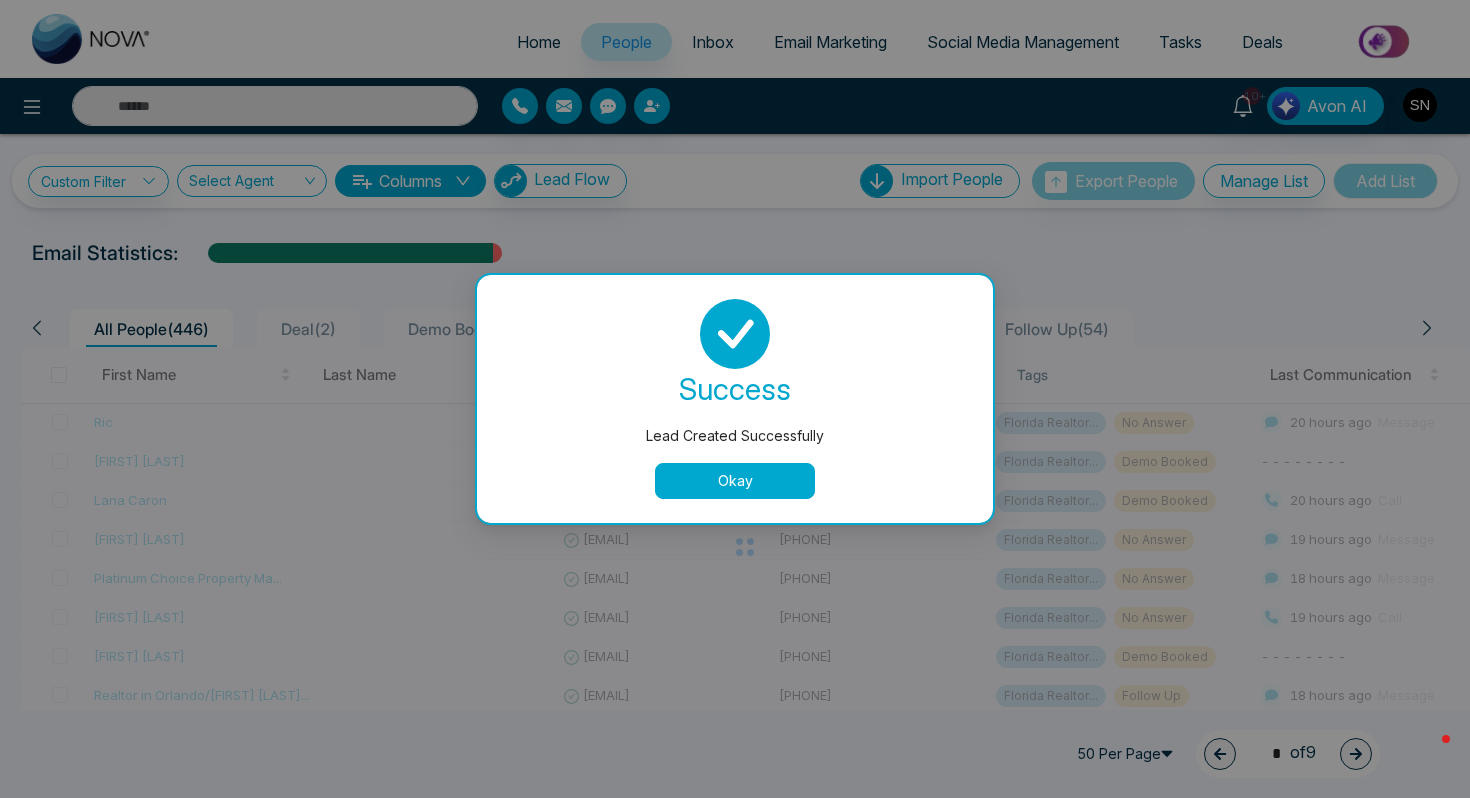 click on "Okay" at bounding box center (735, 481) 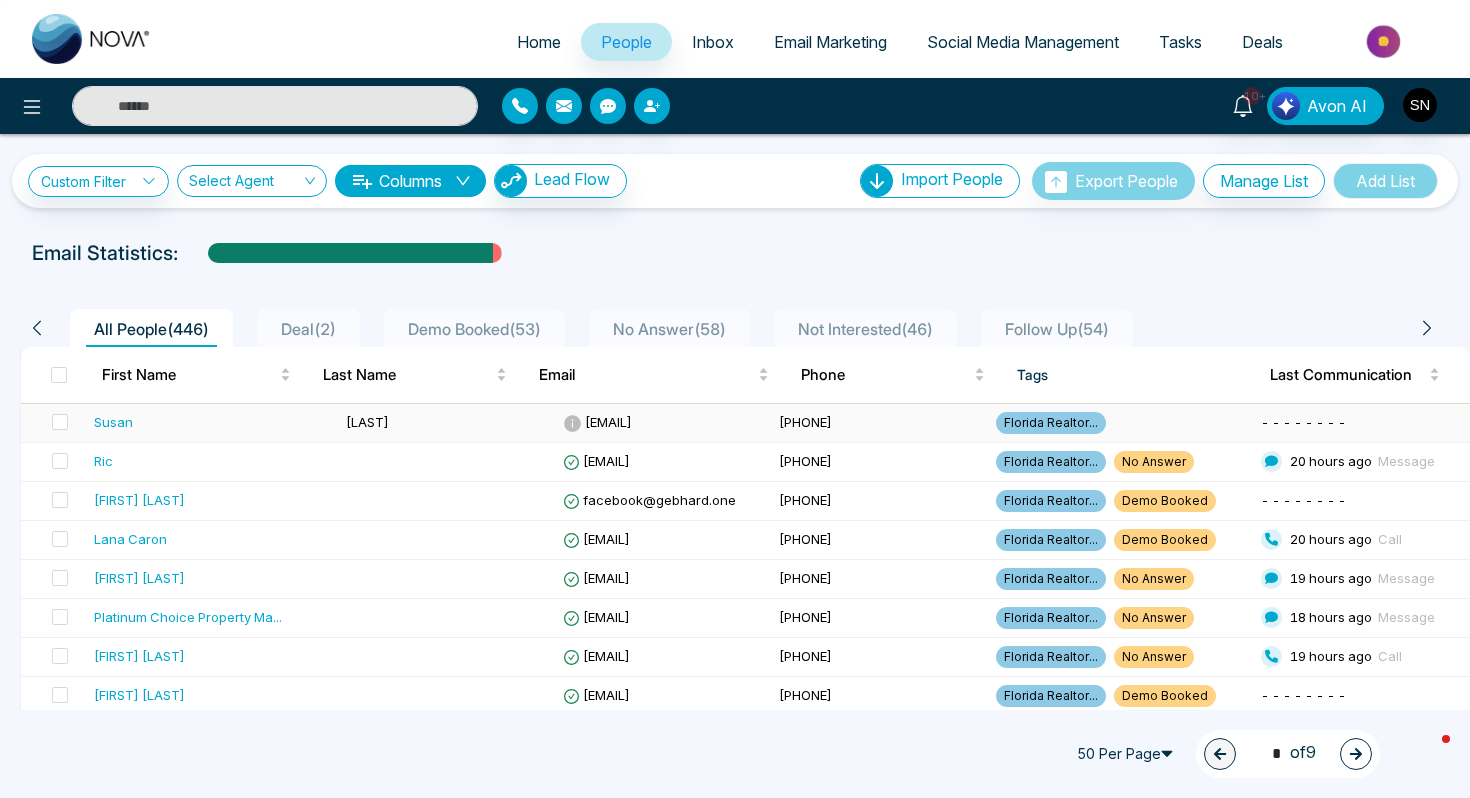 click on "[EMAIL]" at bounding box center [663, 423] 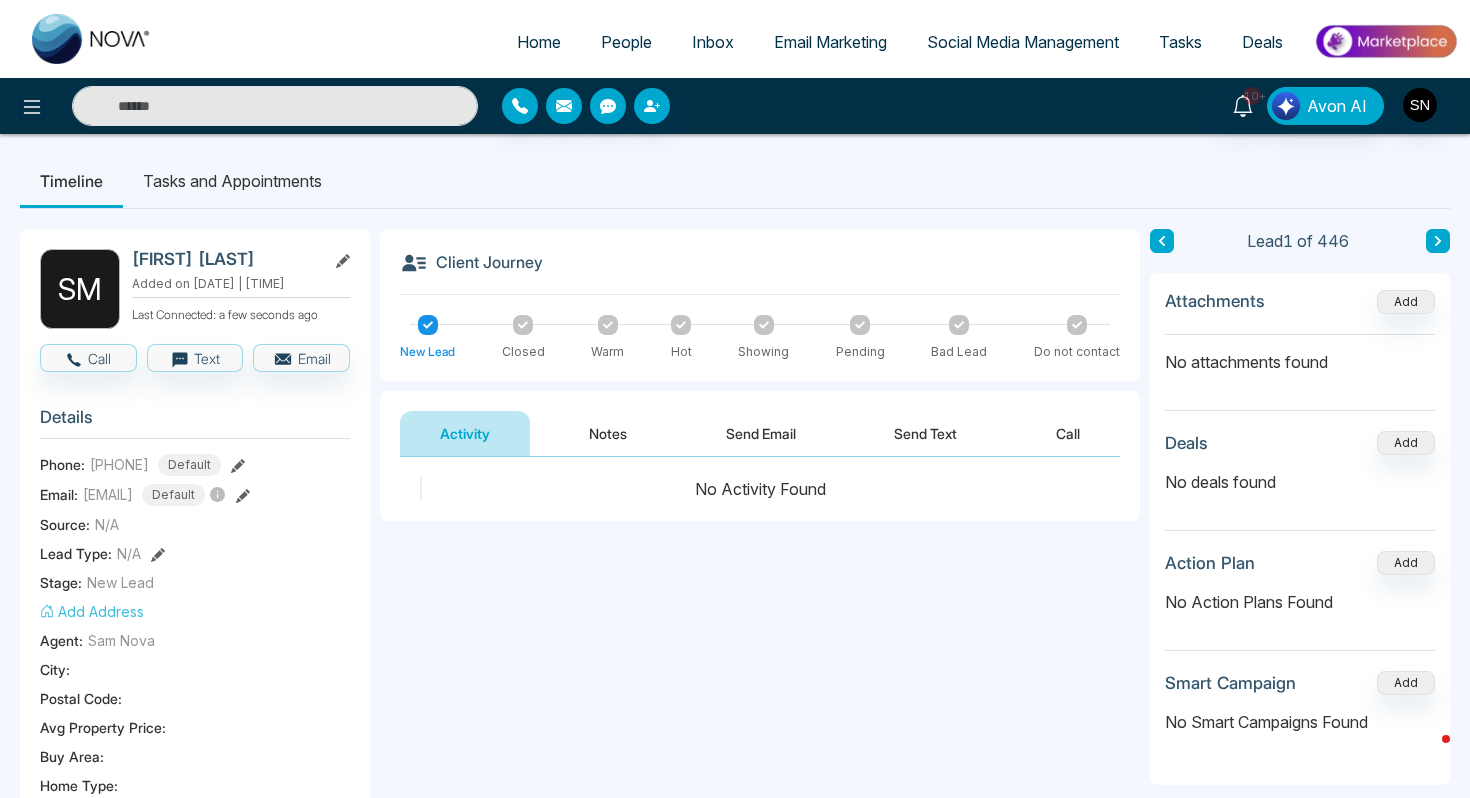 drag, startPoint x: 84, startPoint y: 464, endPoint x: 194, endPoint y: 464, distance: 110 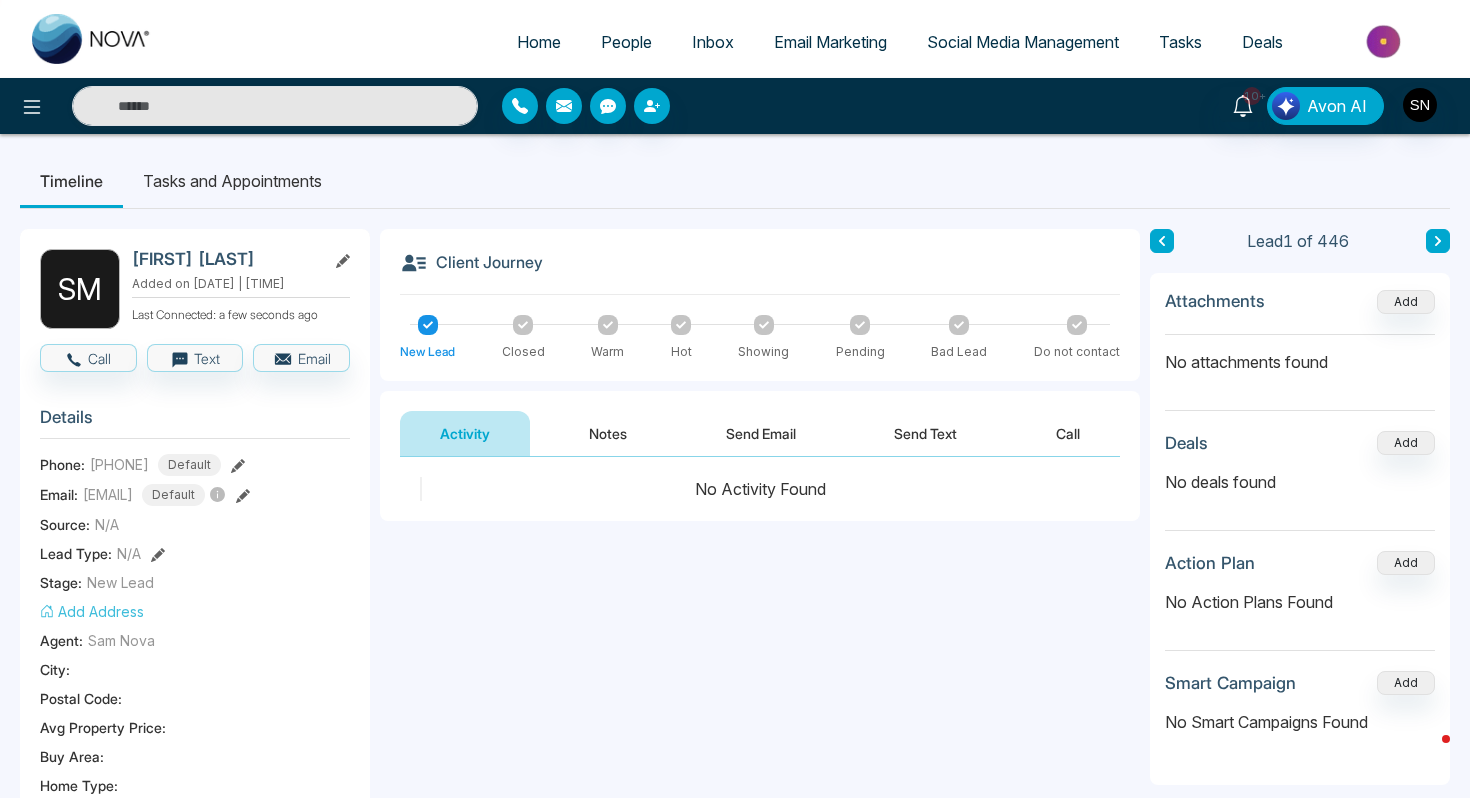 click on "Phone: [PHONE] Default" at bounding box center [195, 465] 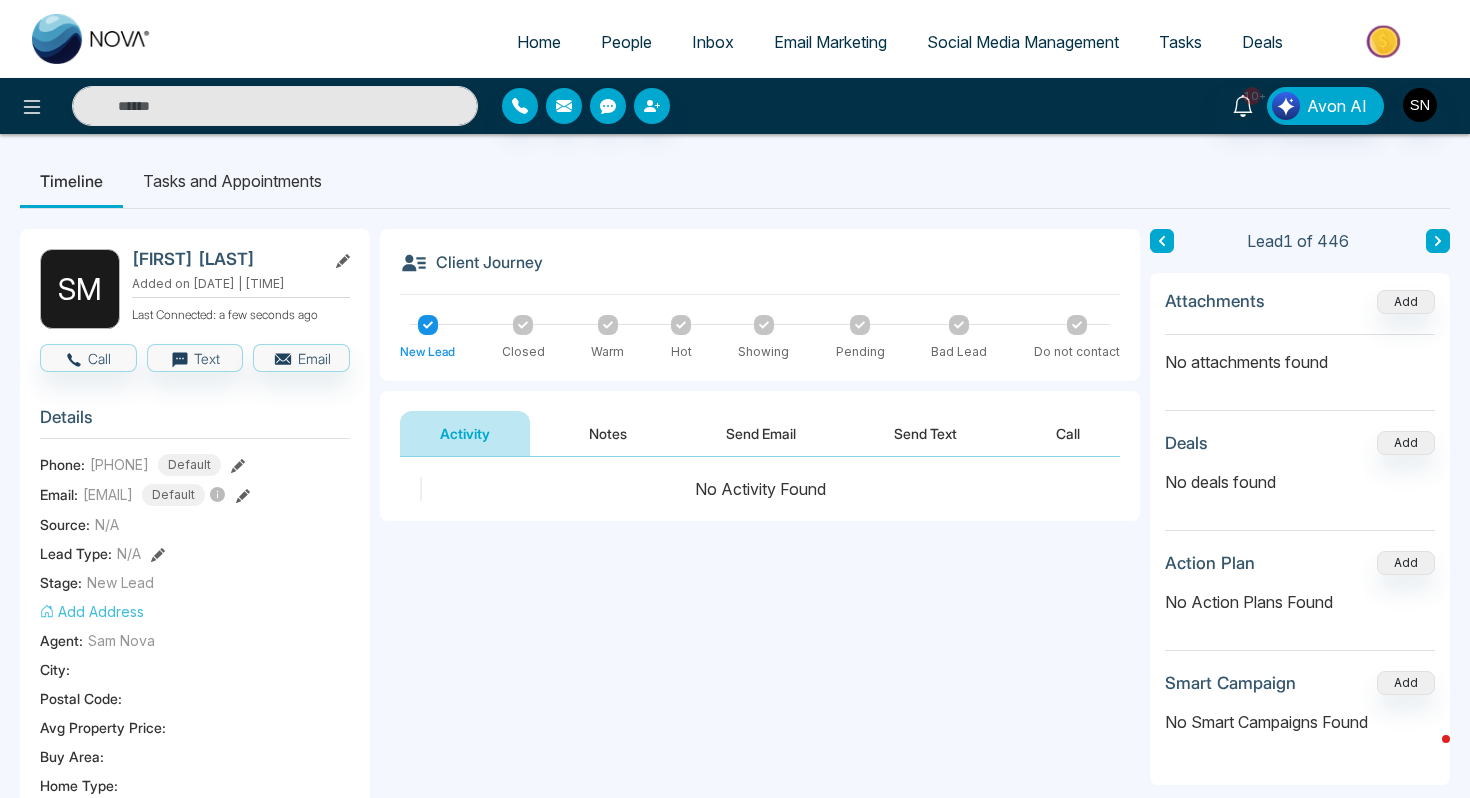 copy on "[PHONE]" 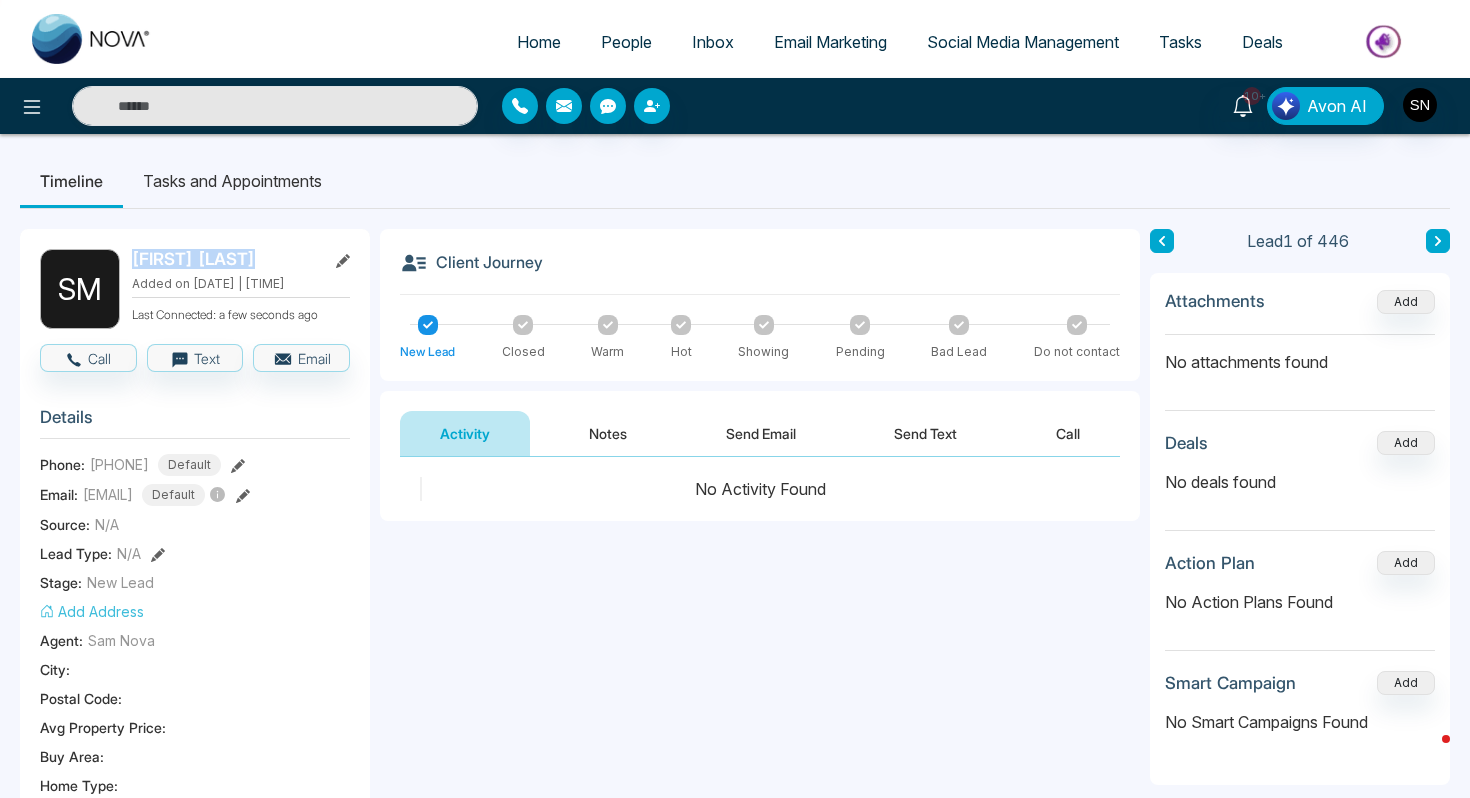 drag, startPoint x: 129, startPoint y: 260, endPoint x: 260, endPoint y: 259, distance: 131.00381 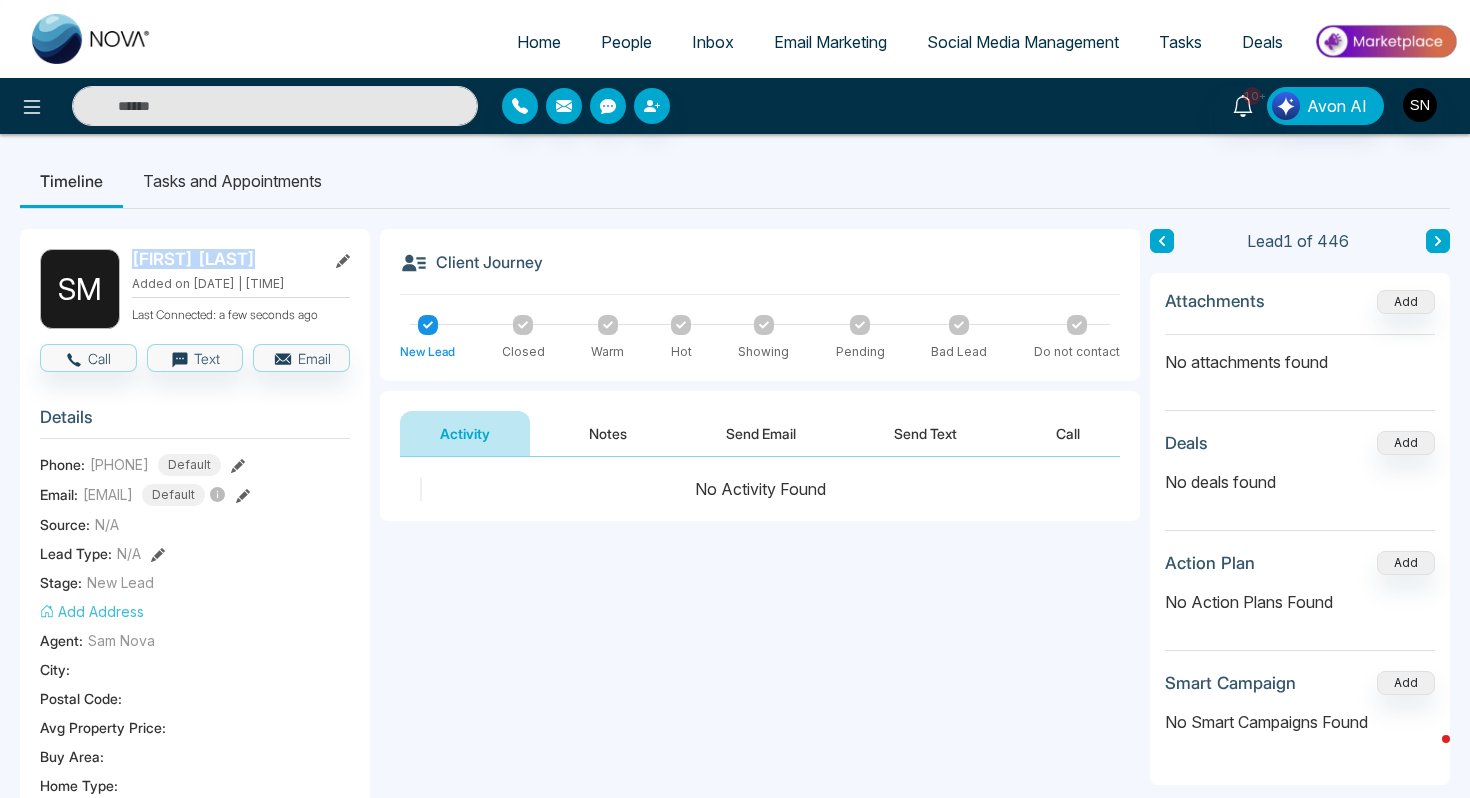 click on "[FIRST] [LAST] Added on   [DATE] | [TIME] Last Connected:   a few seconds ago" at bounding box center [195, 289] 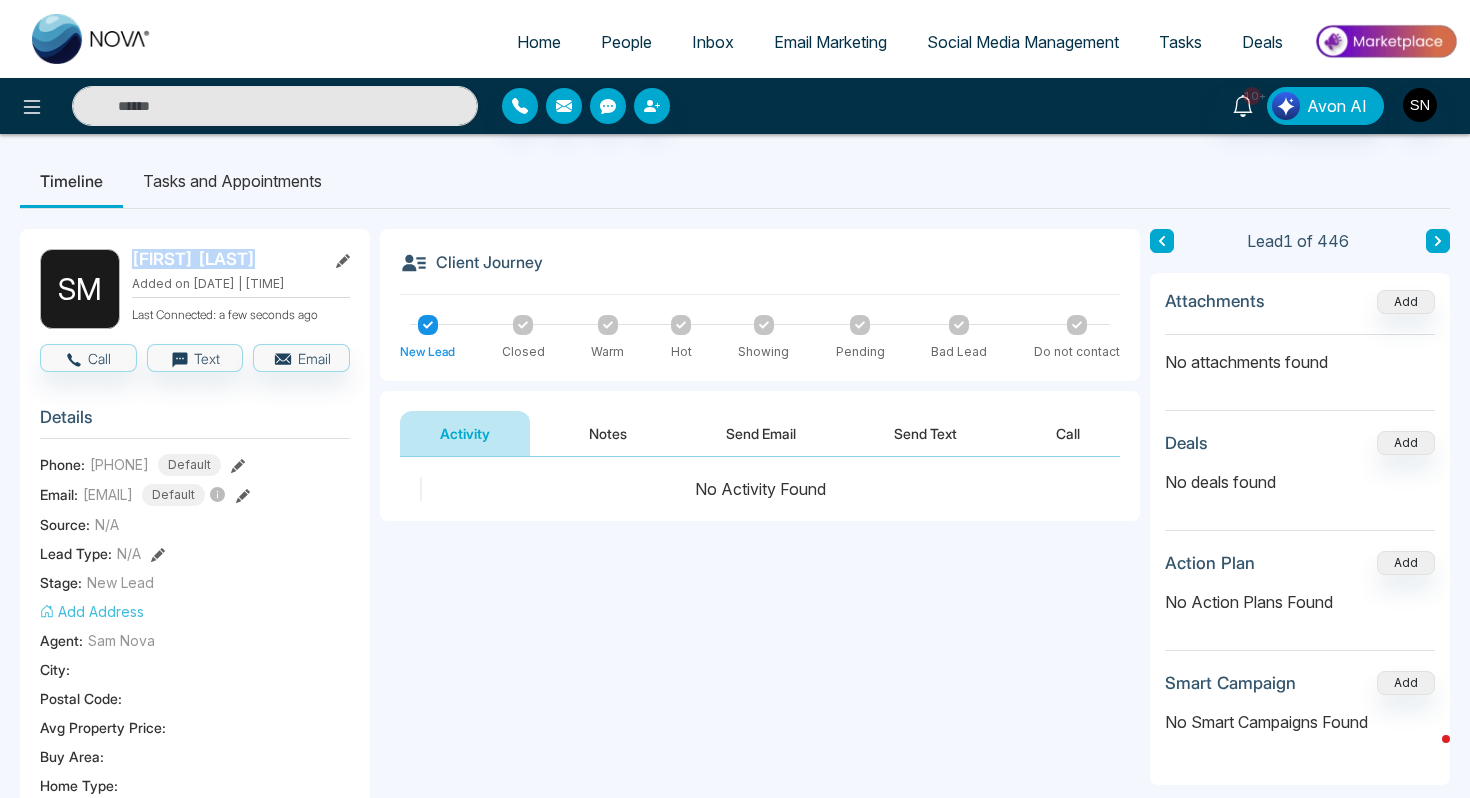 copy on "[FIRST] [LAST]" 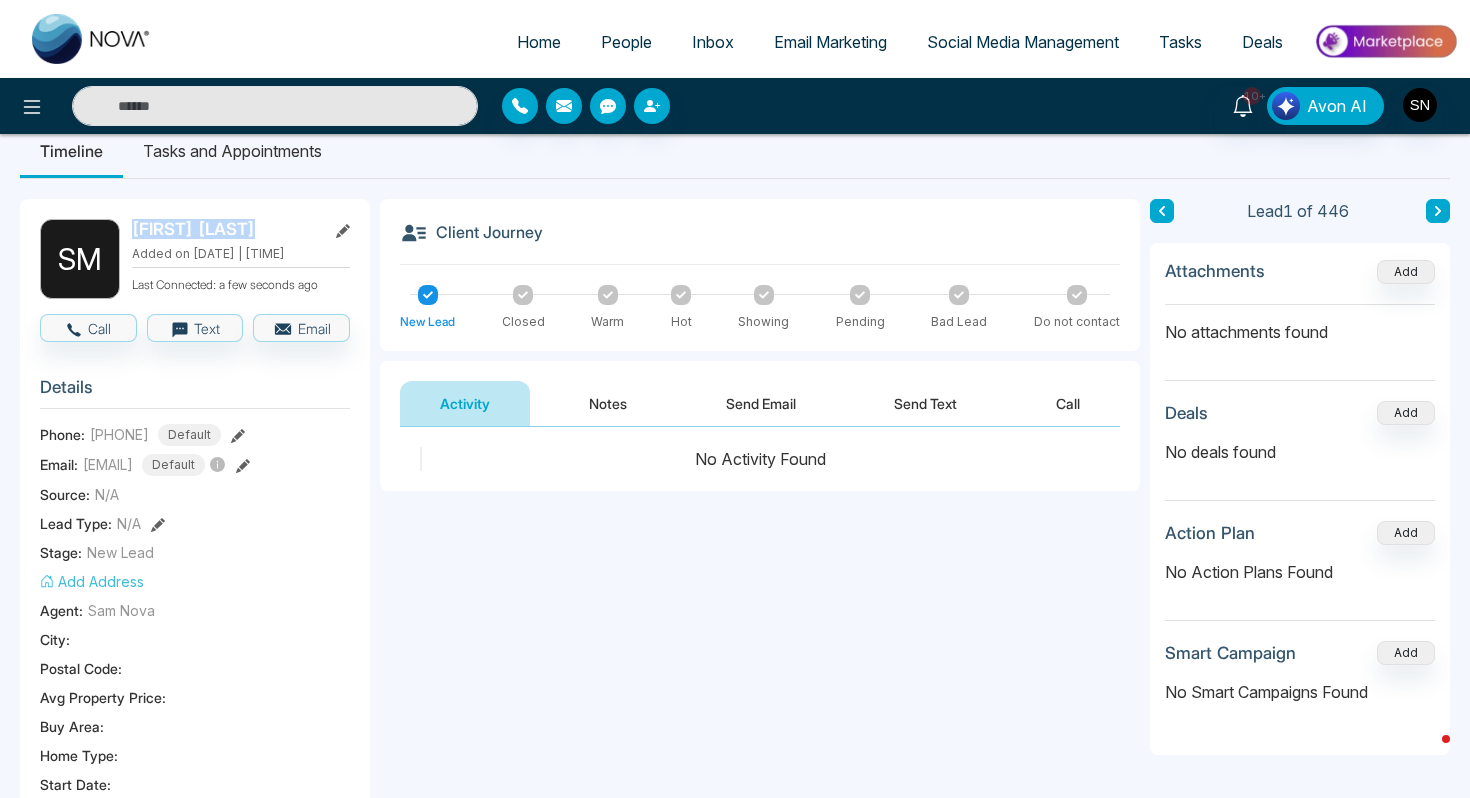 scroll, scrollTop: 34, scrollLeft: 0, axis: vertical 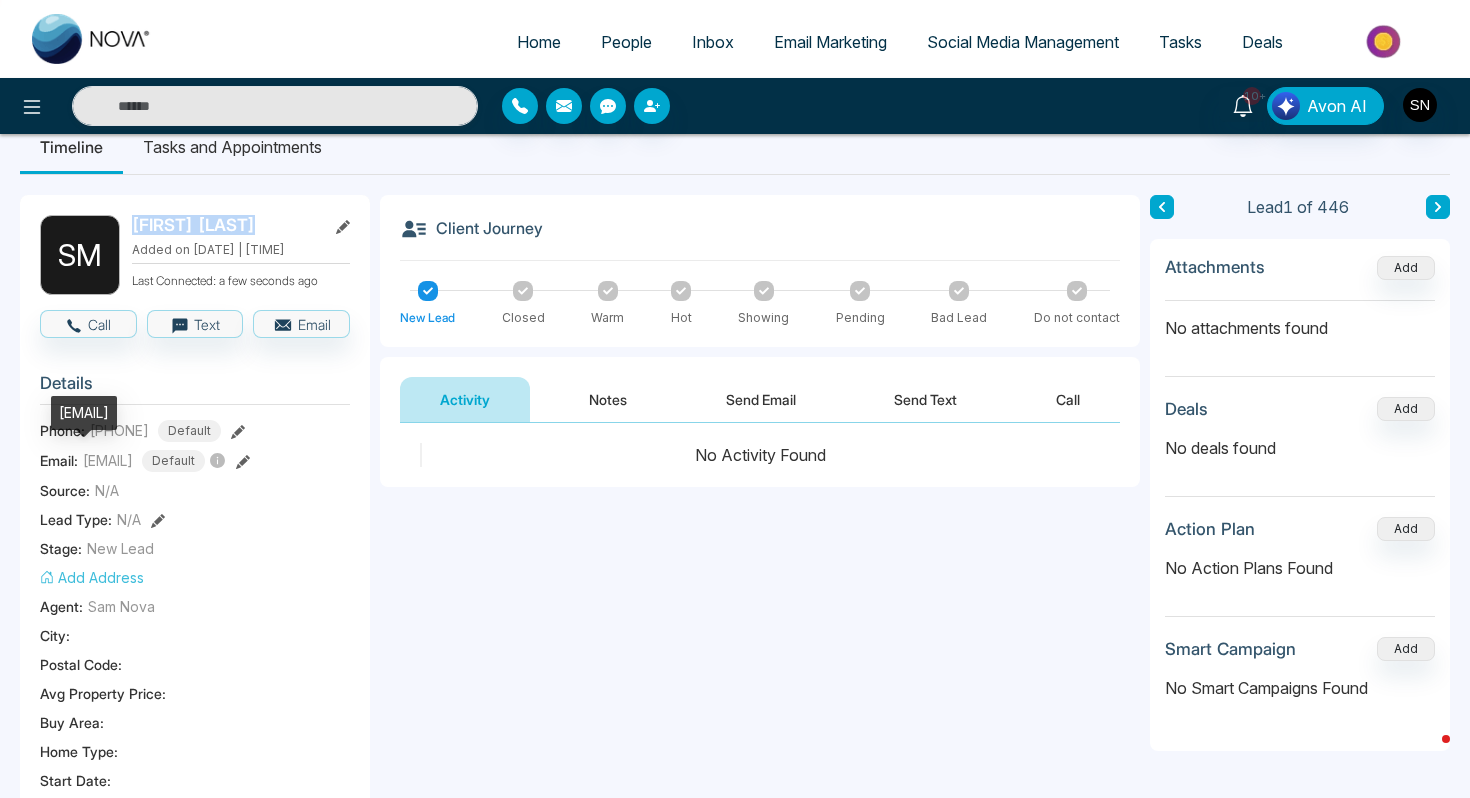 drag, startPoint x: 89, startPoint y: 461, endPoint x: 216, endPoint y: 459, distance: 127.01575 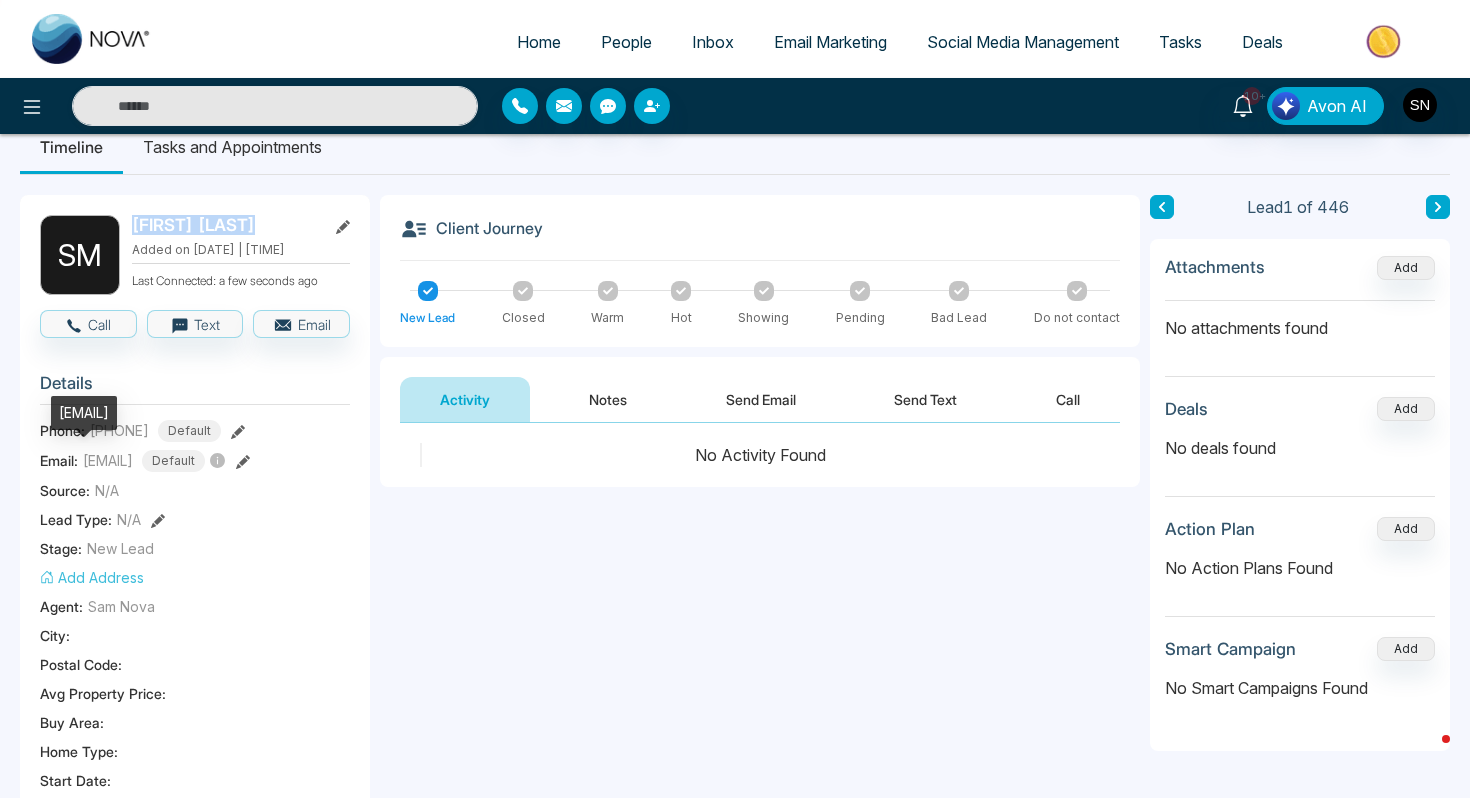 click on "Email: [EMAIL] Default" at bounding box center [195, 461] 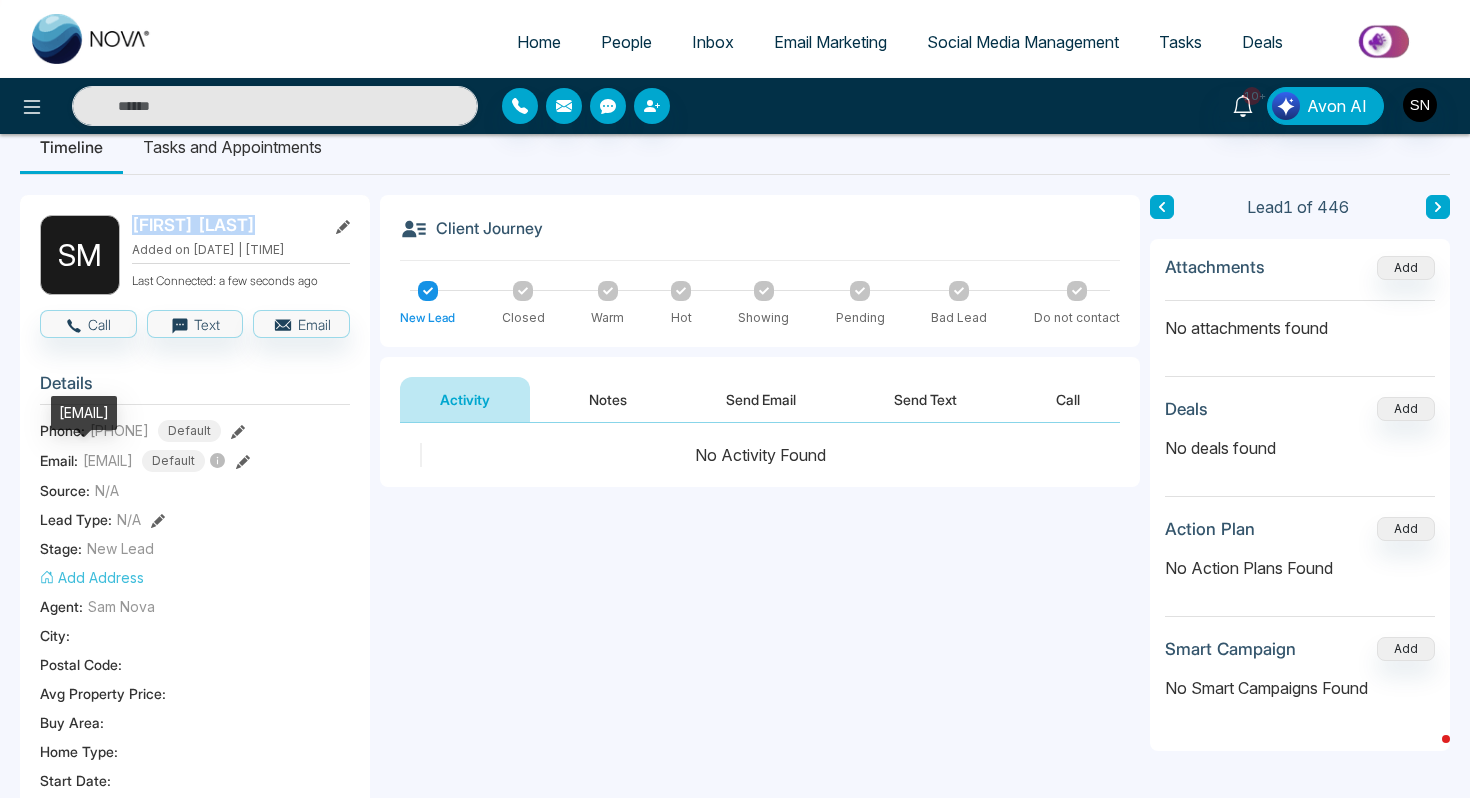 drag, startPoint x: 56, startPoint y: 411, endPoint x: 255, endPoint y: 416, distance: 199.0628 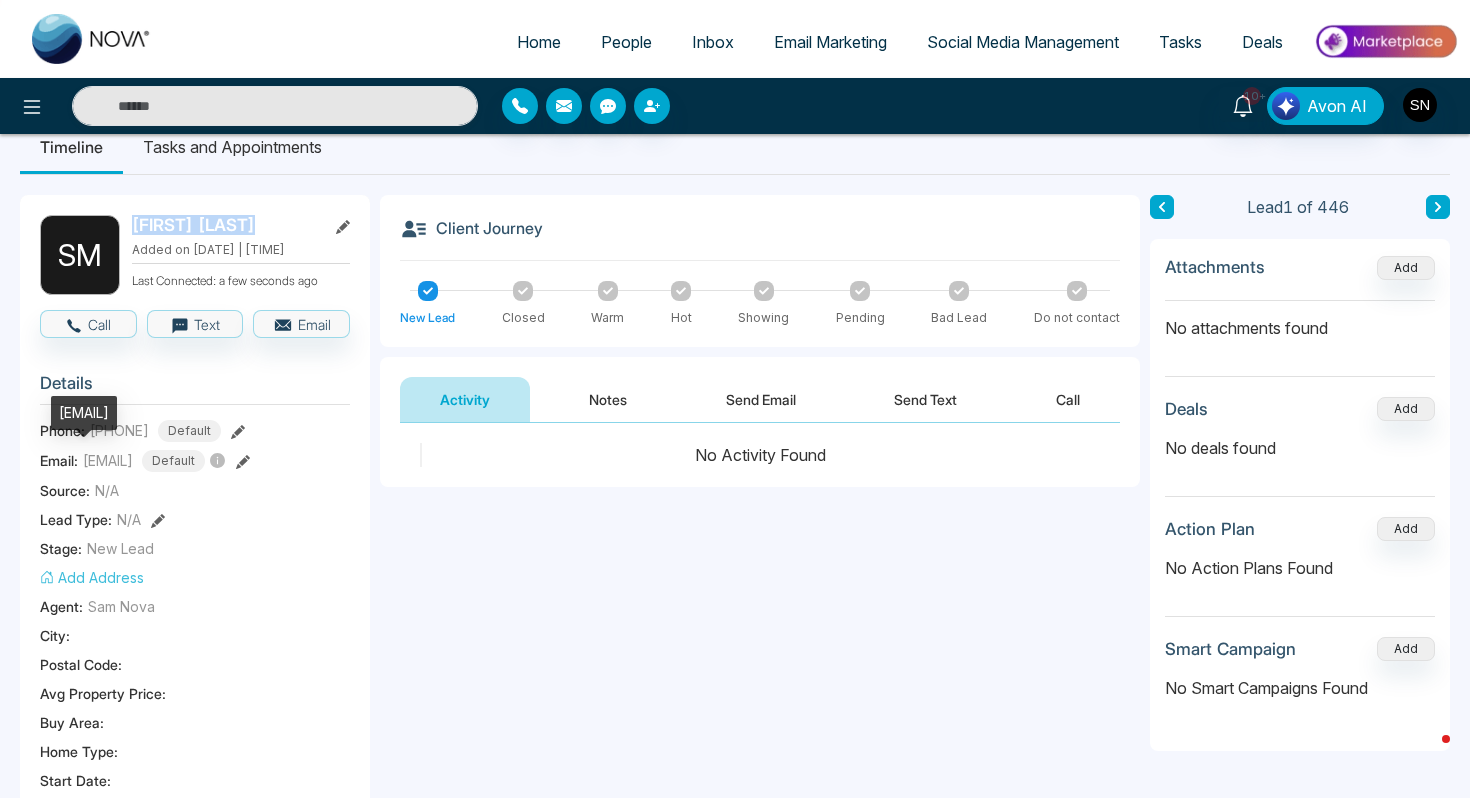 click on "[EMAIL]" at bounding box center [84, 413] 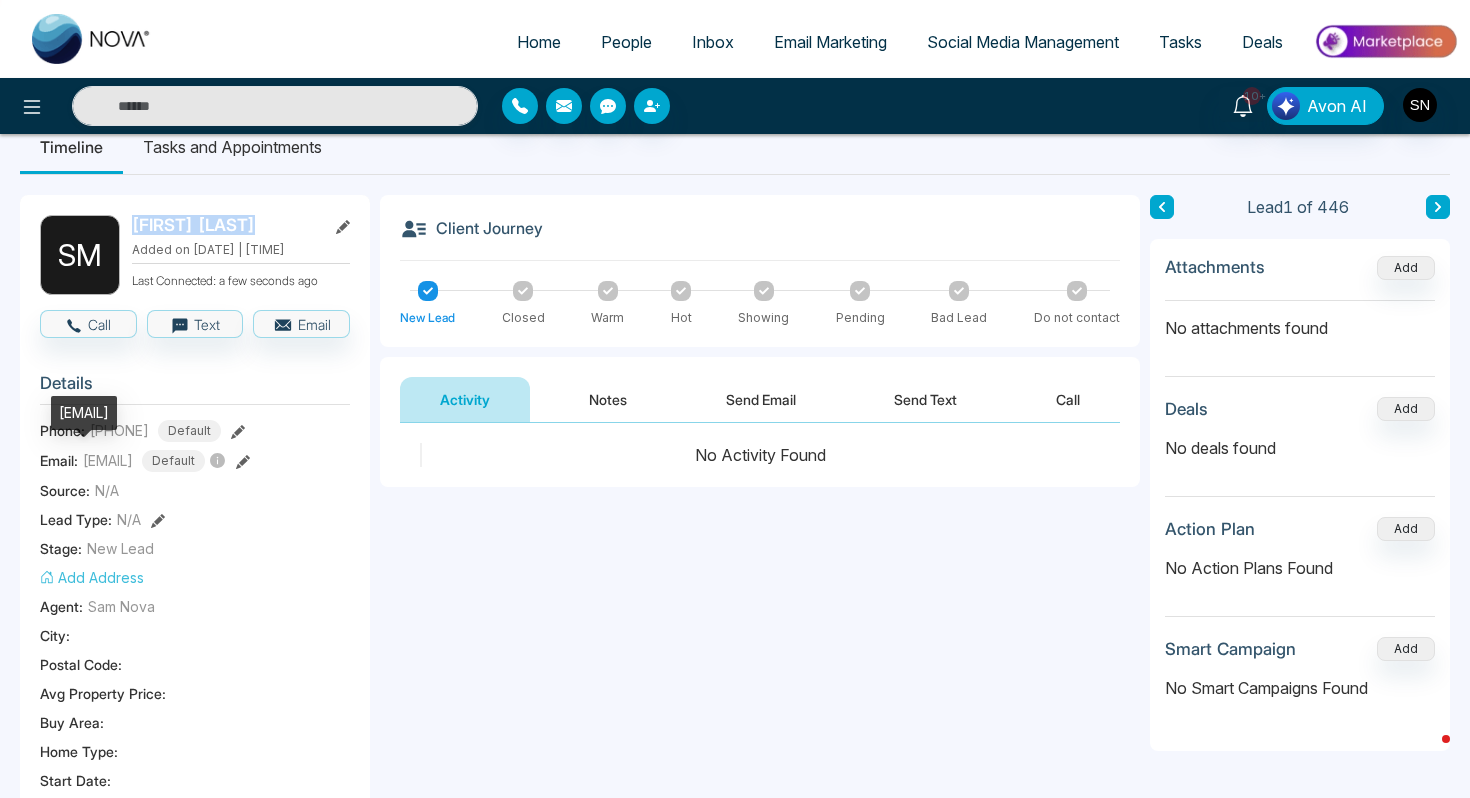 copy on "[EMAIL]" 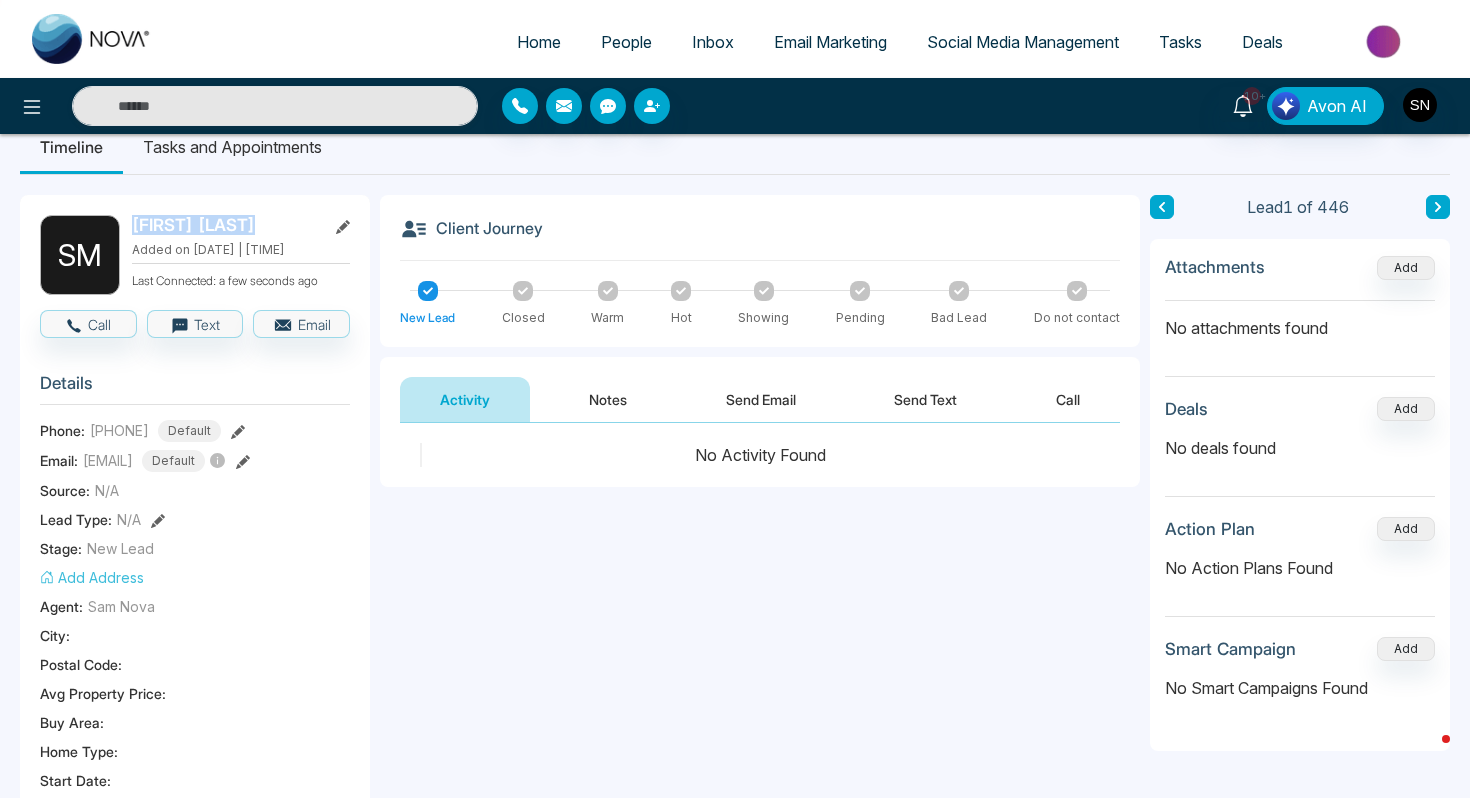 click on "Details Phone: [PHONE] Default Email: [EMAIL] Default Source: N/A Lead Type: N/A Stage: New Lead Add Address Agent: [FIRST] [LAST] City : Postal Code : Avg Property Price : Buy Area : Home Type : Start Date : Last Contact Date : Province : Timeframe : Urgency :" at bounding box center [195, 636] 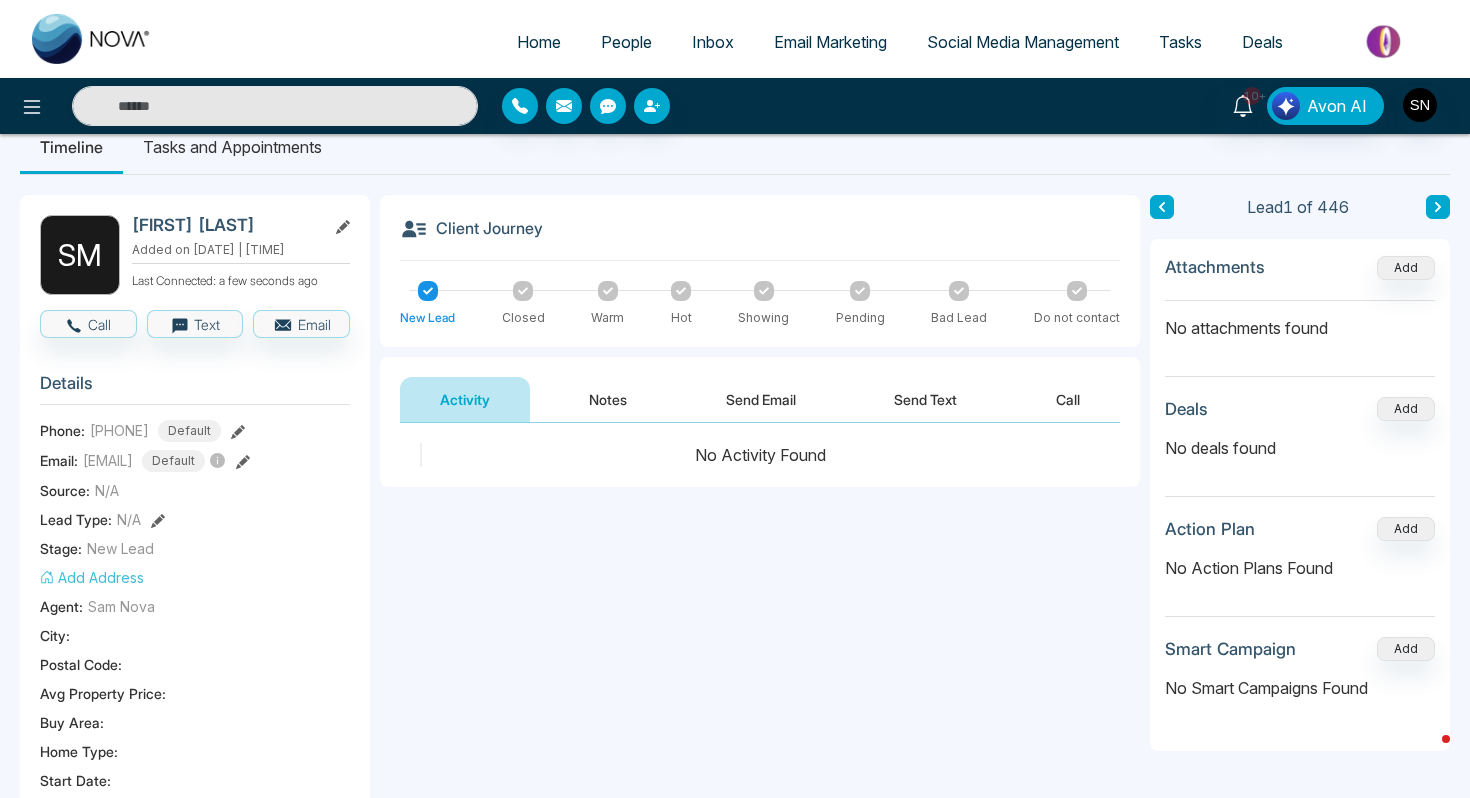 drag, startPoint x: 87, startPoint y: 425, endPoint x: 197, endPoint y: 428, distance: 110.0409 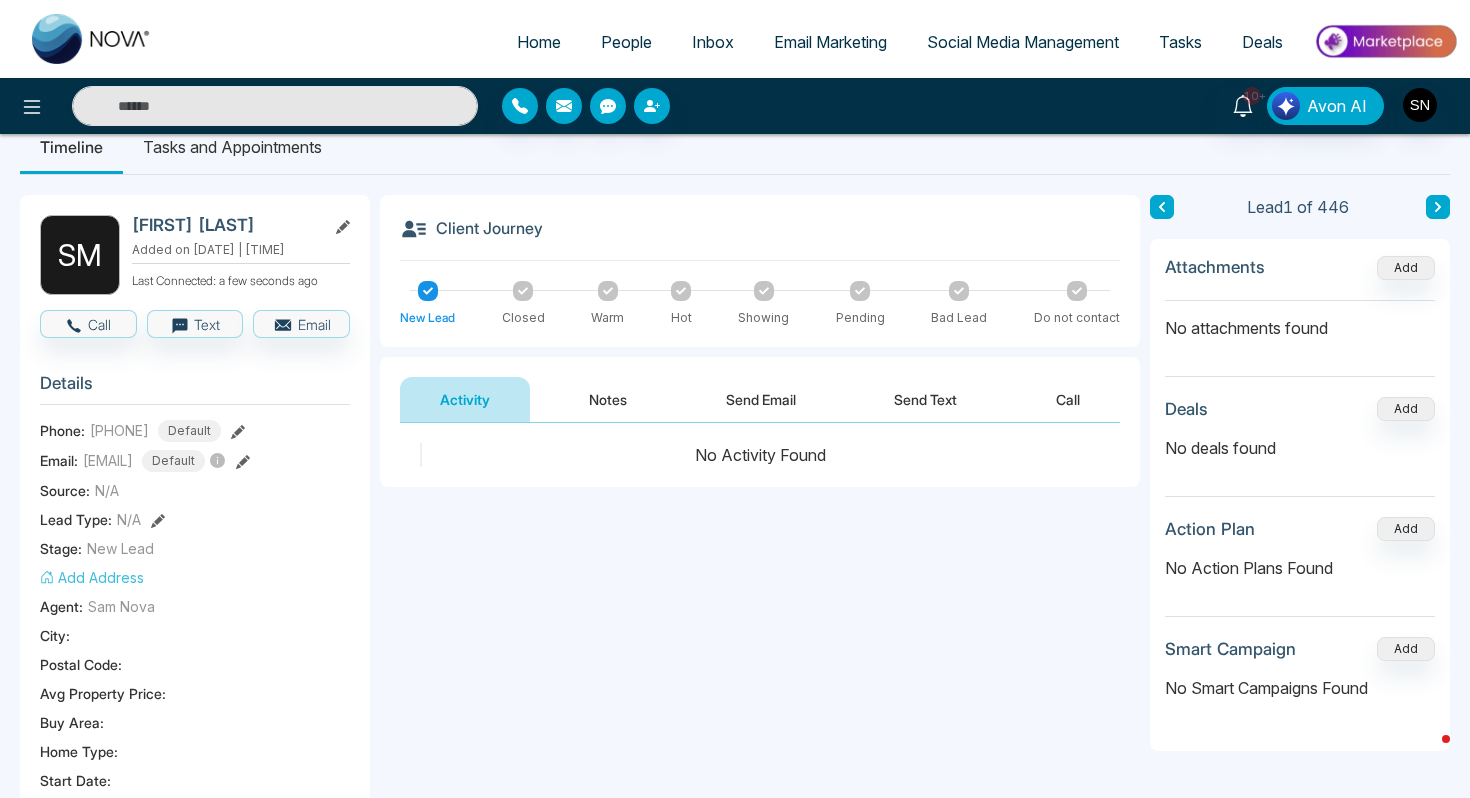 click on "Phone: [PHONE] Default" at bounding box center (195, 431) 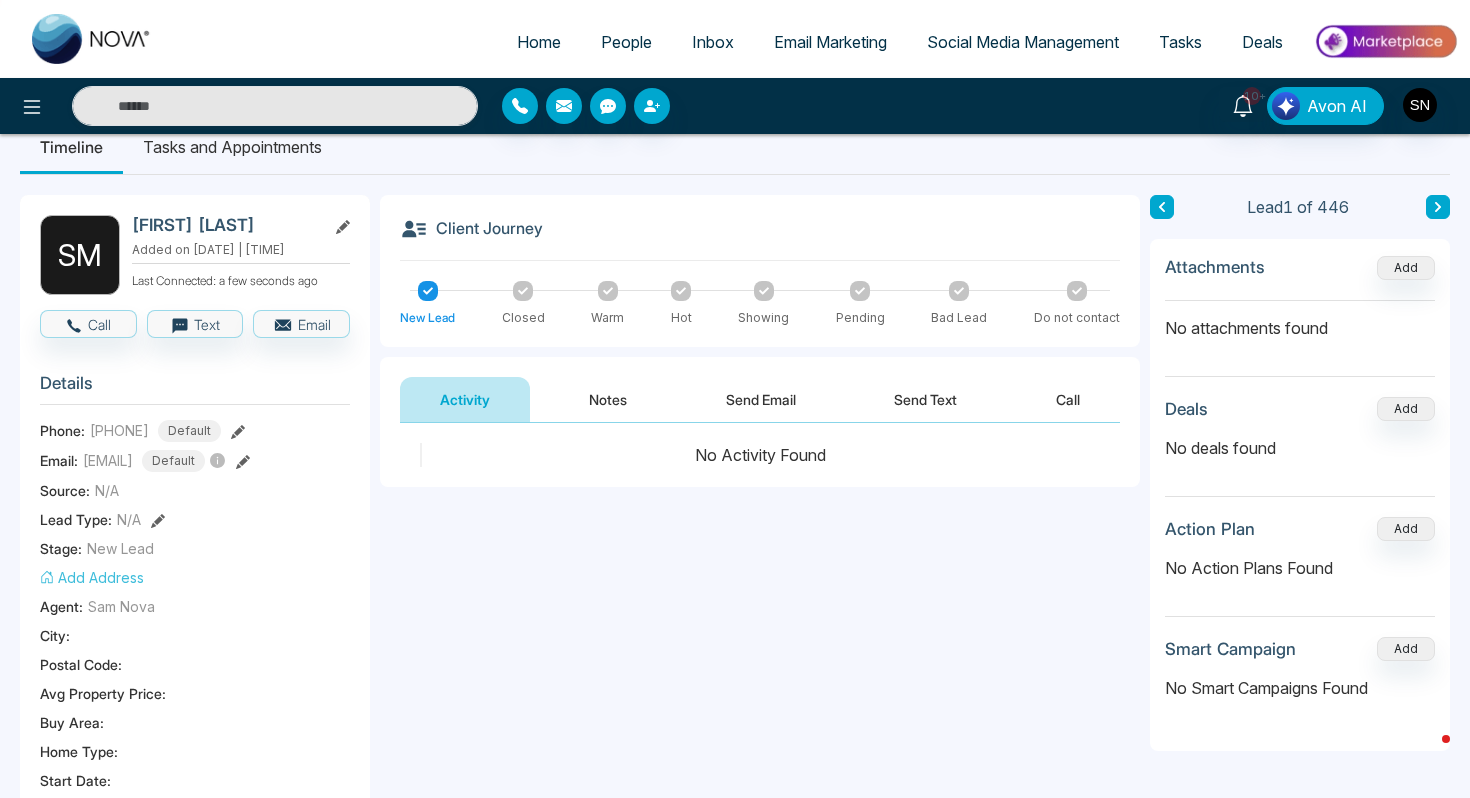 copy on "[PHONE]" 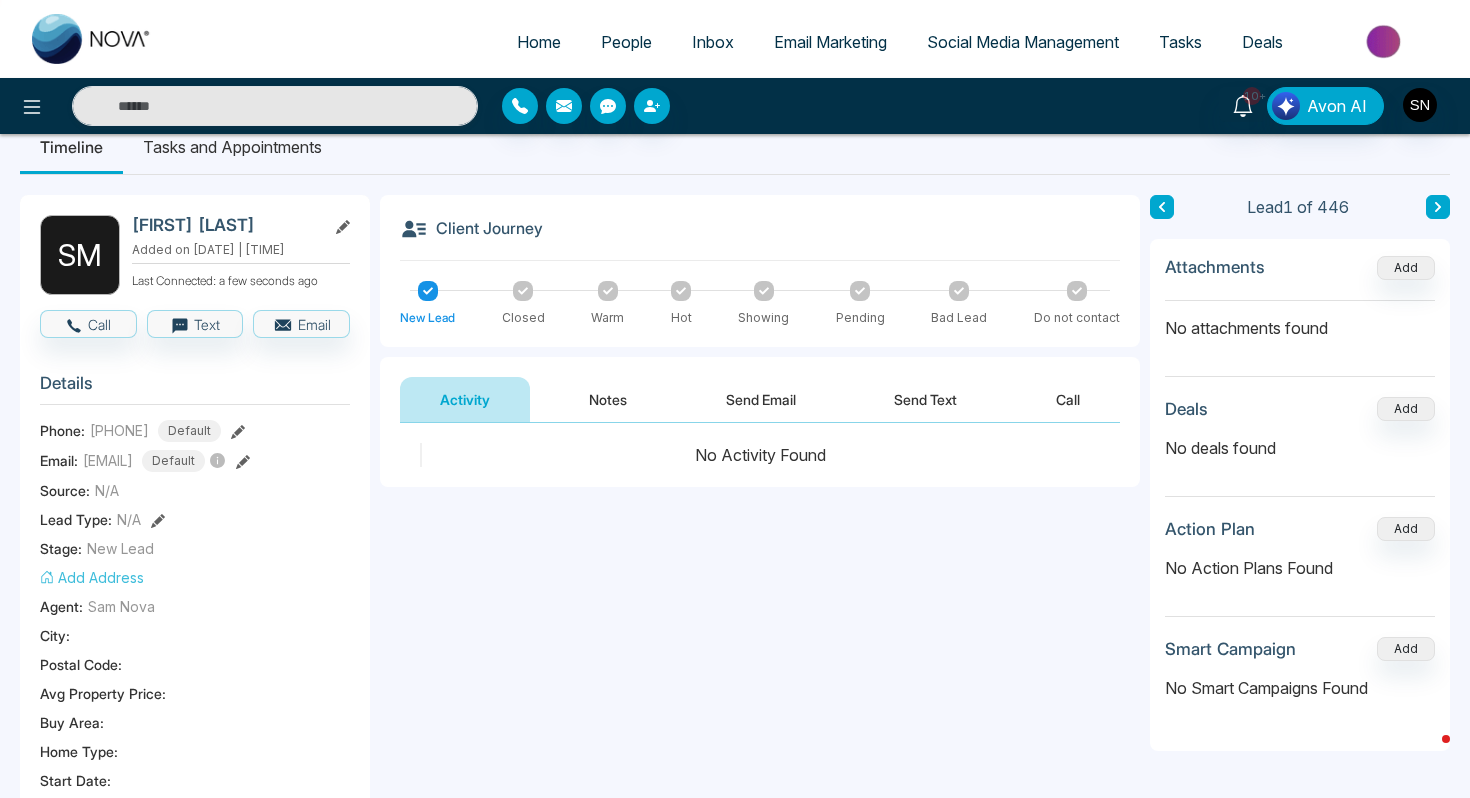 click on "People" at bounding box center (626, 42) 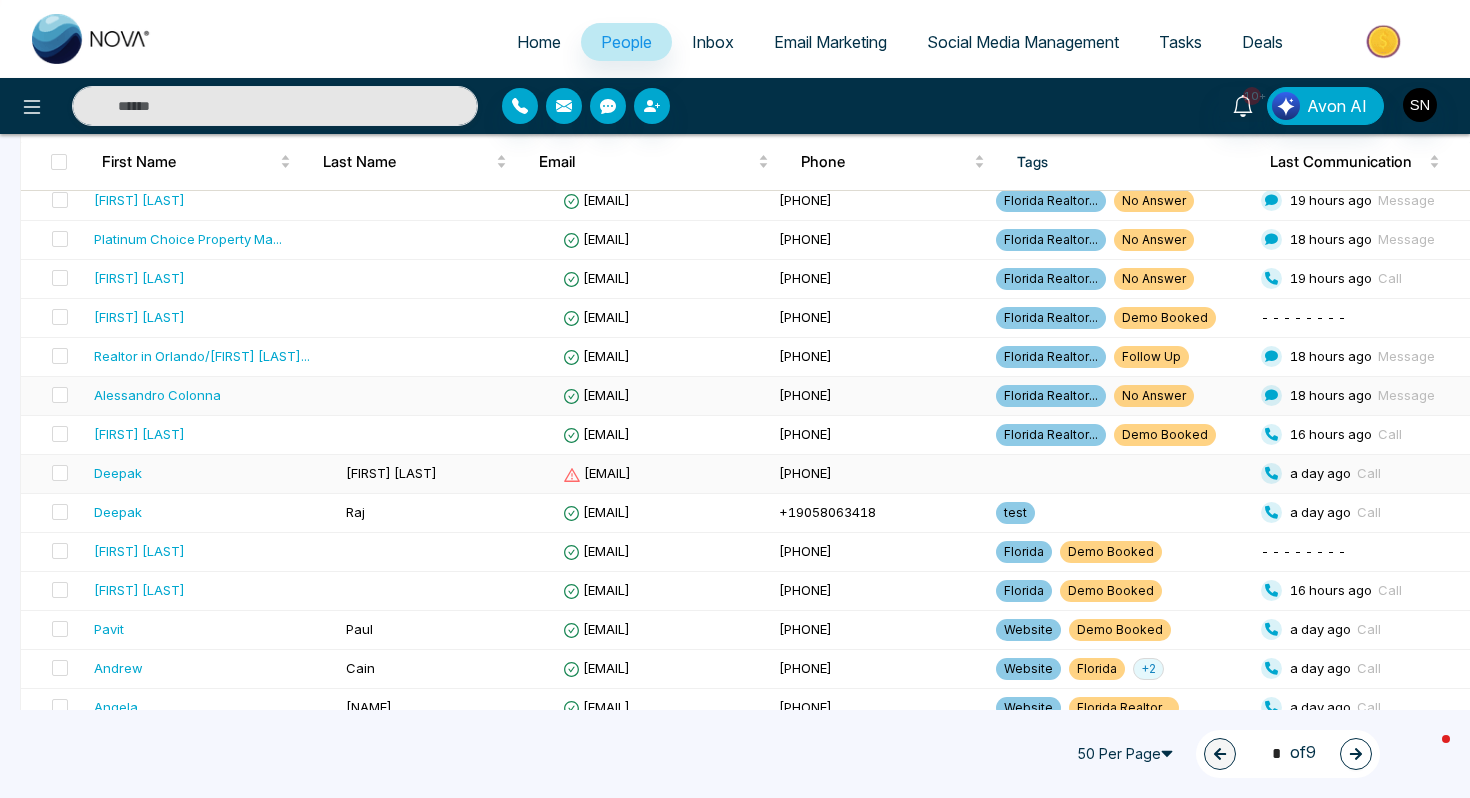 scroll, scrollTop: 381, scrollLeft: 0, axis: vertical 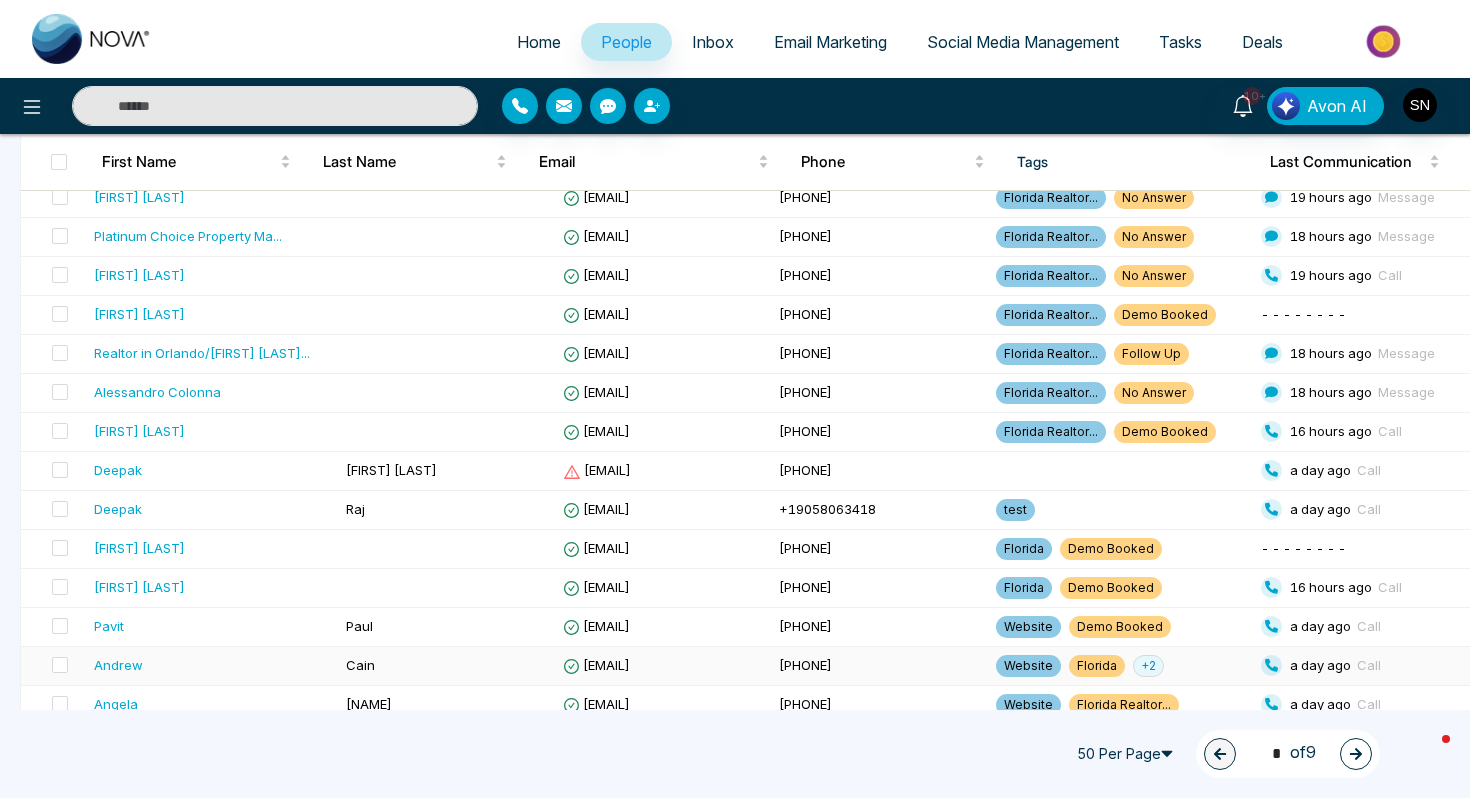 click on "Andrew" at bounding box center [212, 665] 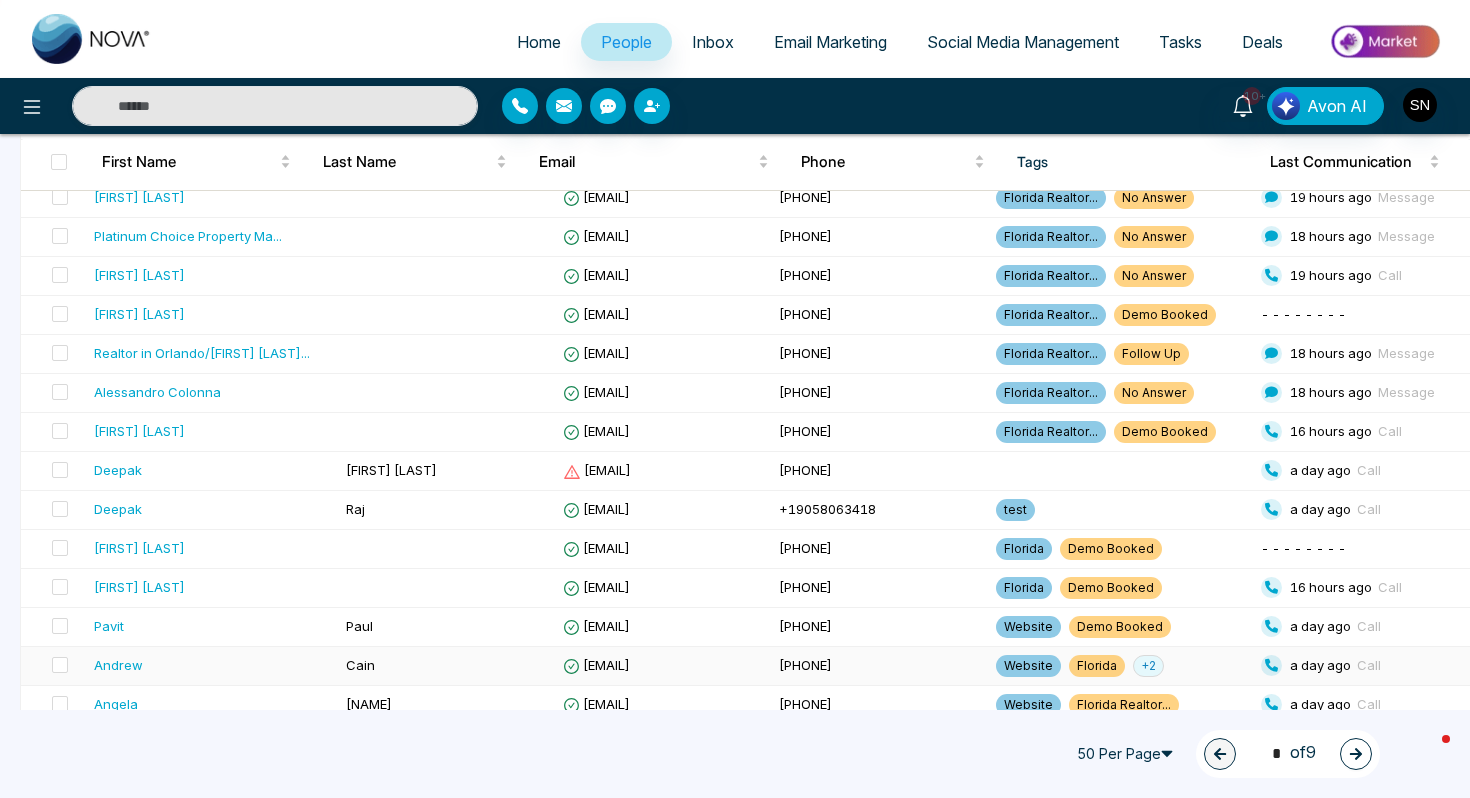 scroll, scrollTop: 0, scrollLeft: 0, axis: both 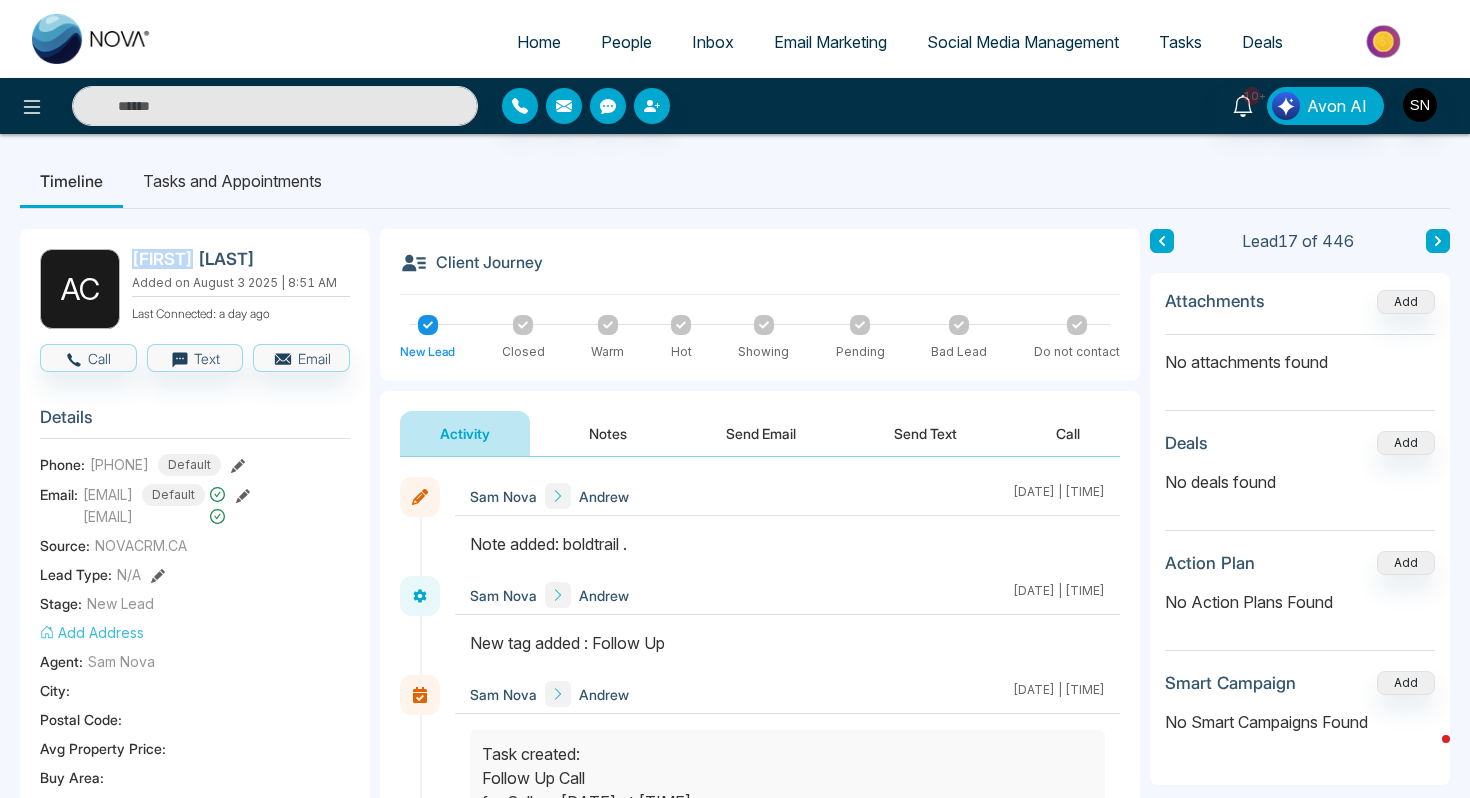 drag, startPoint x: 132, startPoint y: 260, endPoint x: 199, endPoint y: 263, distance: 67.06713 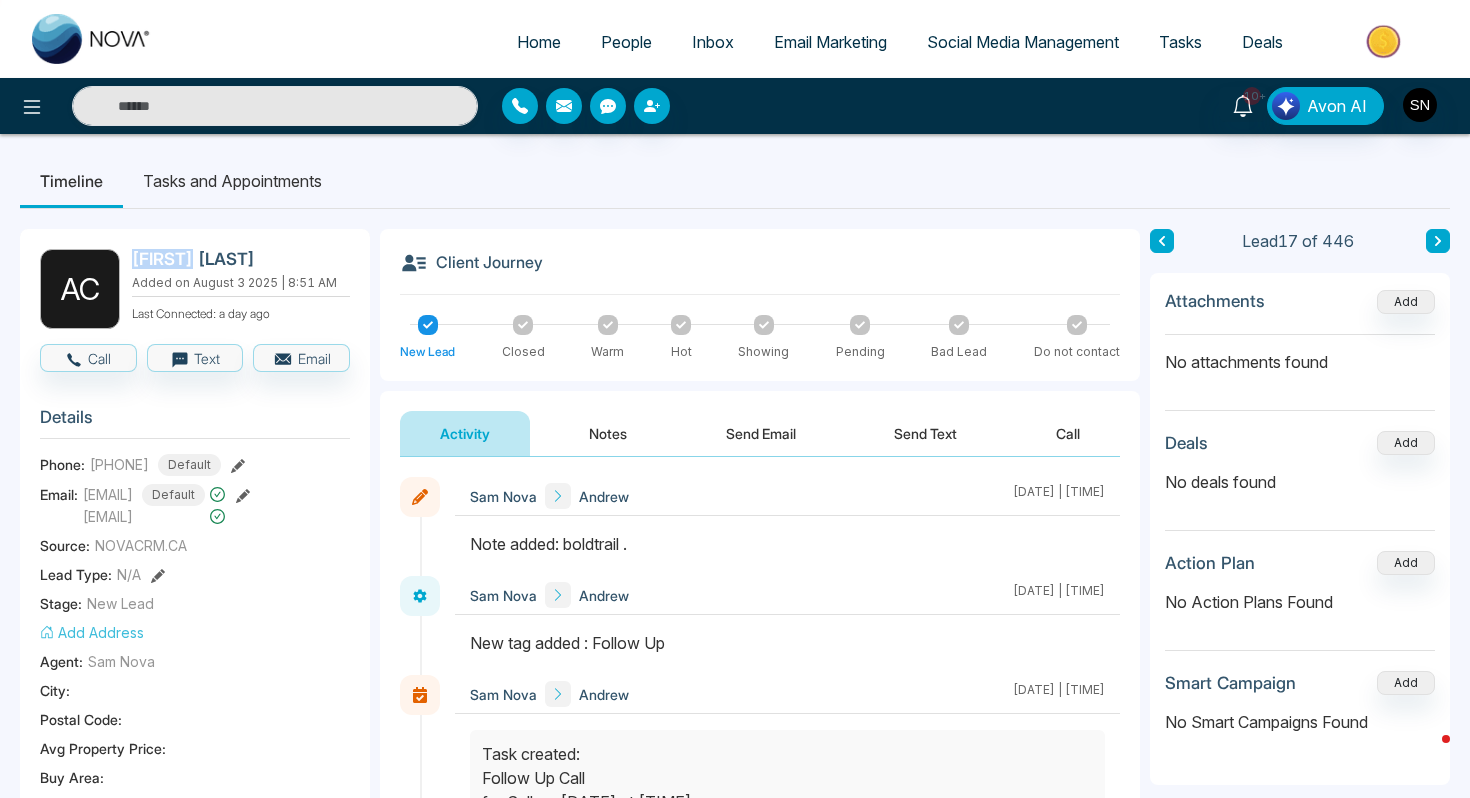 click on "[FIRST] [LAST]" at bounding box center (237, 259) 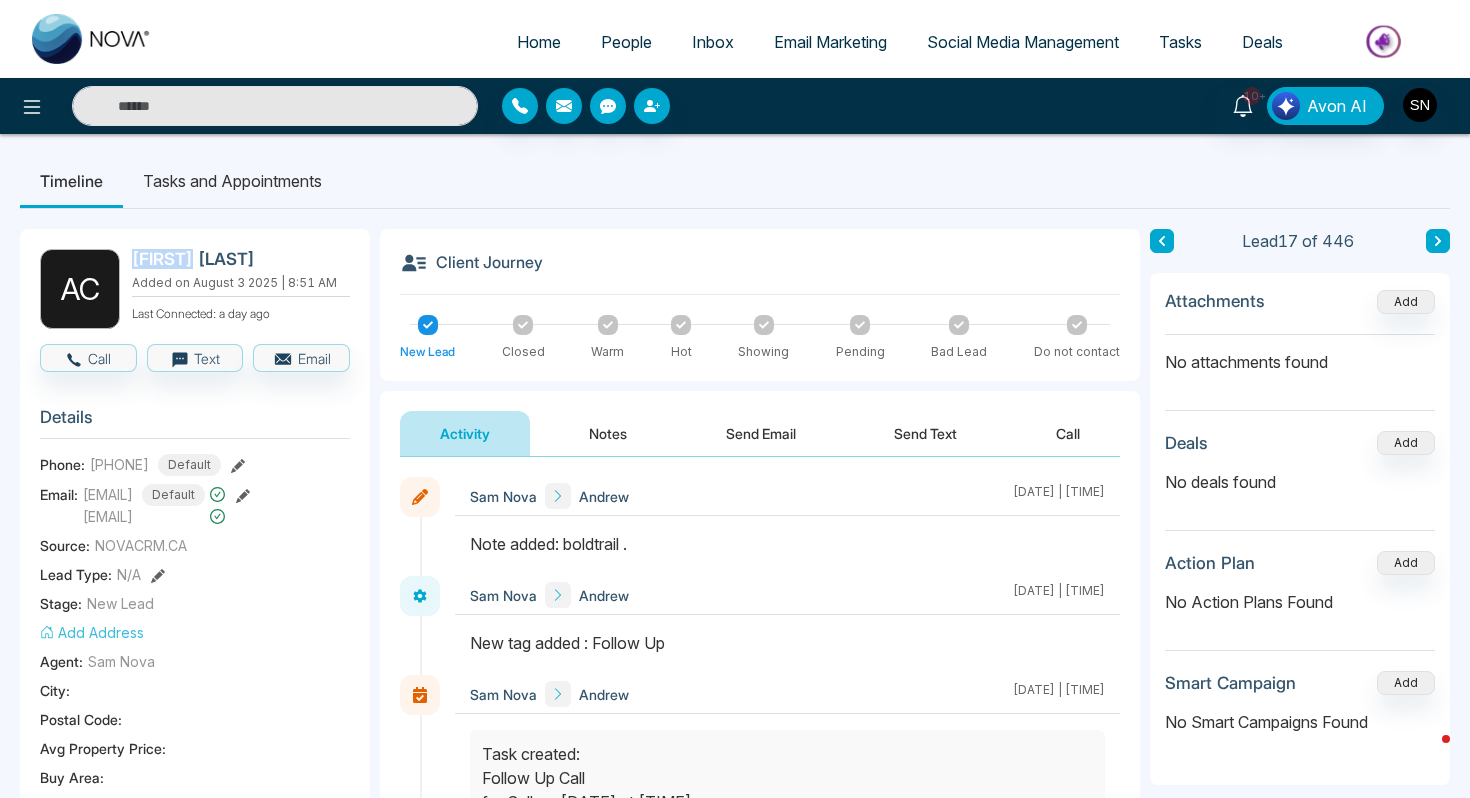 copy on "Andrew" 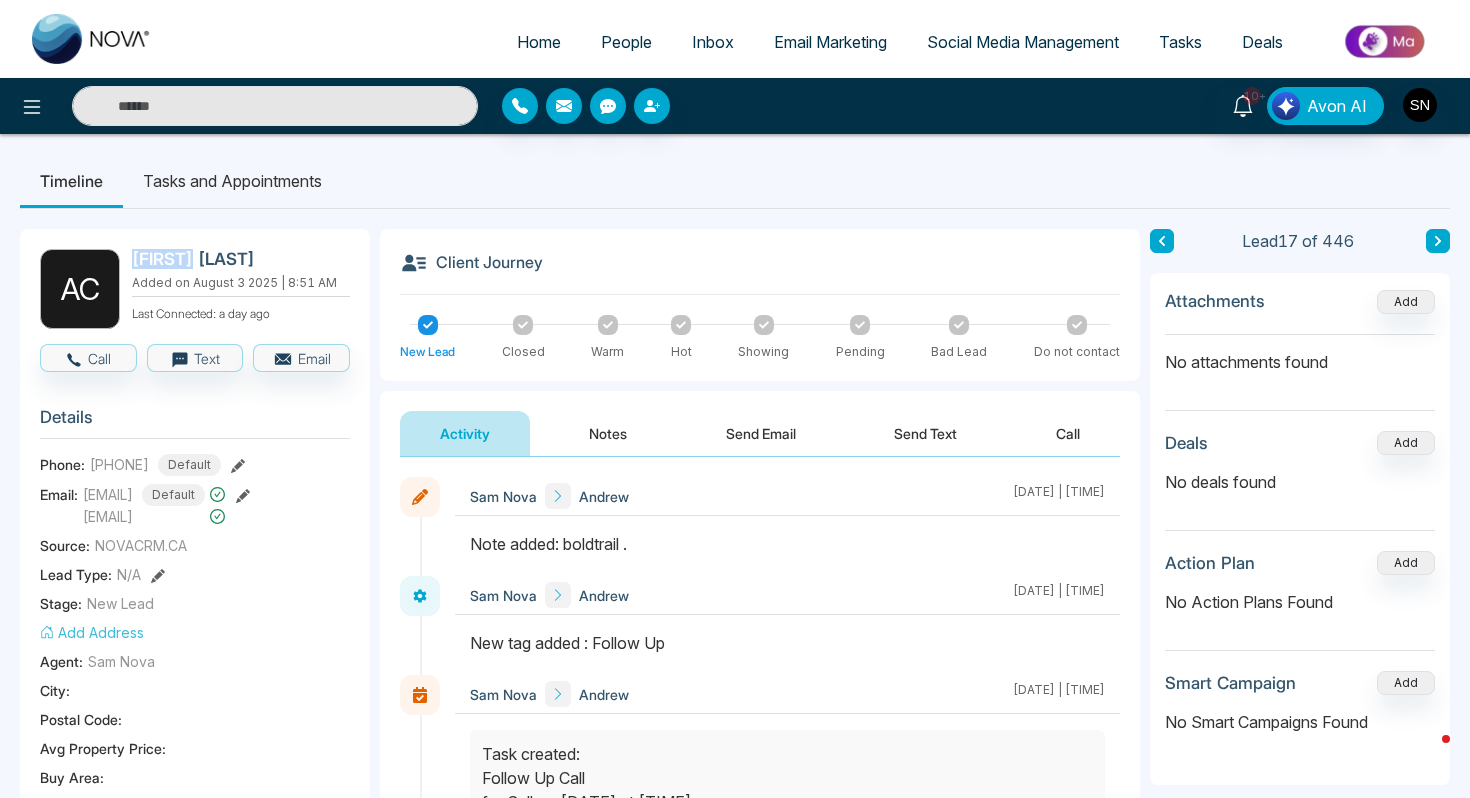 click on "People" at bounding box center (626, 42) 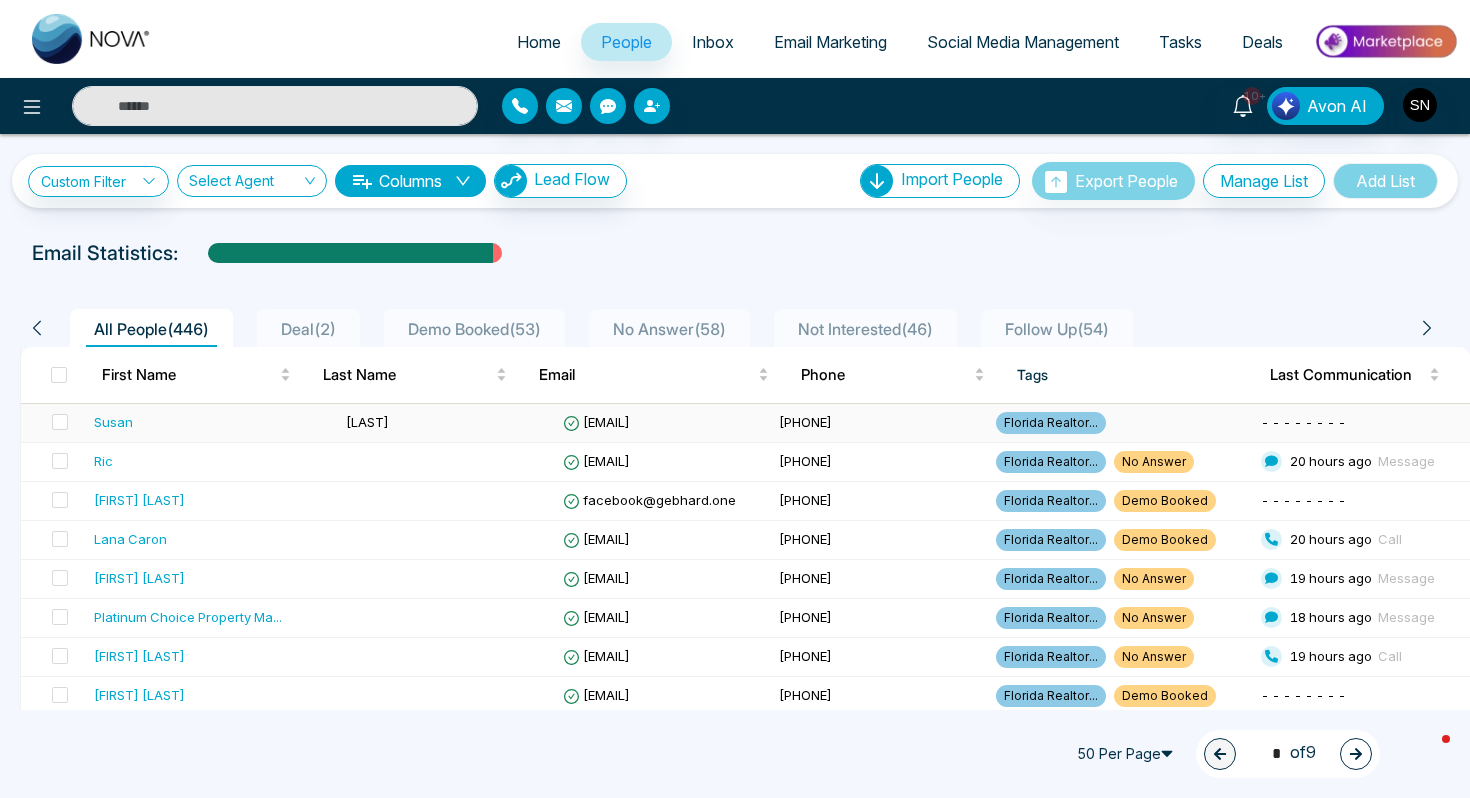 drag, startPoint x: 745, startPoint y: 419, endPoint x: 552, endPoint y: 415, distance: 193.04144 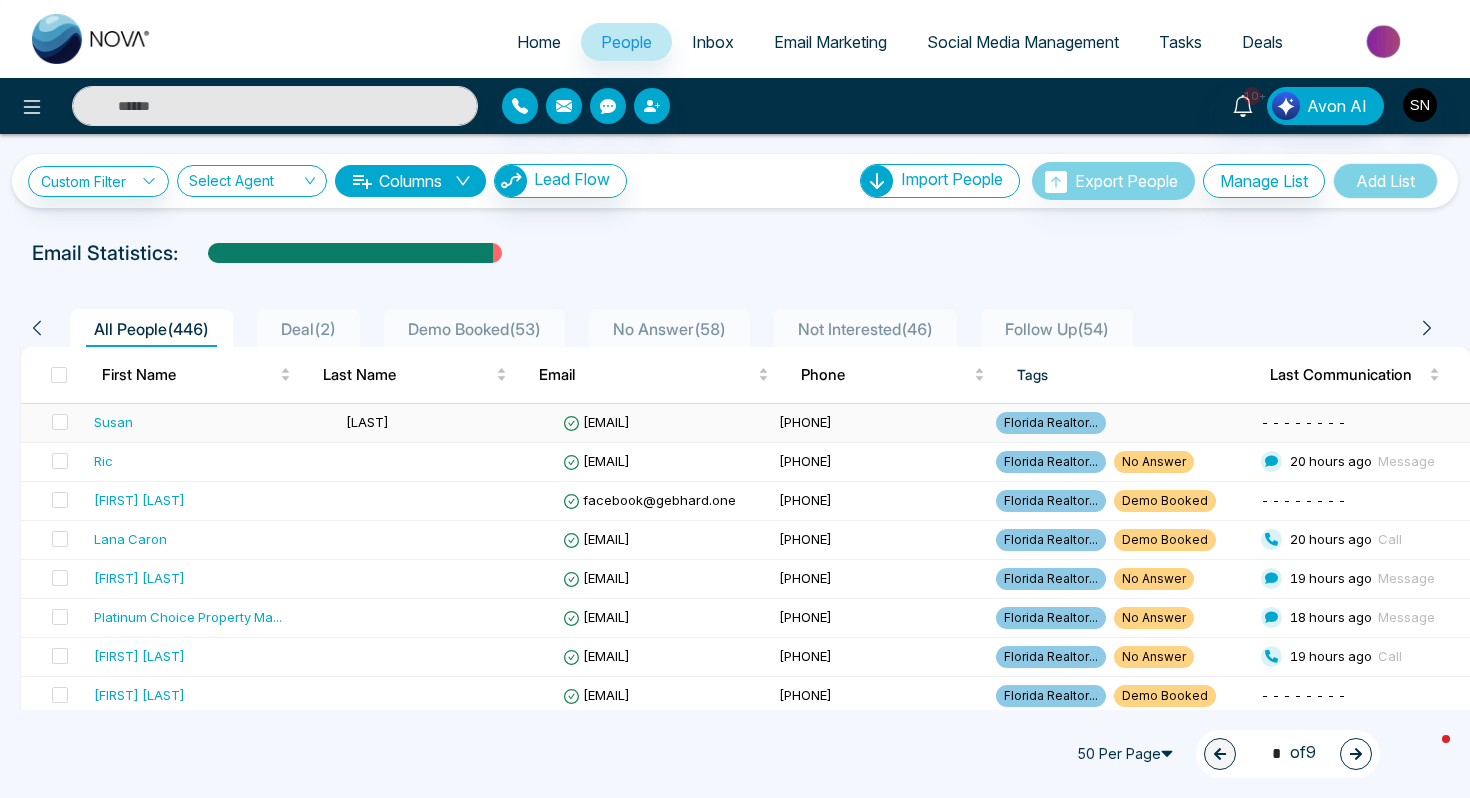 click on "[EMAIL]" at bounding box center [663, 423] 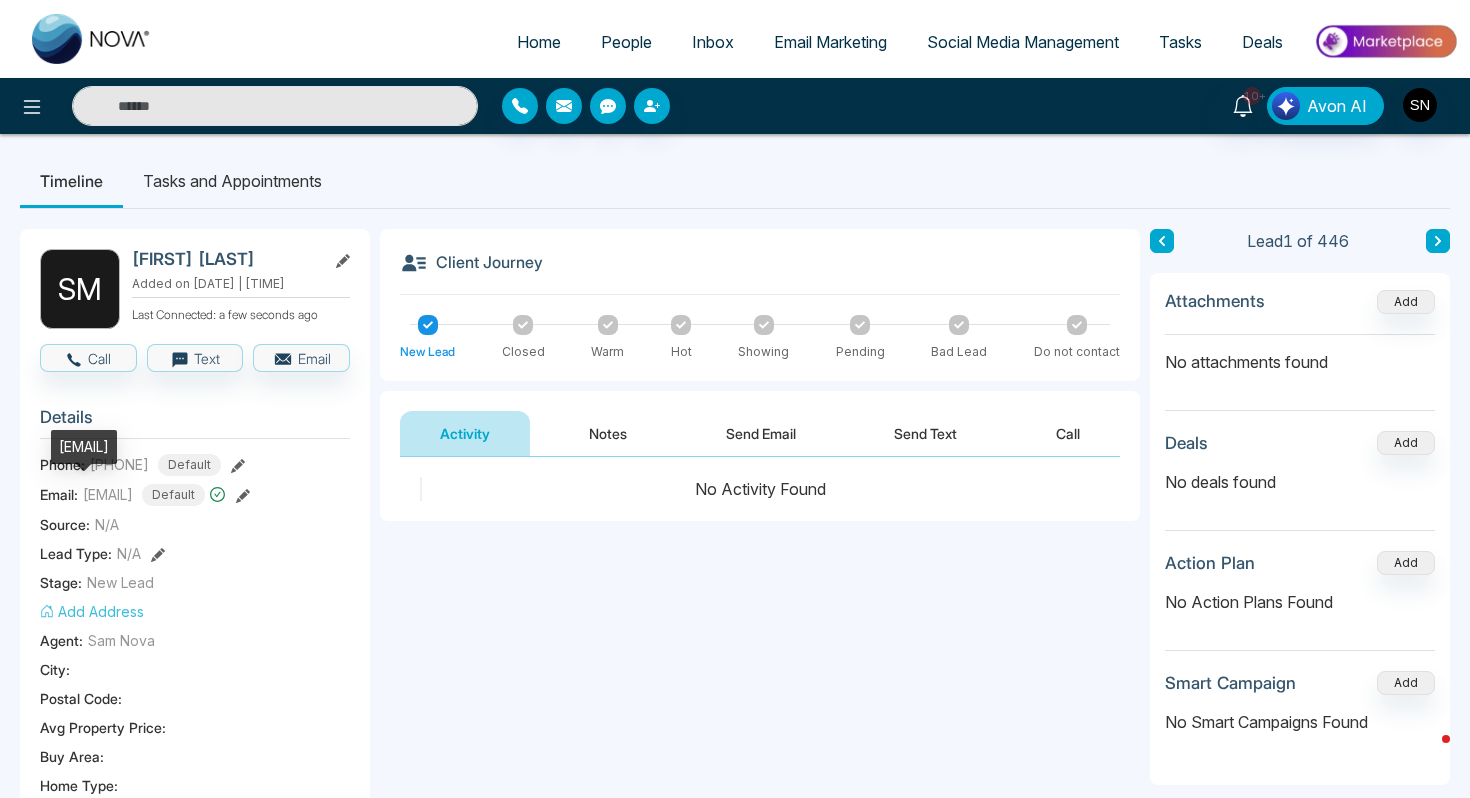 drag, startPoint x: 85, startPoint y: 496, endPoint x: 224, endPoint y: 499, distance: 139.03236 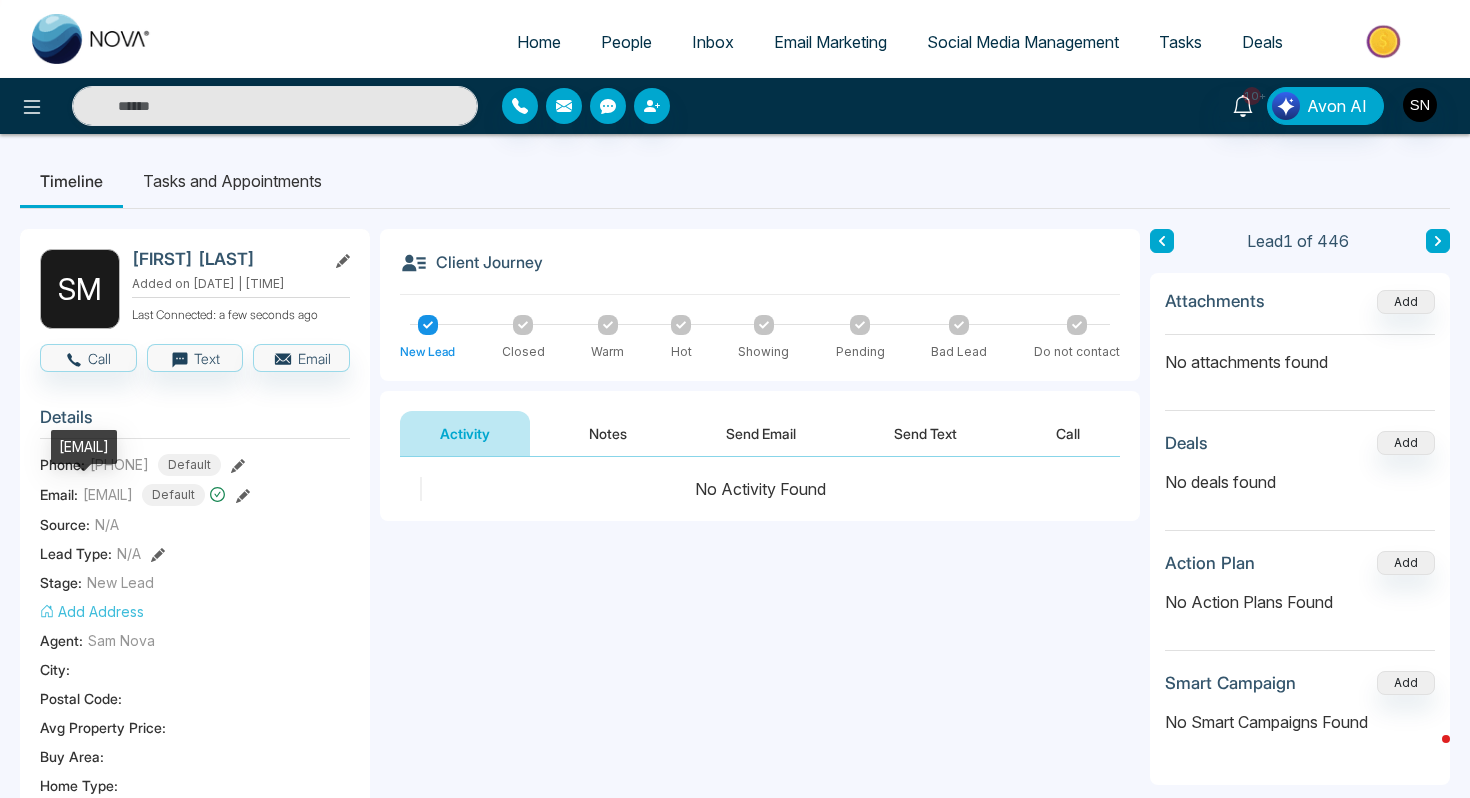 click on "[EMAIL]" at bounding box center [108, 494] 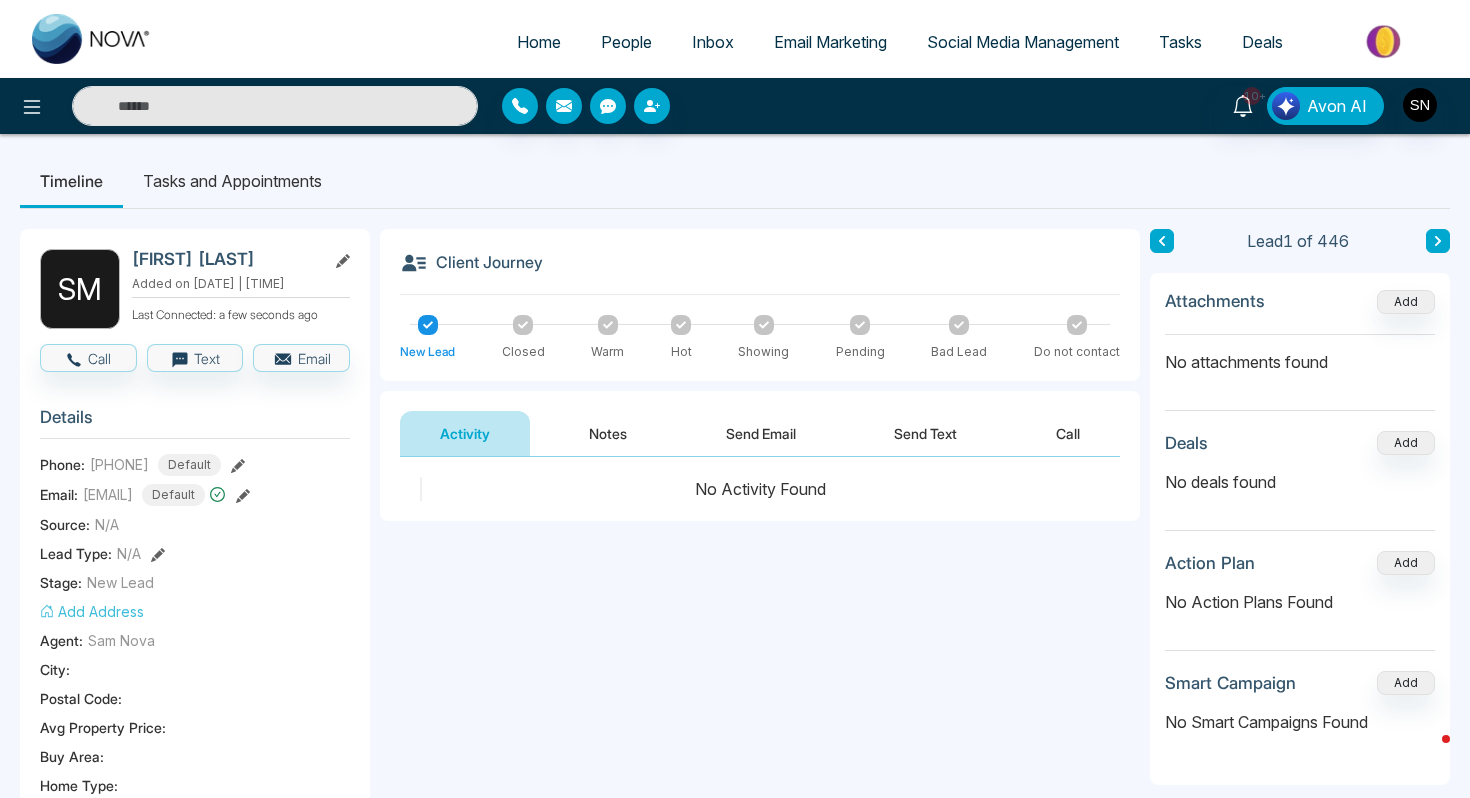 click on "Details Phone: [PHONE] Default Email: [EMAIL] Default Source: N/A Lead Type: N/A Stage: New Lead Add Address Agent: [FIRST] [LAST] City : Postal Code : Avg Property Price : Buy Area : Home Type : Start Date : Last Contact Date : Province : Timeframe : Urgency :" at bounding box center [195, 670] 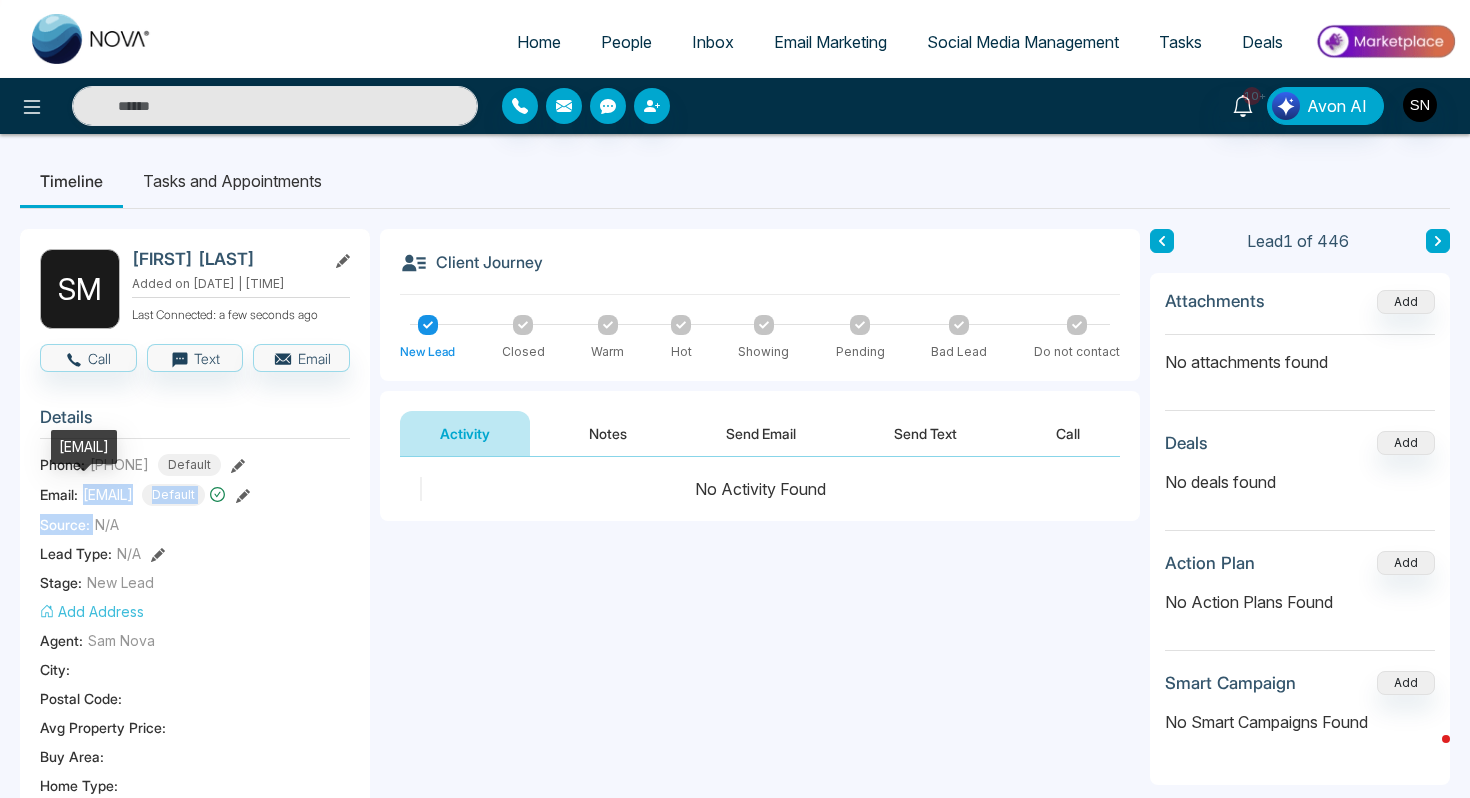 drag, startPoint x: 86, startPoint y: 489, endPoint x: 219, endPoint y: 508, distance: 134.3503 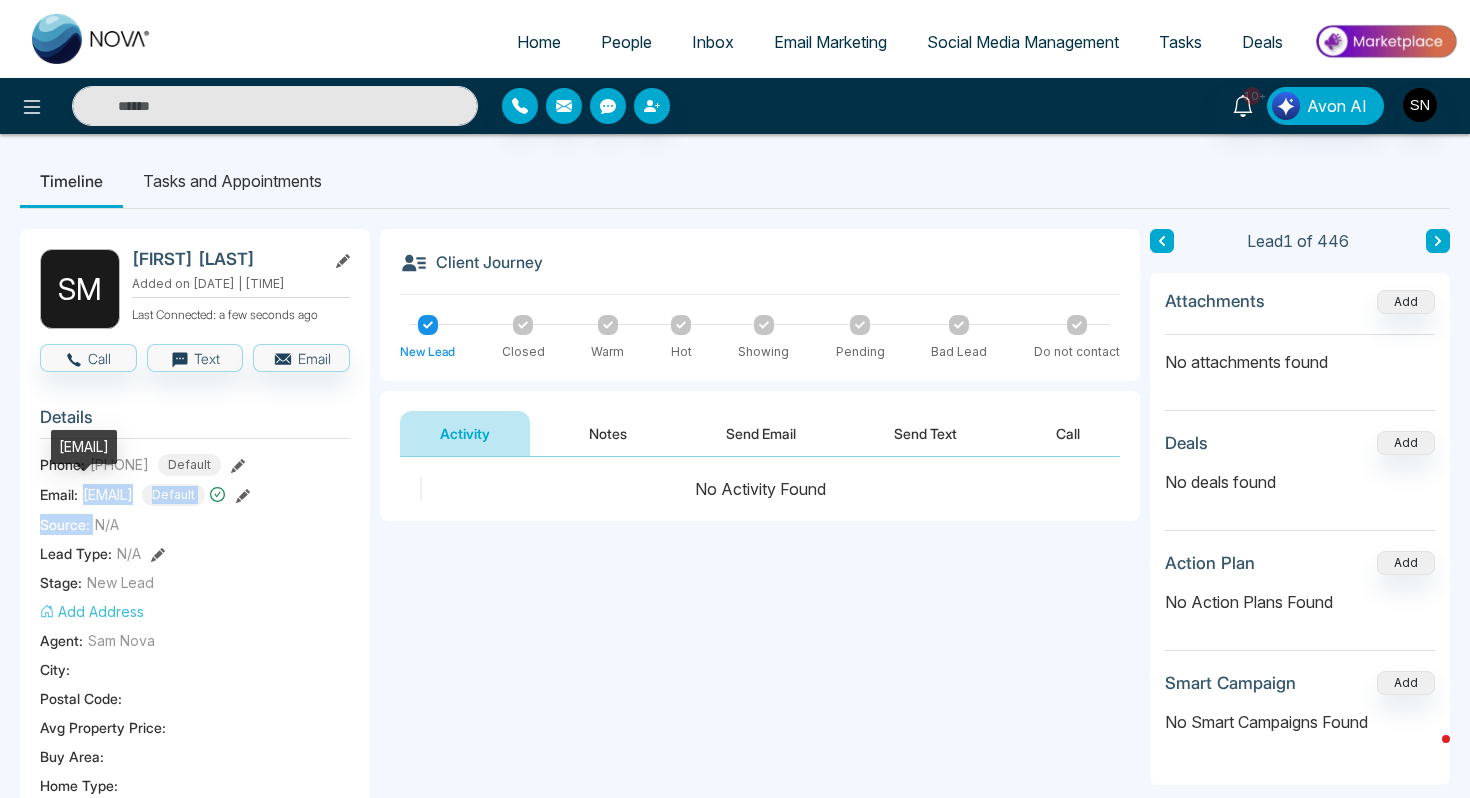 click on "Details Phone: [PHONE] Default Email: [EMAIL] Default Source: N/A Lead Type: N/A Stage: New Lead Add Address Agent: [FIRST] [LAST] City : Postal Code : Avg Property Price : Buy Area : Home Type : Start Date : Last Contact Date : Province : Timeframe : Urgency :" at bounding box center [195, 670] 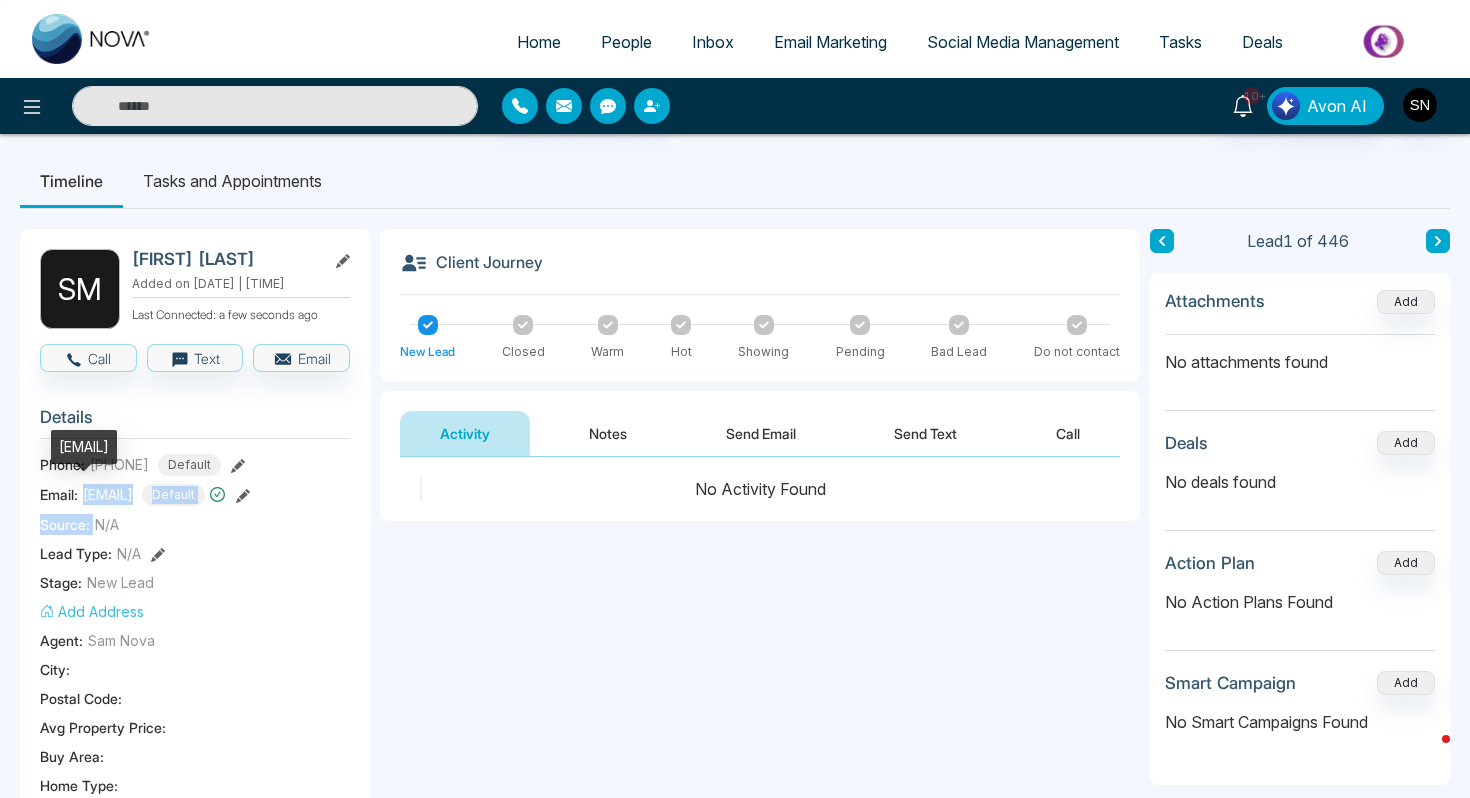 drag, startPoint x: 55, startPoint y: 444, endPoint x: 254, endPoint y: 450, distance: 199.09044 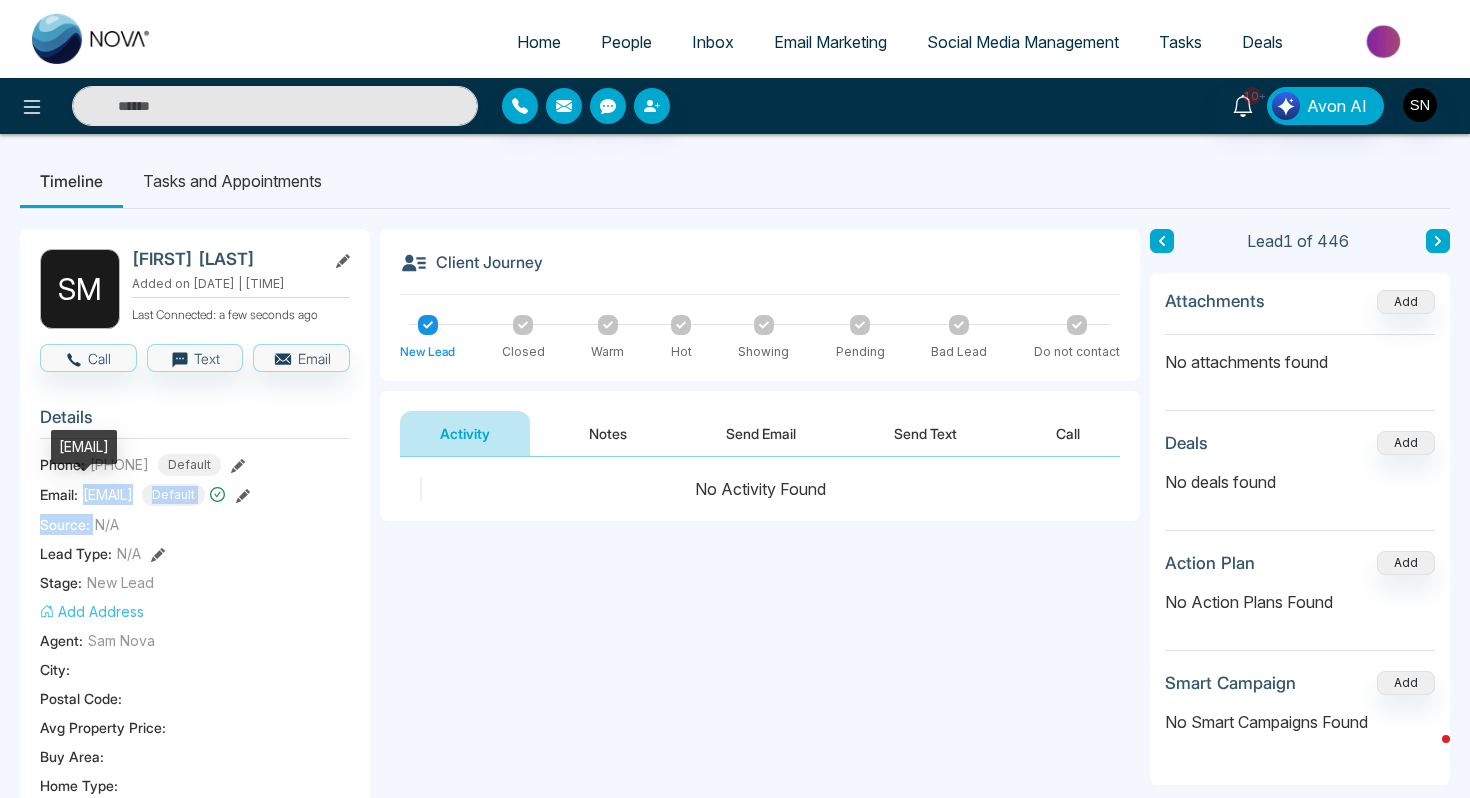 click on "[EMAIL]" at bounding box center (84, 447) 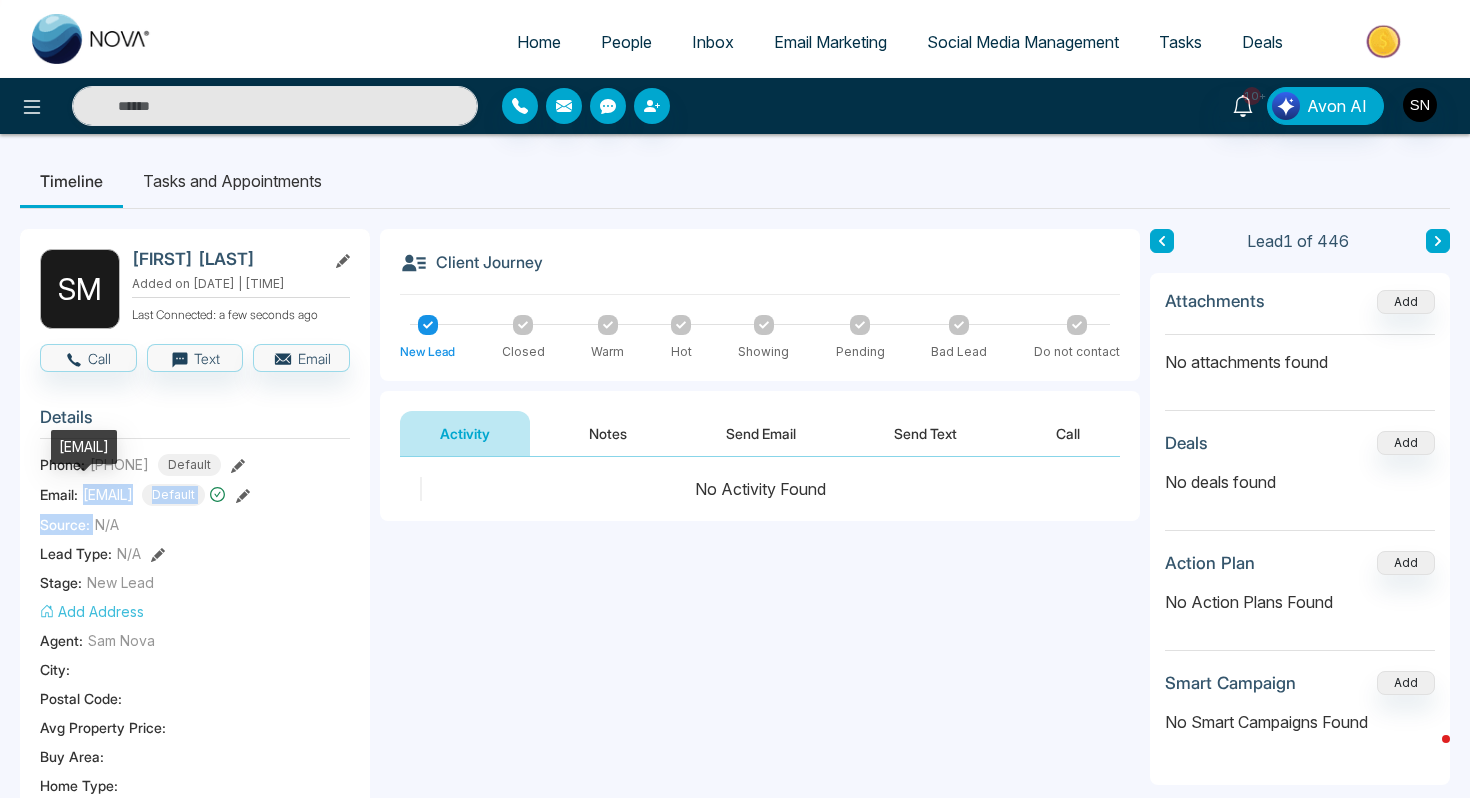 copy on "[EMAIL]" 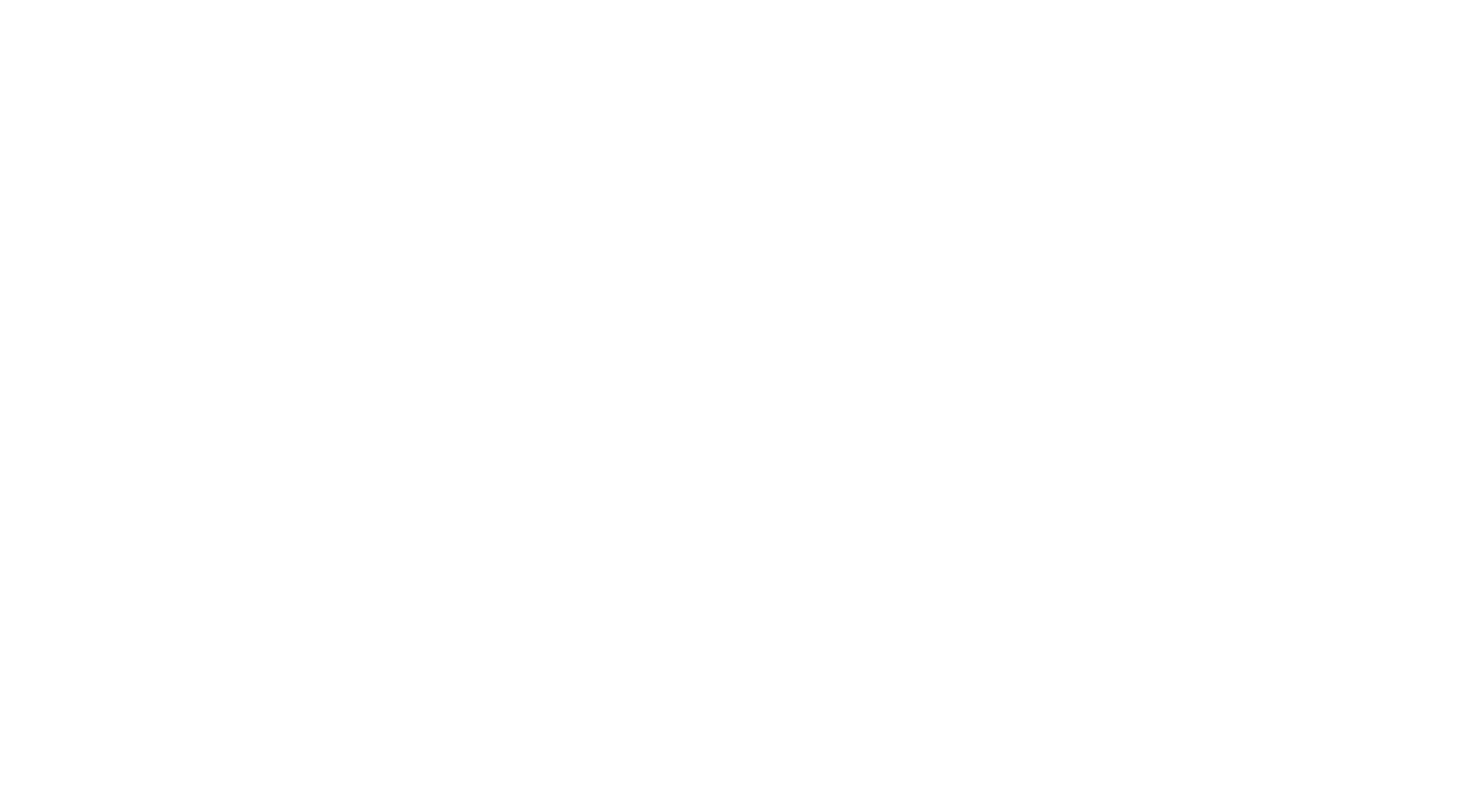 scroll, scrollTop: 0, scrollLeft: 0, axis: both 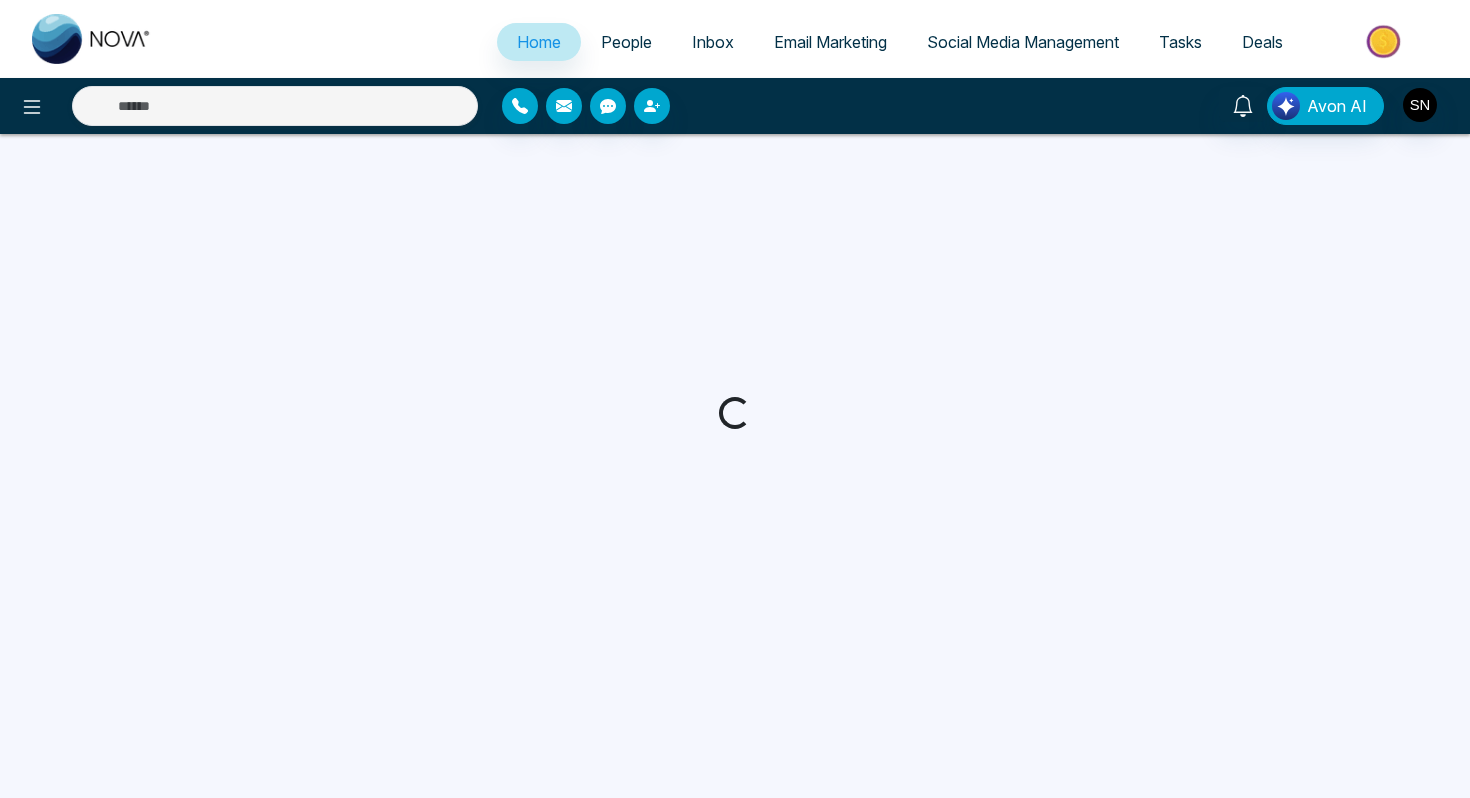 select on "*" 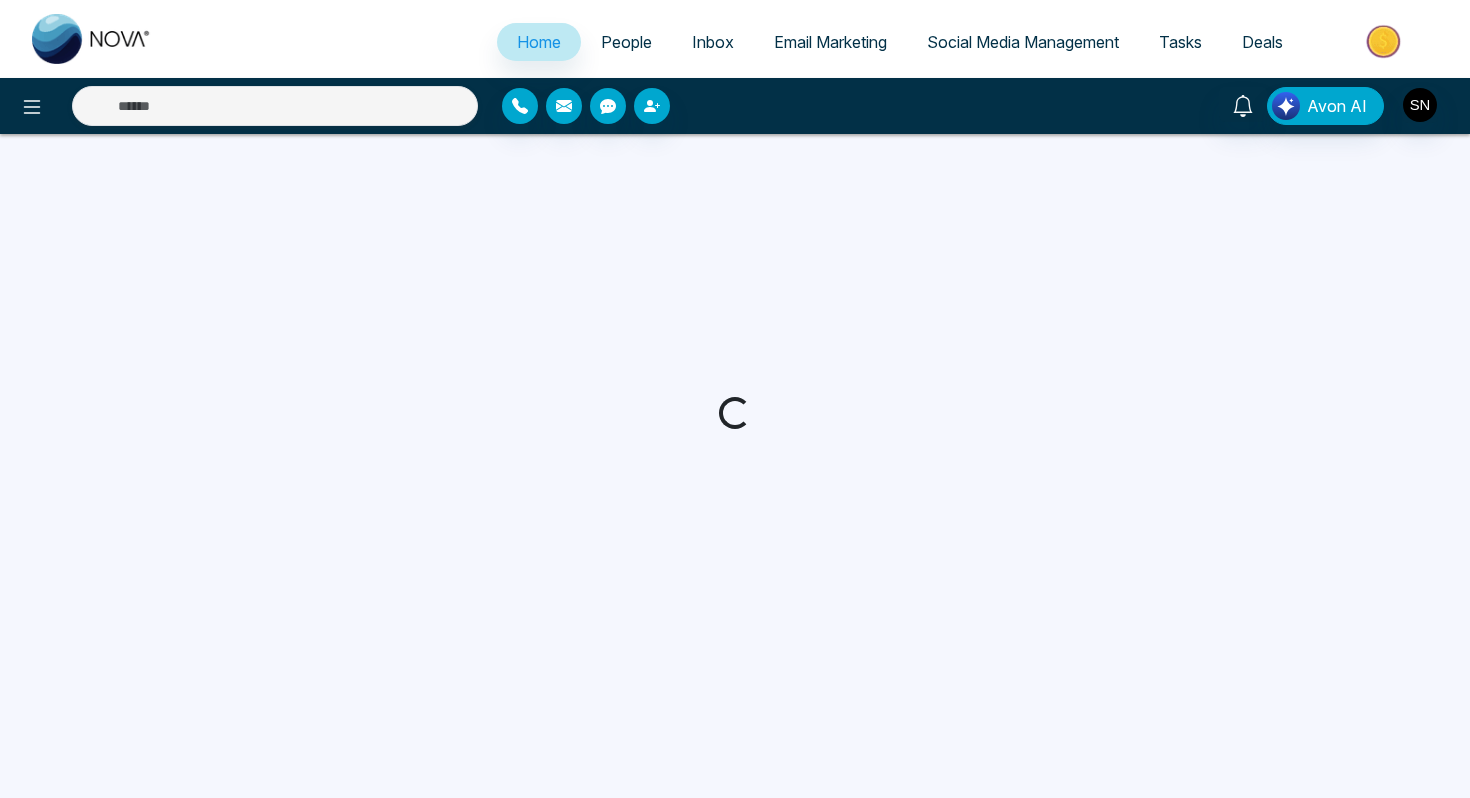 select on "*" 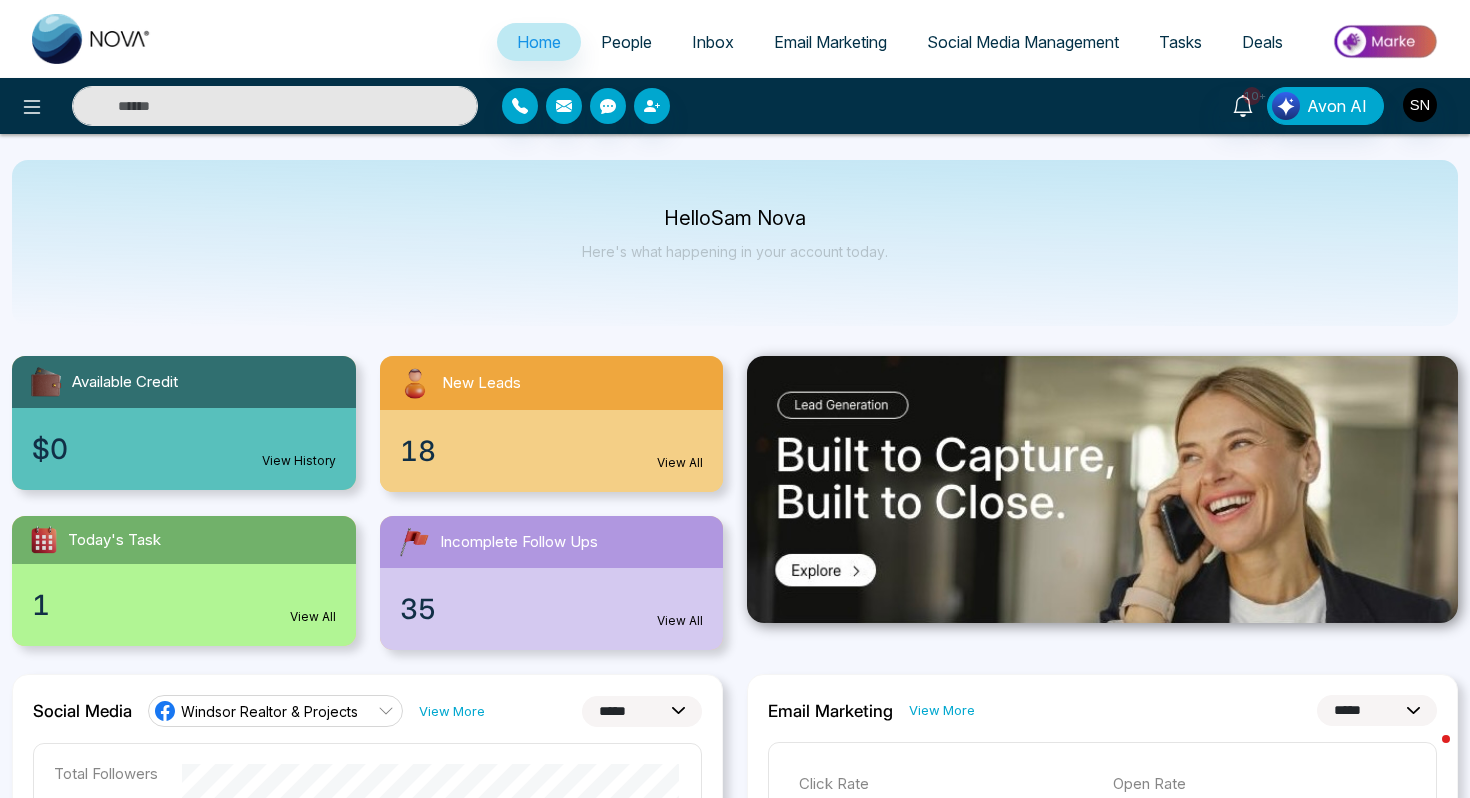 click at bounding box center [275, 106] 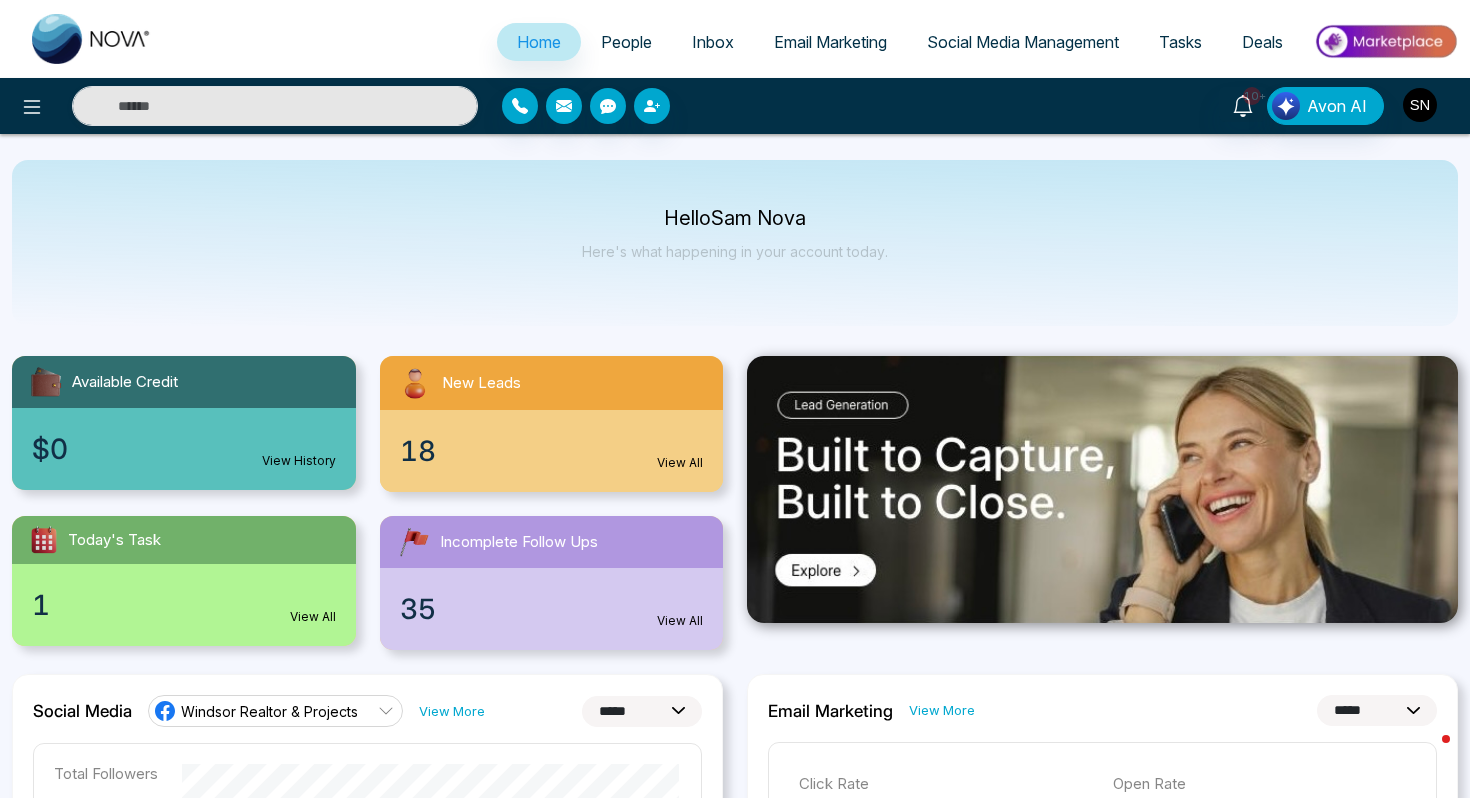 click at bounding box center [1420, 105] 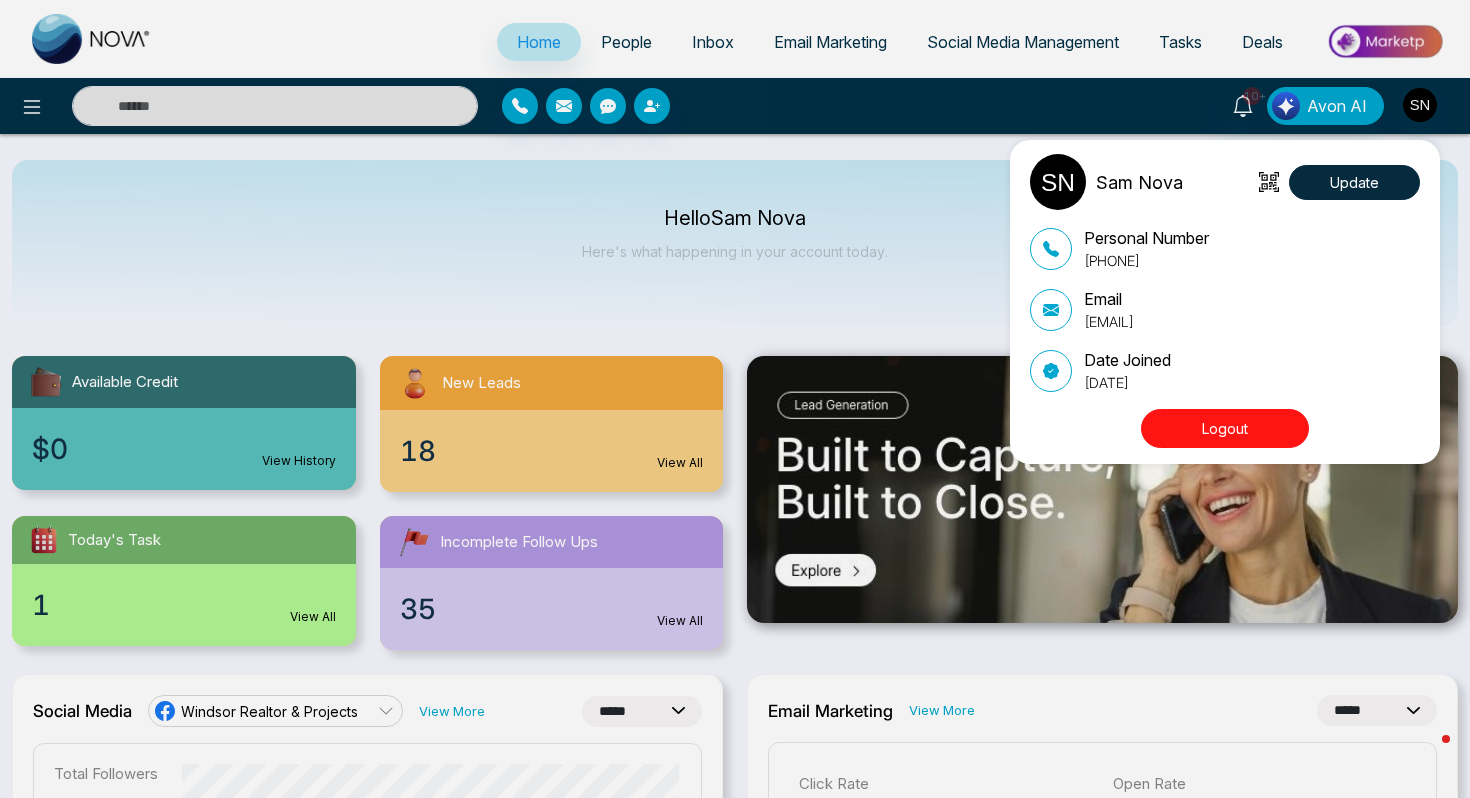 click on "Logout" at bounding box center (1225, 428) 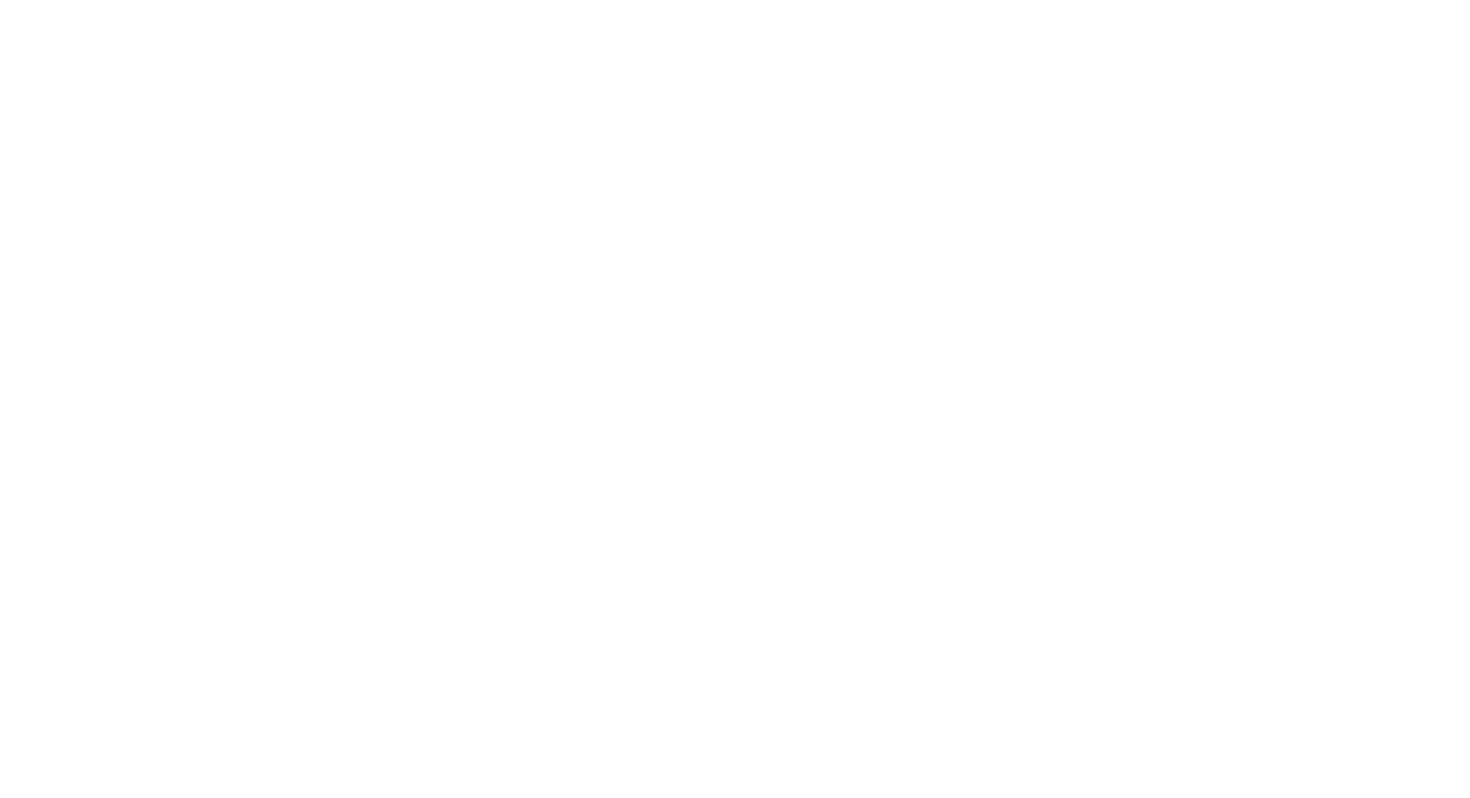 scroll, scrollTop: 0, scrollLeft: 0, axis: both 